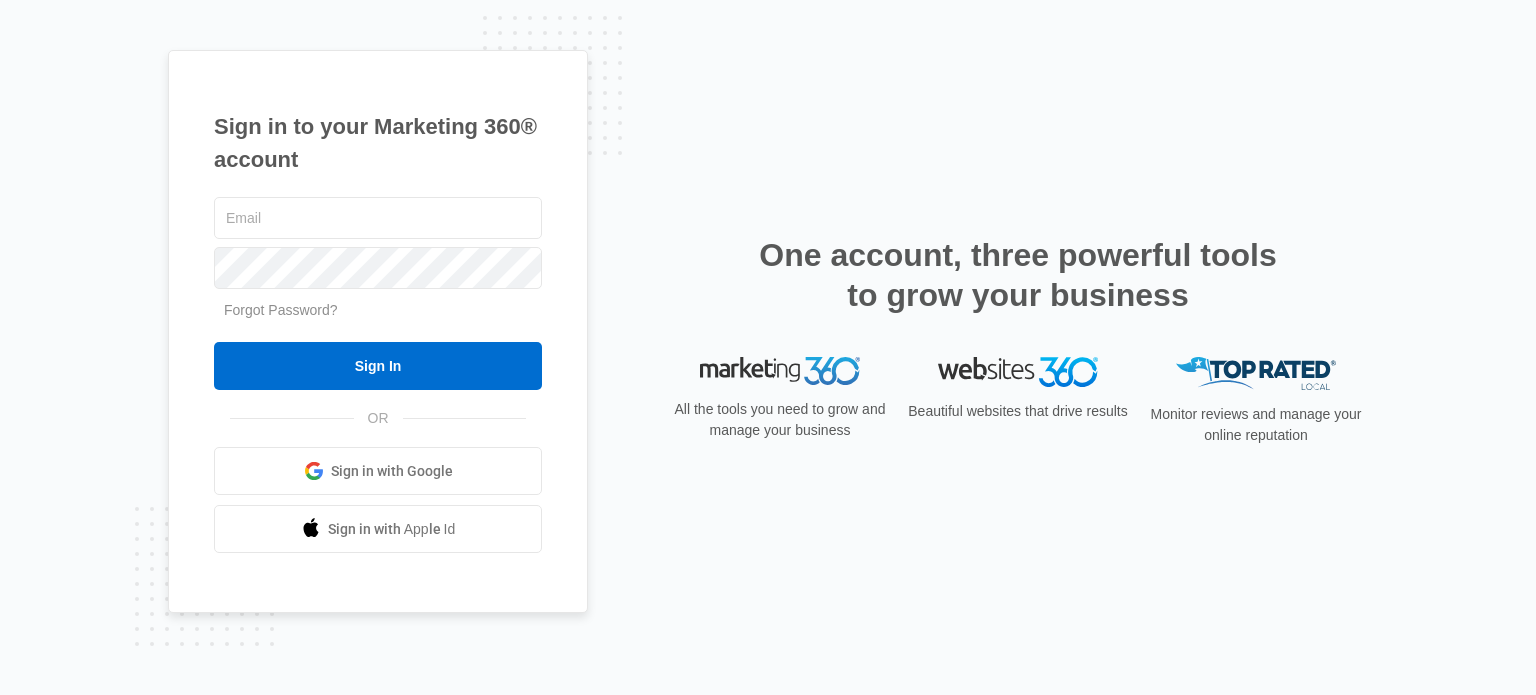 scroll, scrollTop: 0, scrollLeft: 0, axis: both 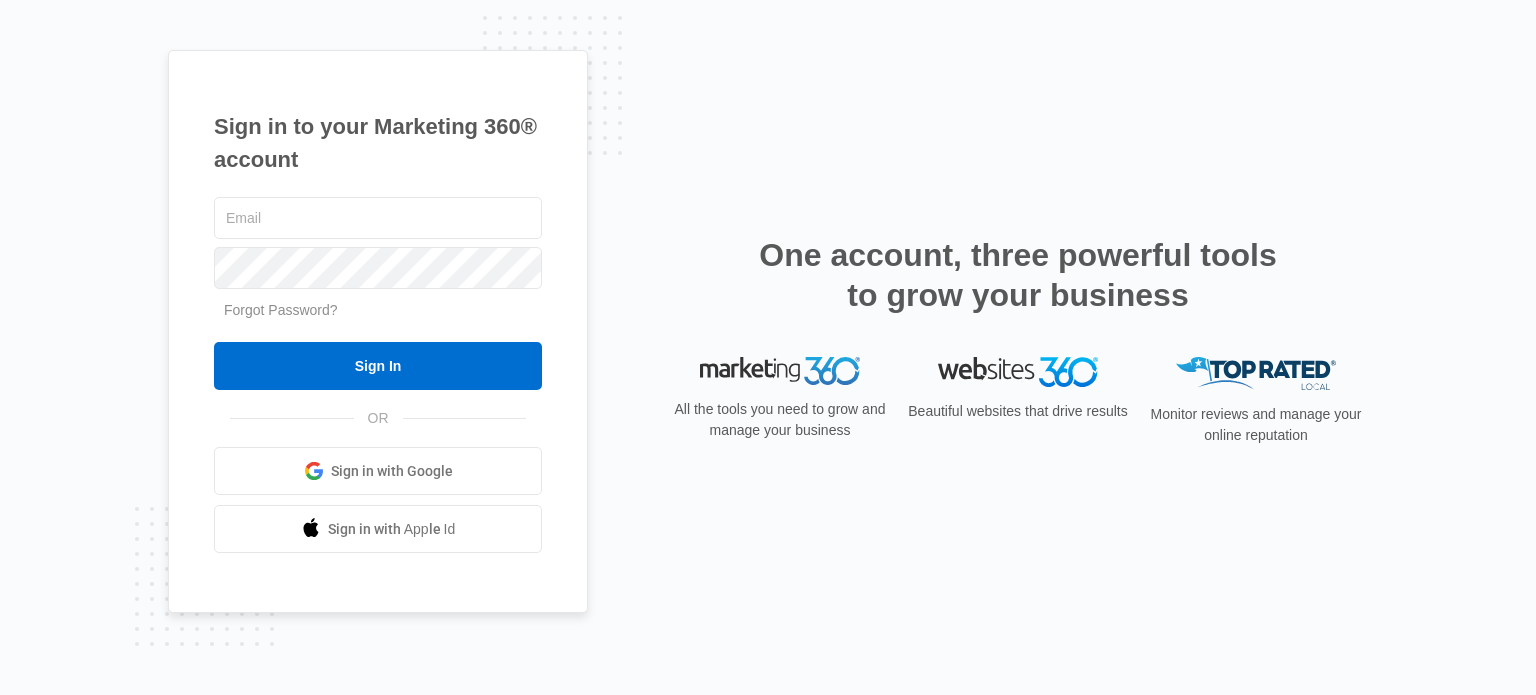 type on "[EMAIL]" 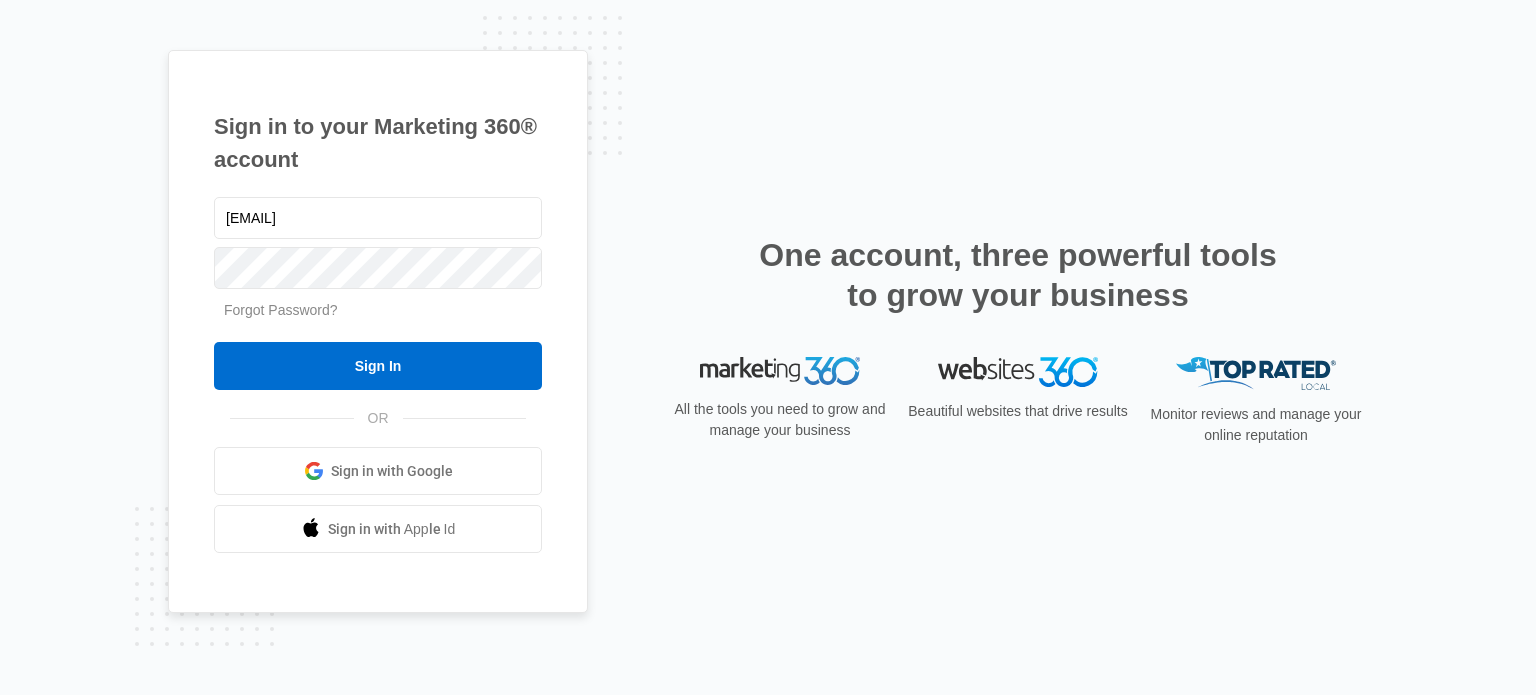 click on "Forgot Password?" at bounding box center [281, 310] 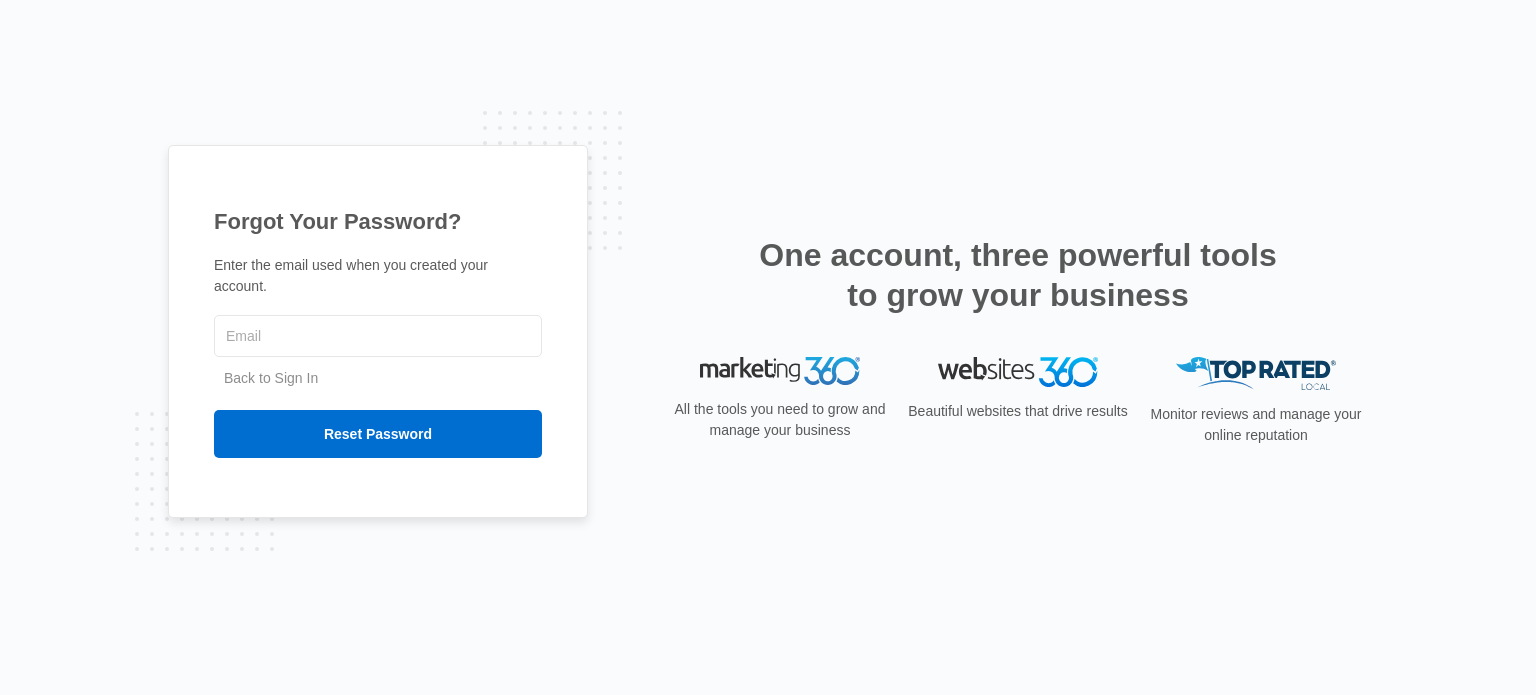 scroll, scrollTop: 0, scrollLeft: 0, axis: both 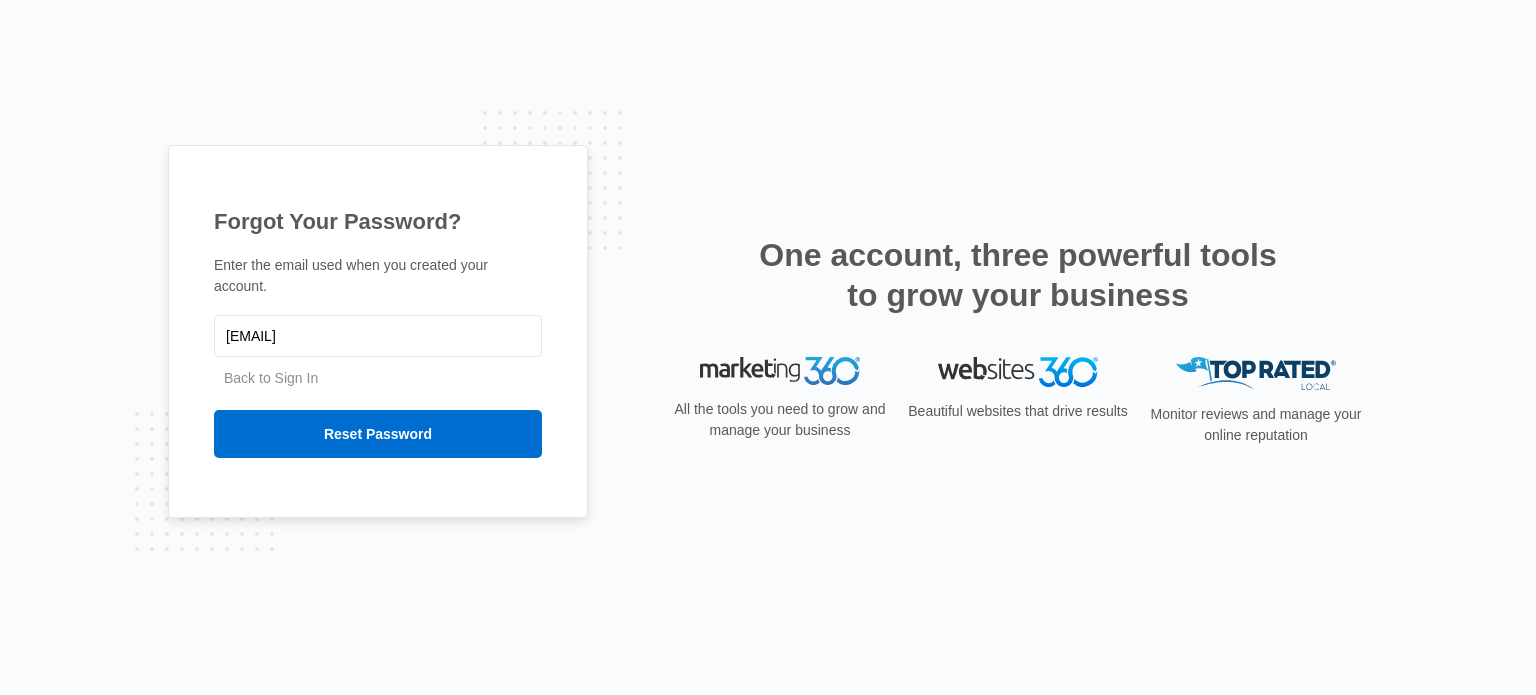 click on "Forgot Your Password?
Enter the email used when you created your account.
scrapybins@gmail.com
Back to Sign In
Reset Password" at bounding box center (768, 347) 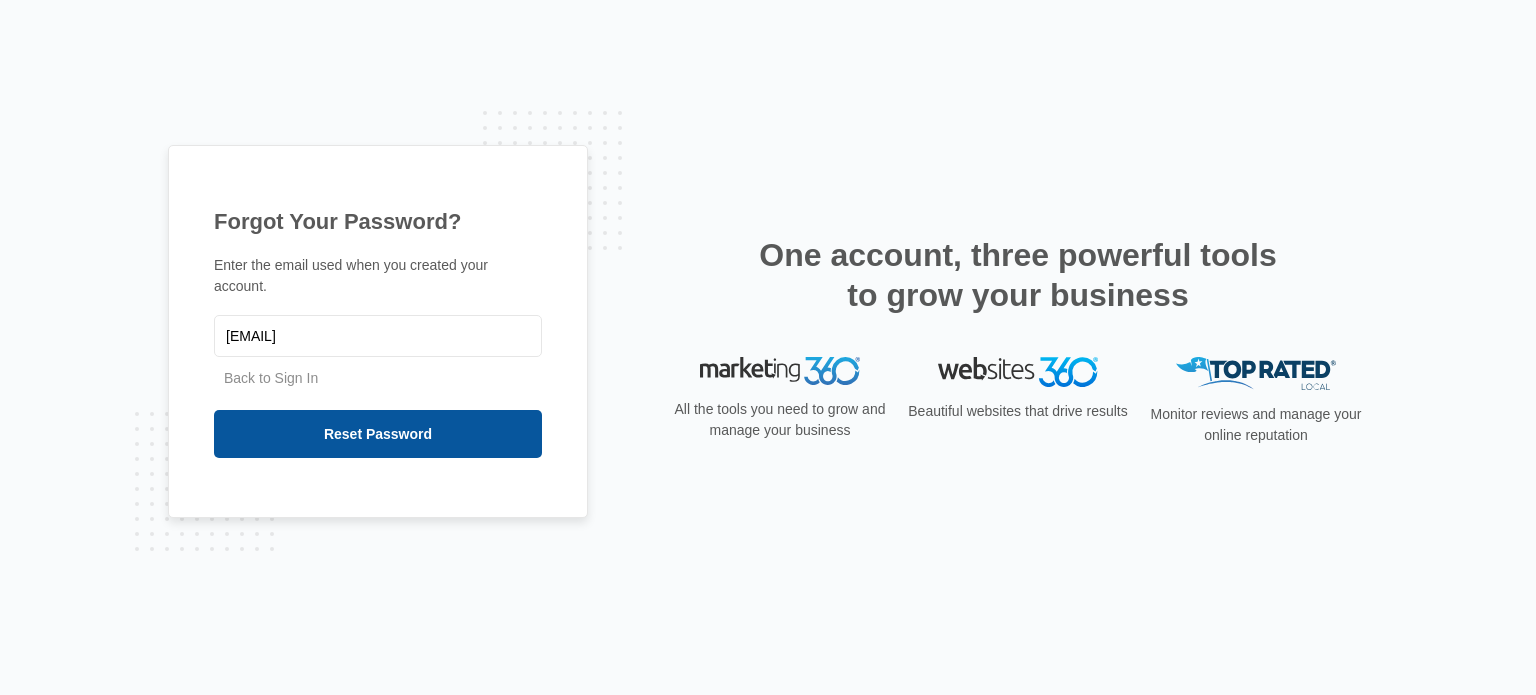 click on "Reset Password" at bounding box center [378, 434] 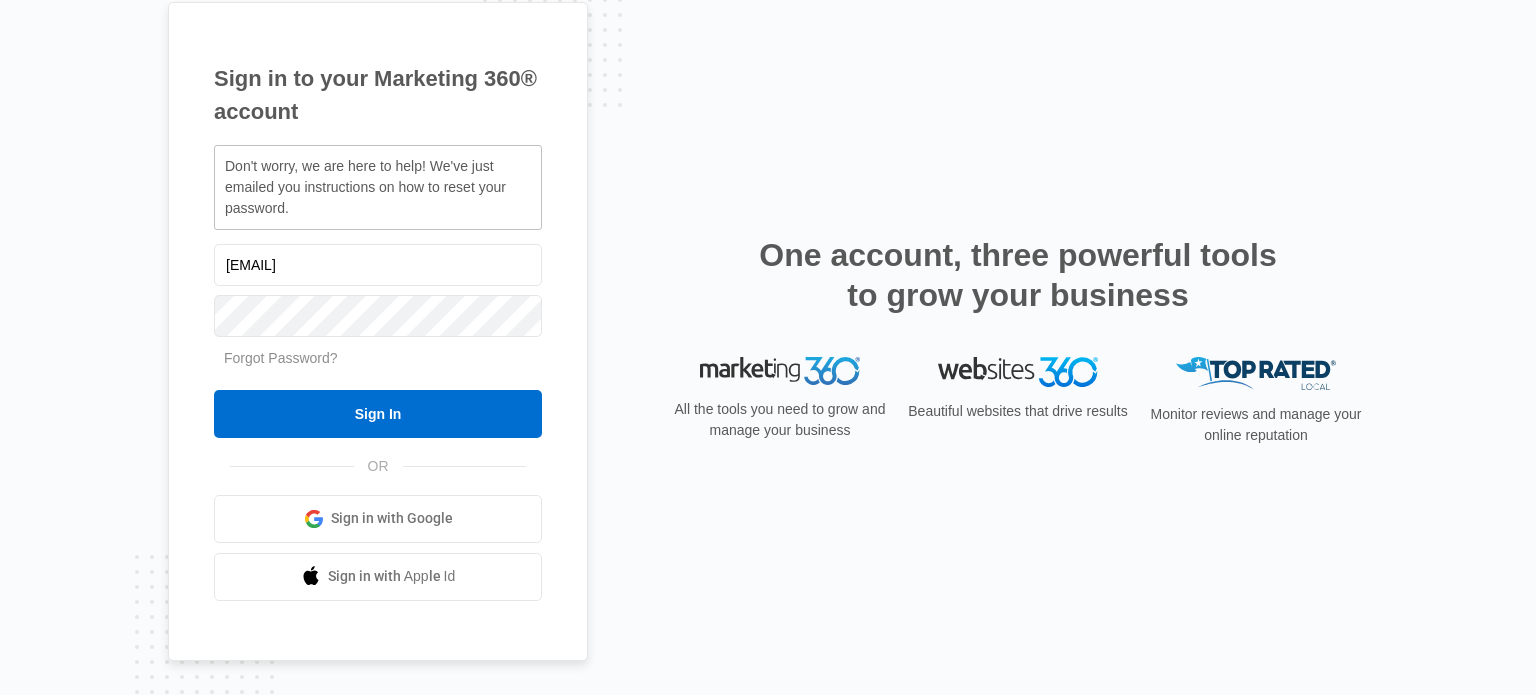 scroll, scrollTop: 0, scrollLeft: 0, axis: both 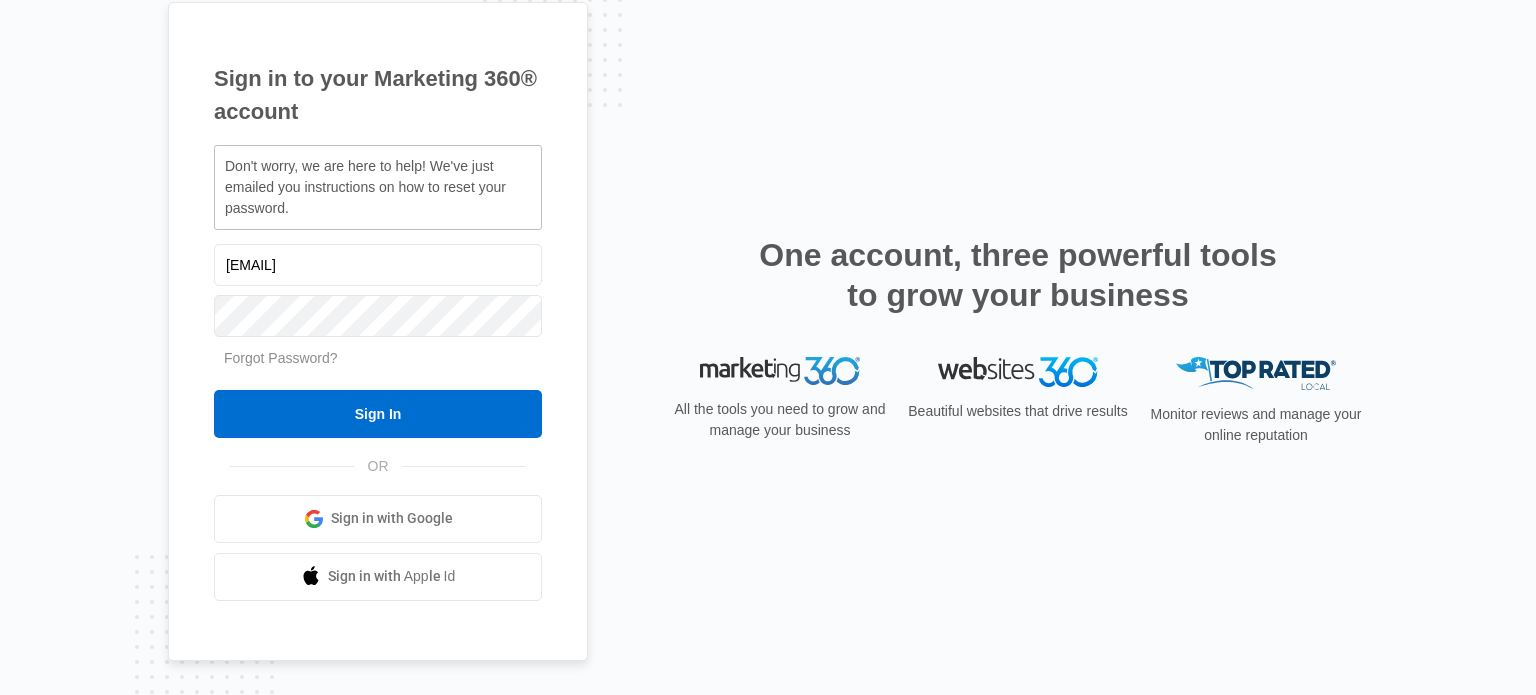 click on "Sign in to your Marketing 360® account
Don't worry, we are here to help! We've just emailed you instructions on how to reset your password.
scrapybins@gmail.com" at bounding box center (768, 347) 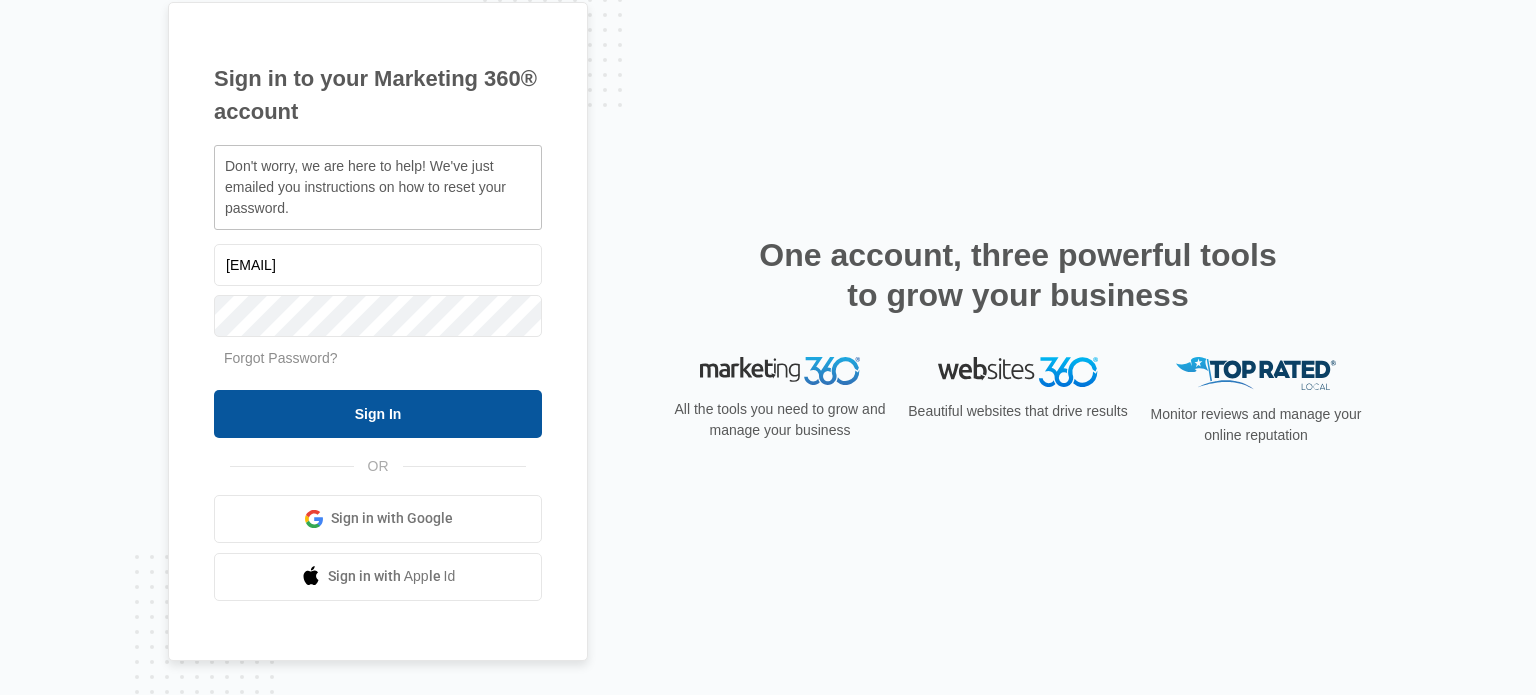 click on "Sign In" at bounding box center (378, 414) 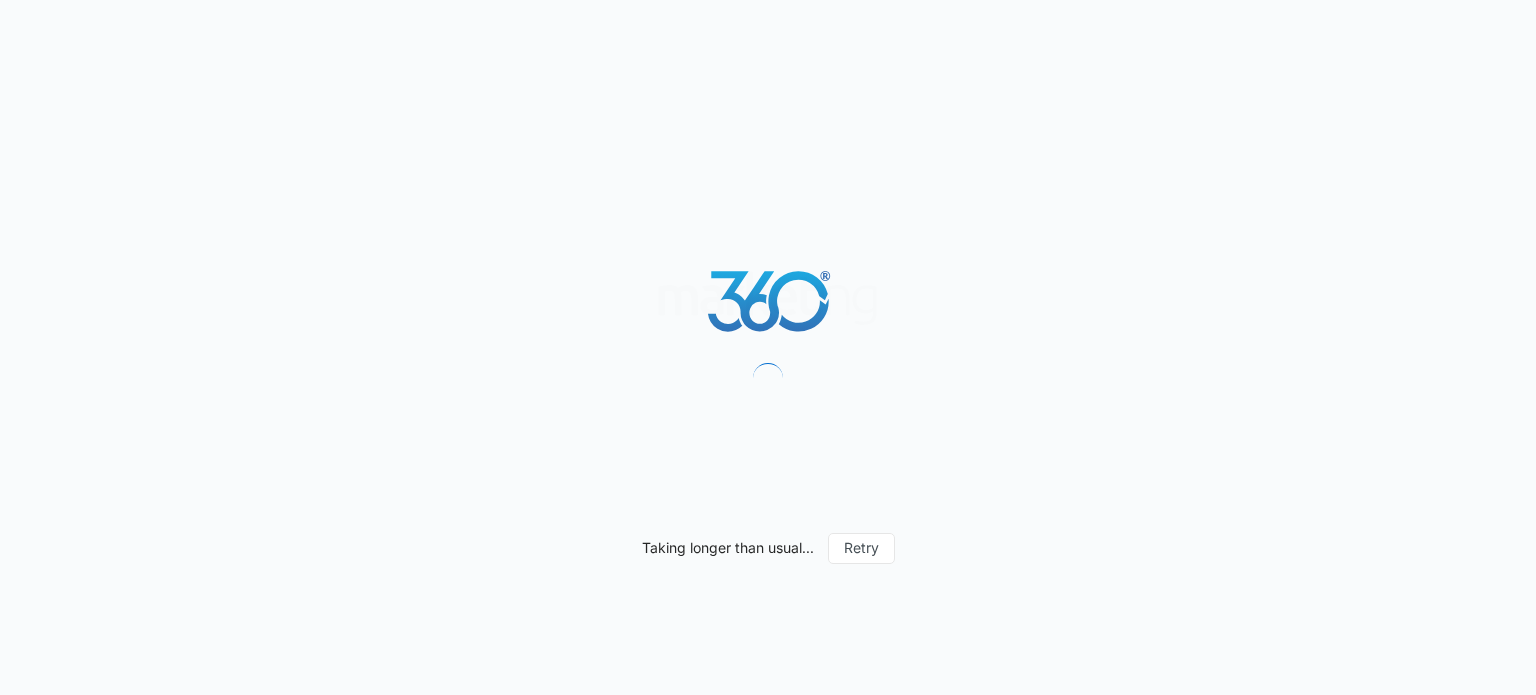 scroll, scrollTop: 0, scrollLeft: 0, axis: both 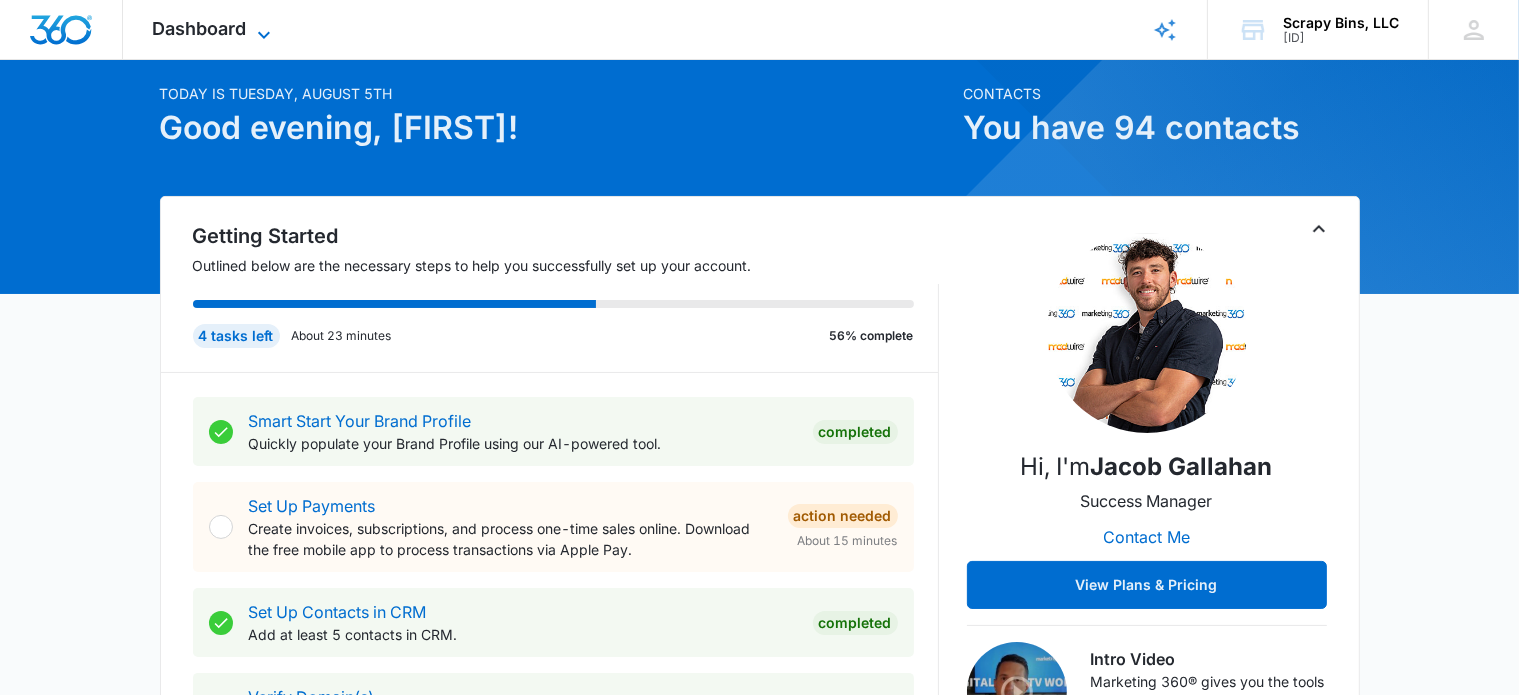 click on "Dashboard" at bounding box center (200, 28) 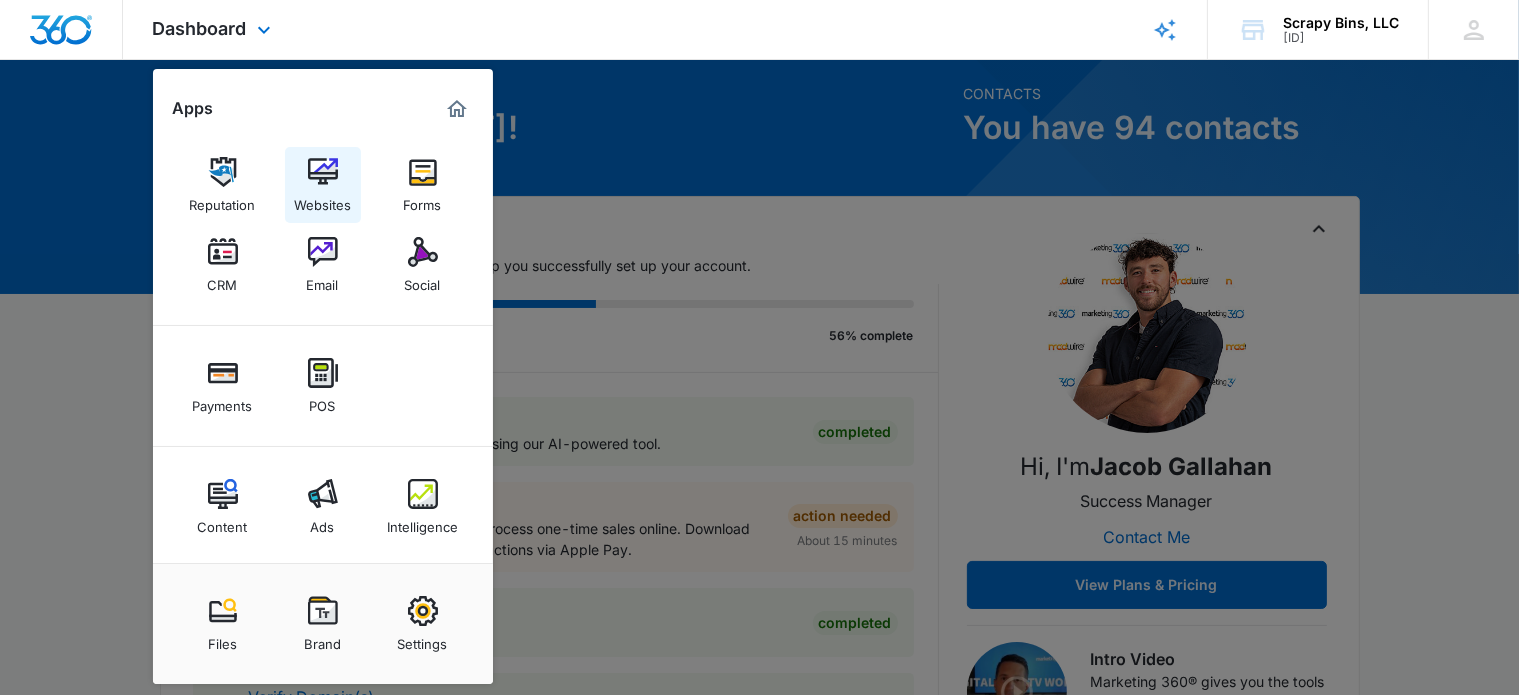 click at bounding box center [323, 172] 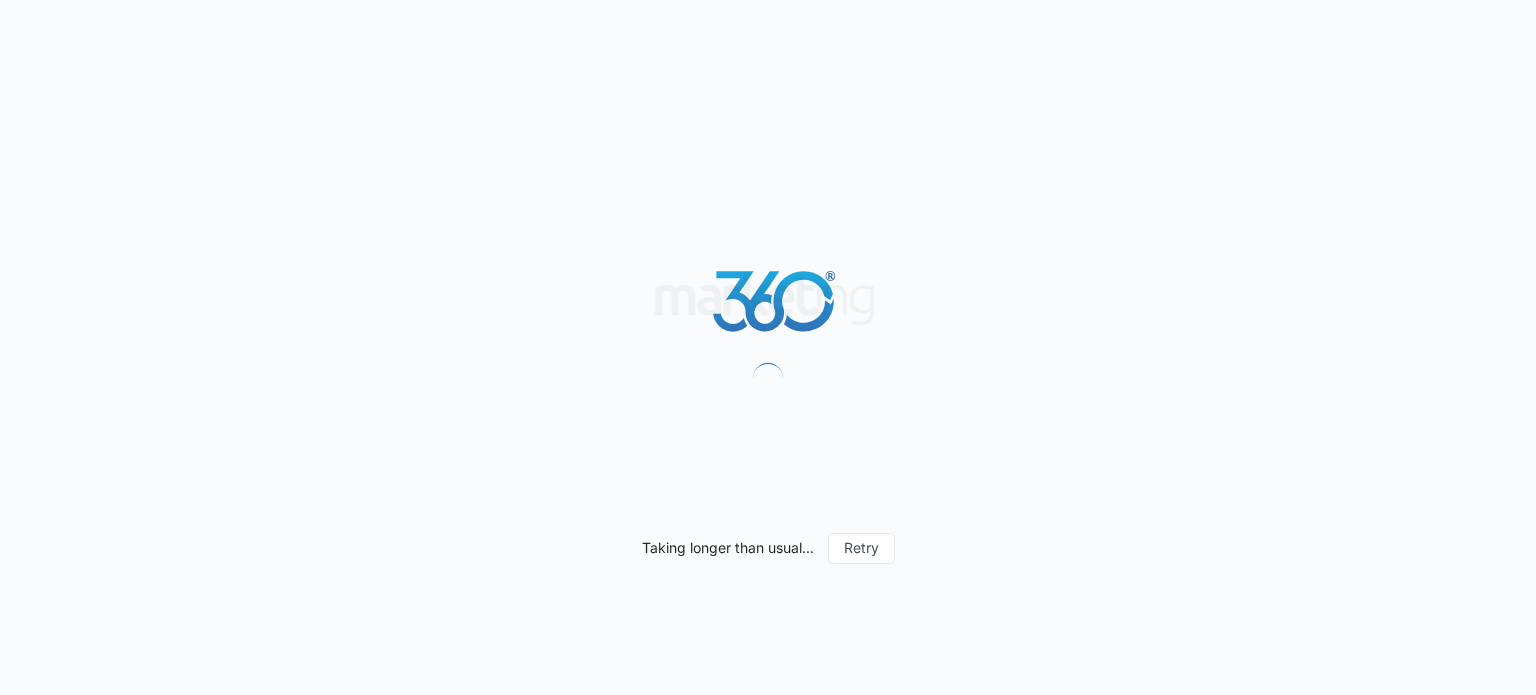scroll, scrollTop: 0, scrollLeft: 0, axis: both 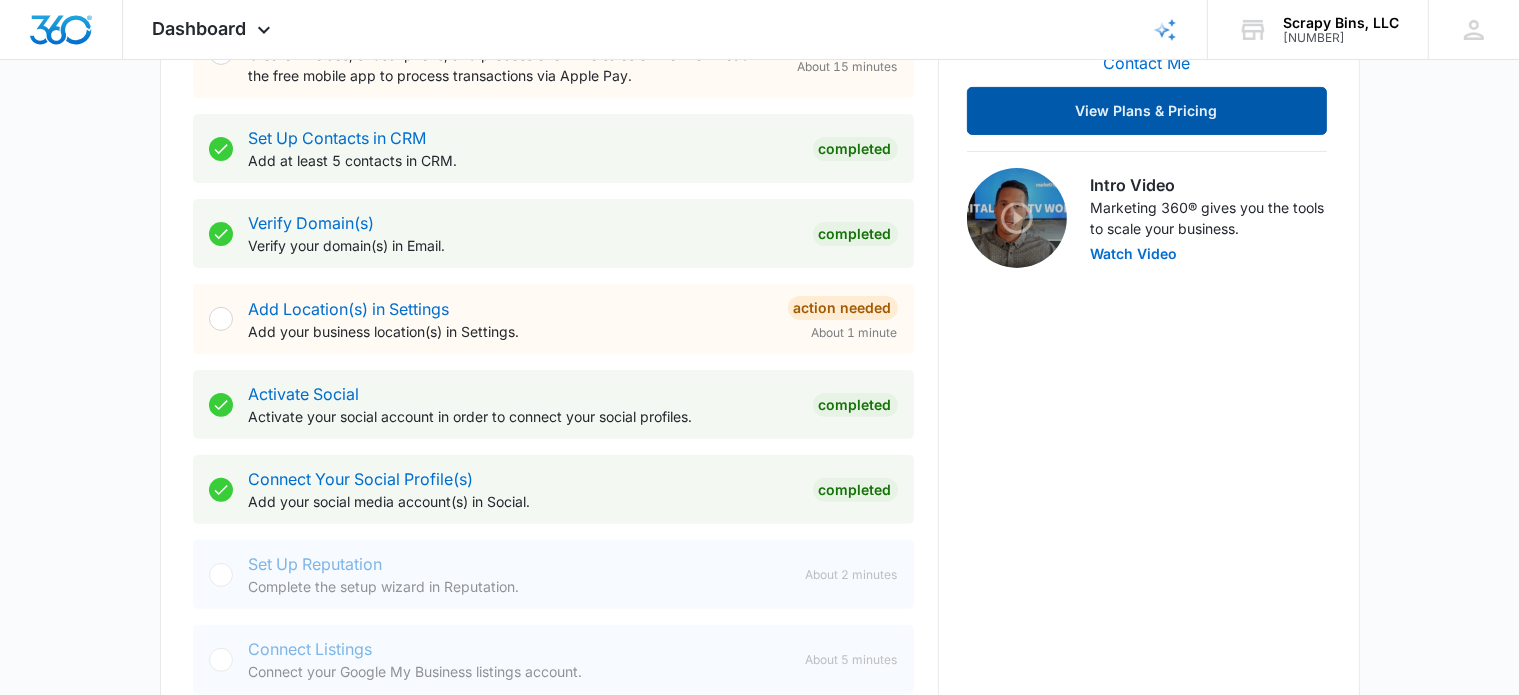 click on "View Plans & Pricing" at bounding box center (1147, 111) 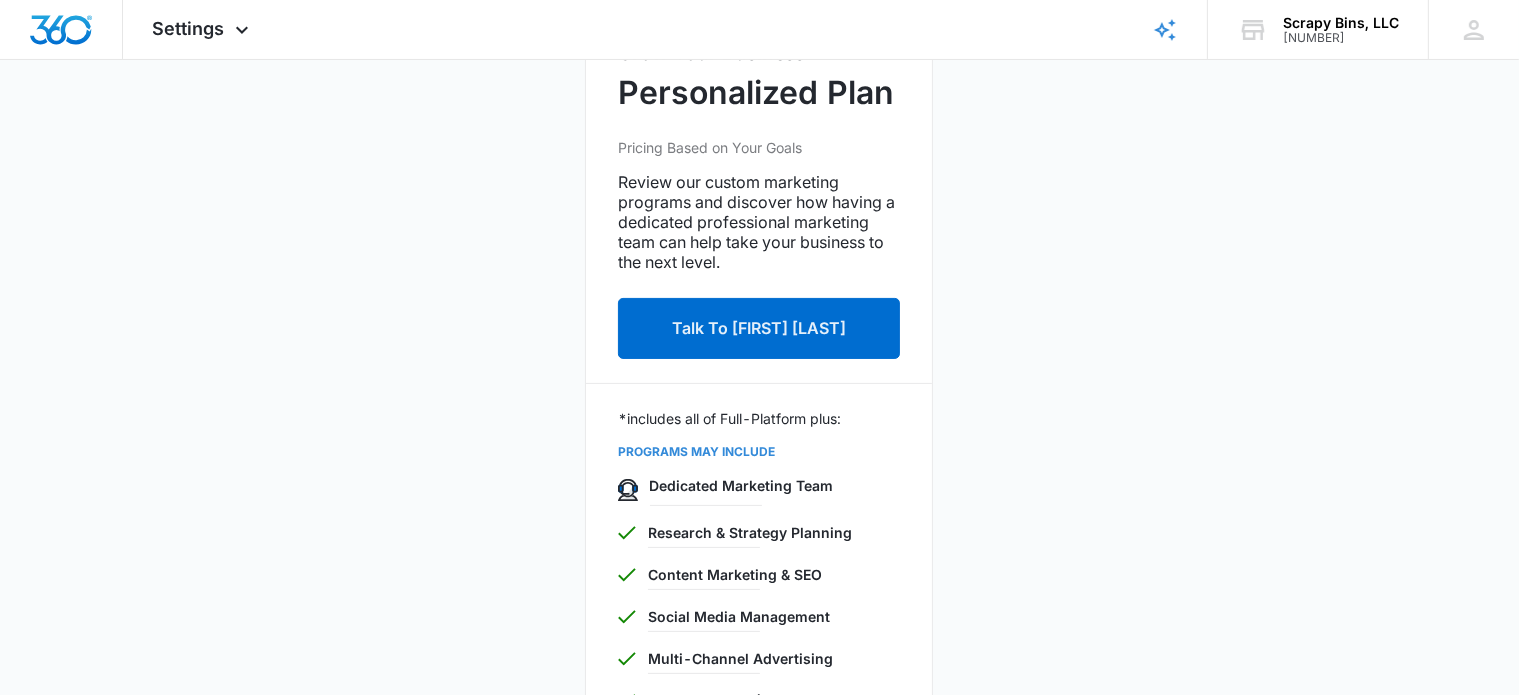 scroll, scrollTop: 349, scrollLeft: 0, axis: vertical 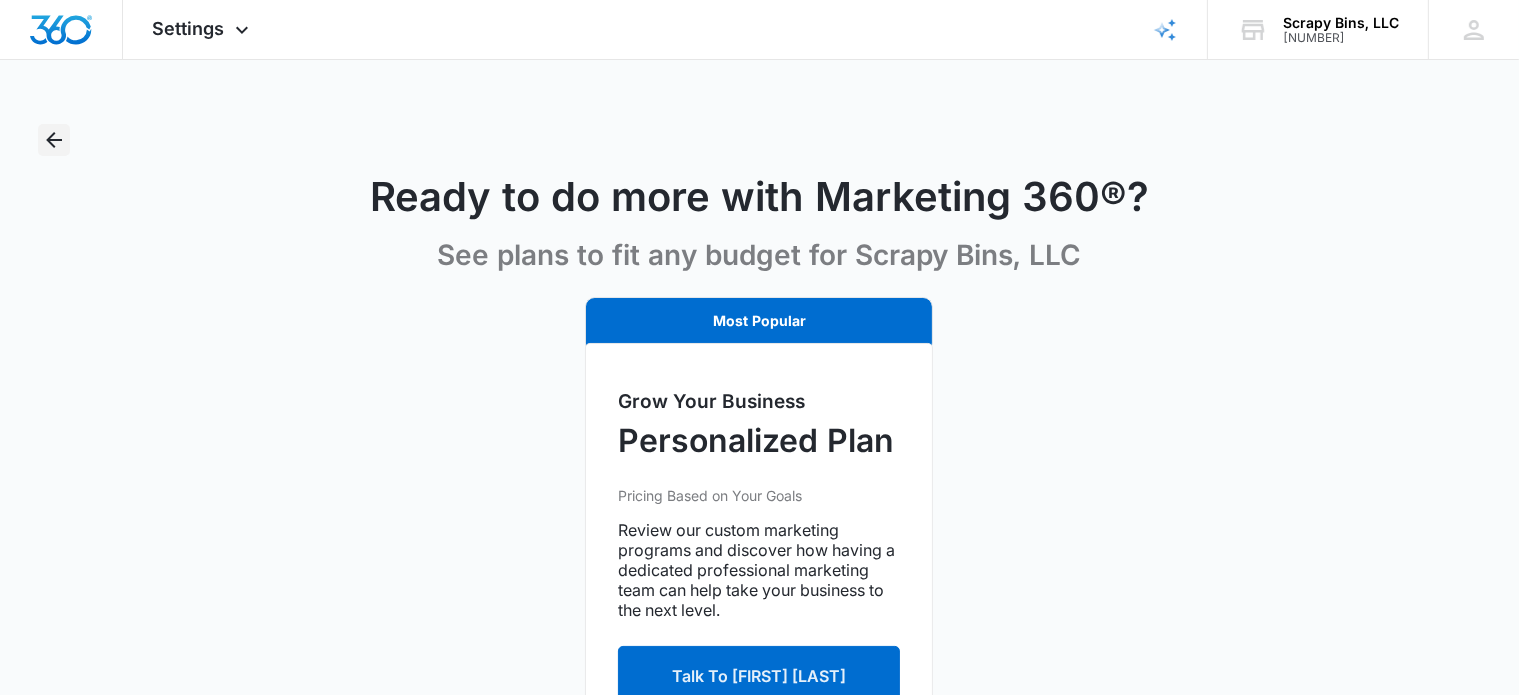 click 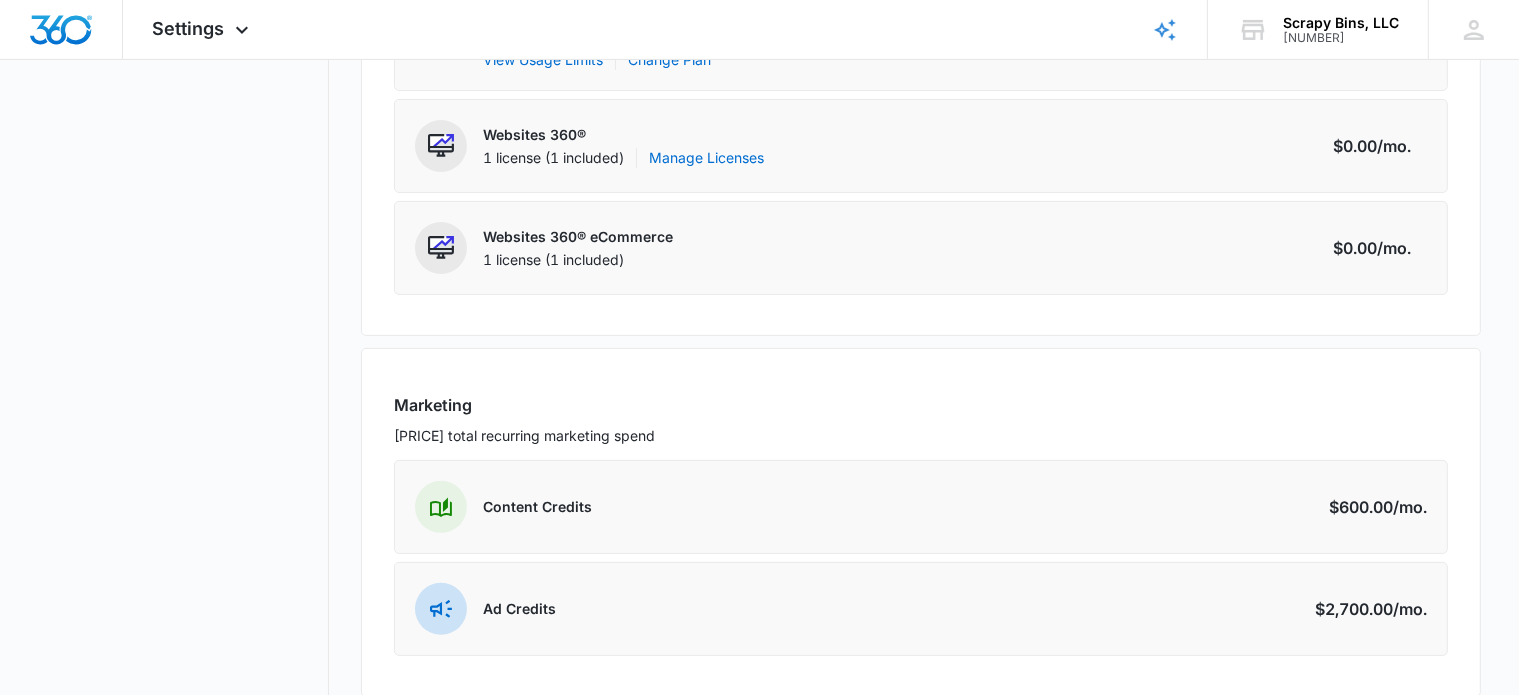 scroll, scrollTop: 484, scrollLeft: 0, axis: vertical 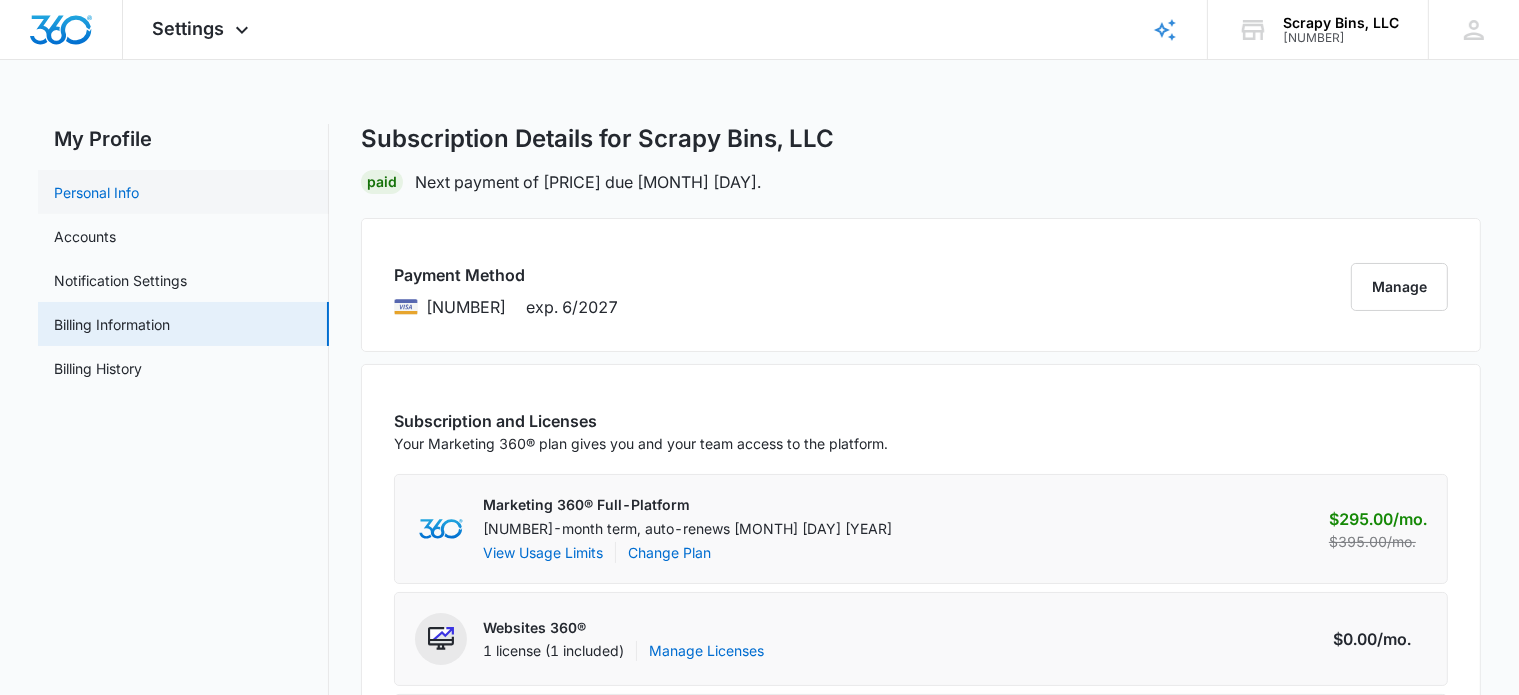 click on "Personal Info" at bounding box center (96, 192) 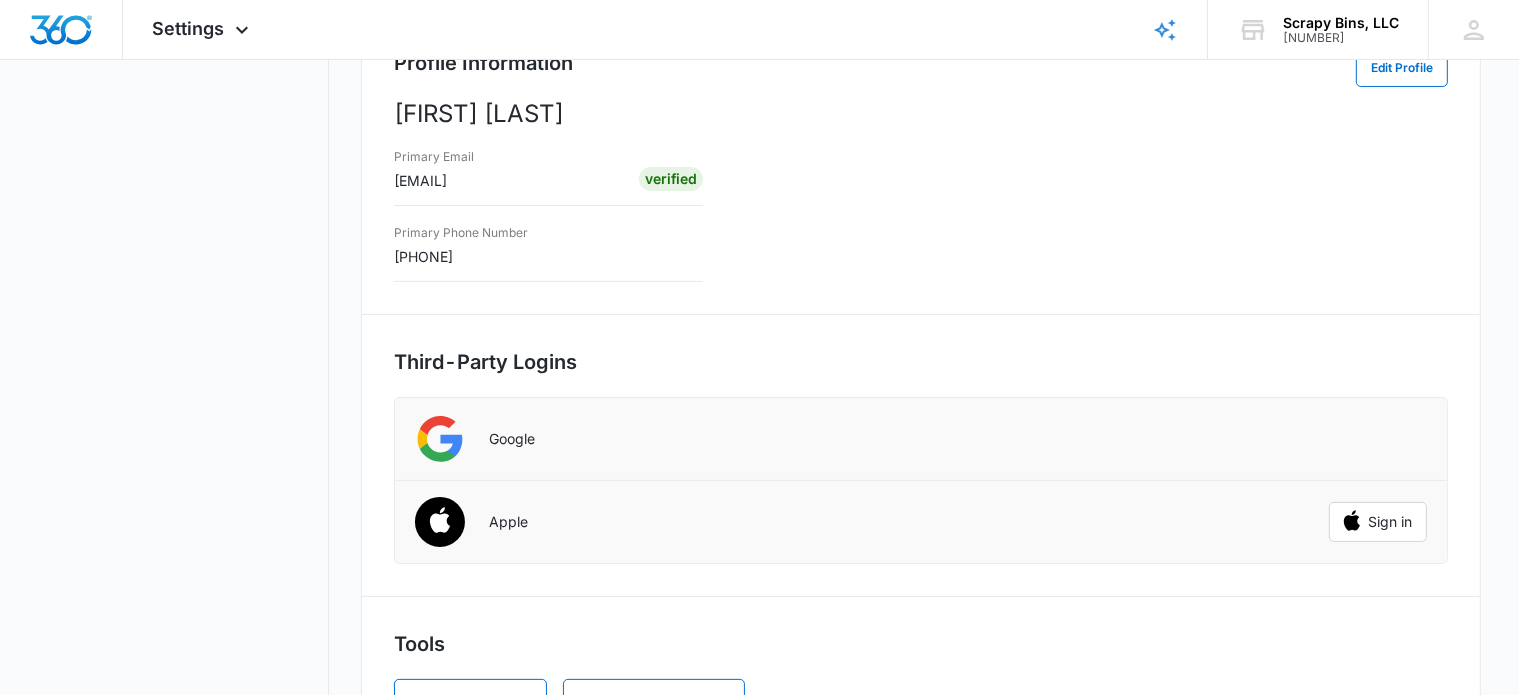 scroll, scrollTop: 362, scrollLeft: 0, axis: vertical 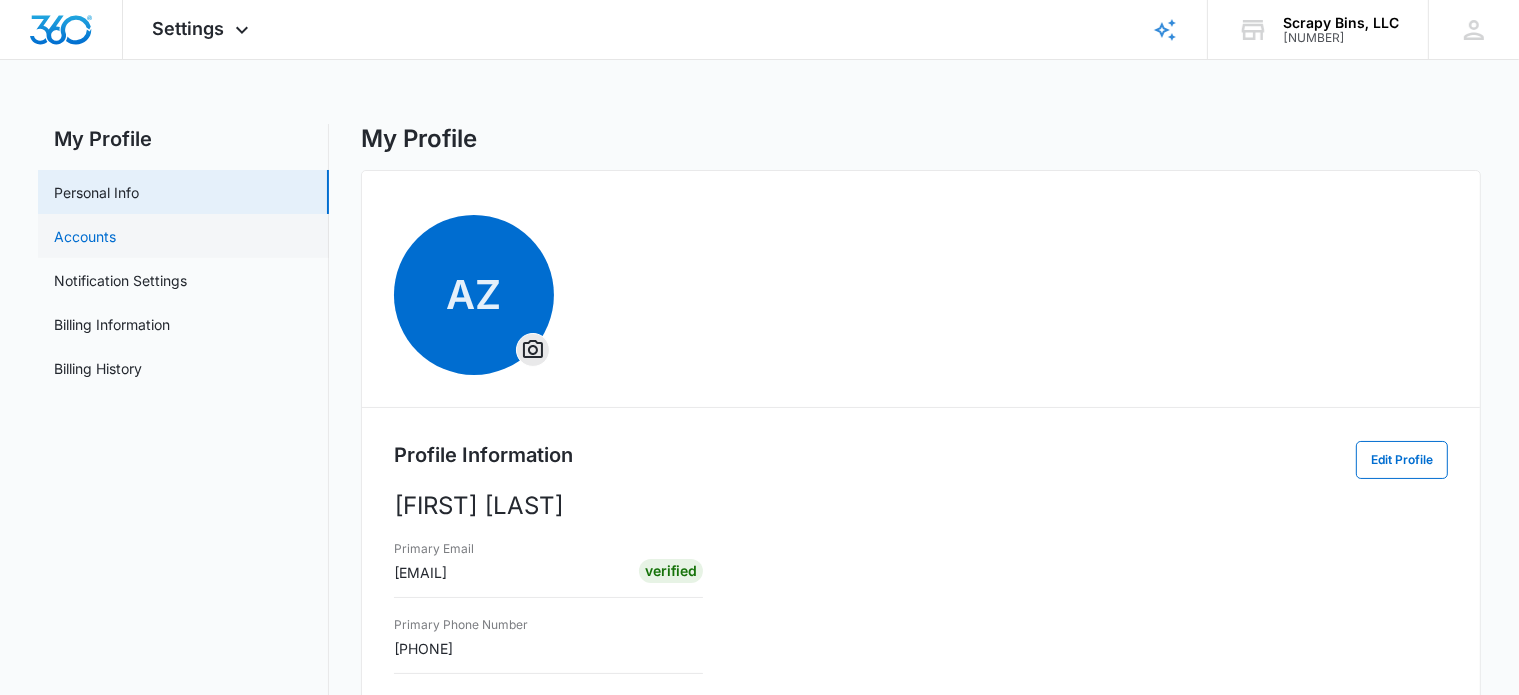 click on "Accounts" at bounding box center [85, 236] 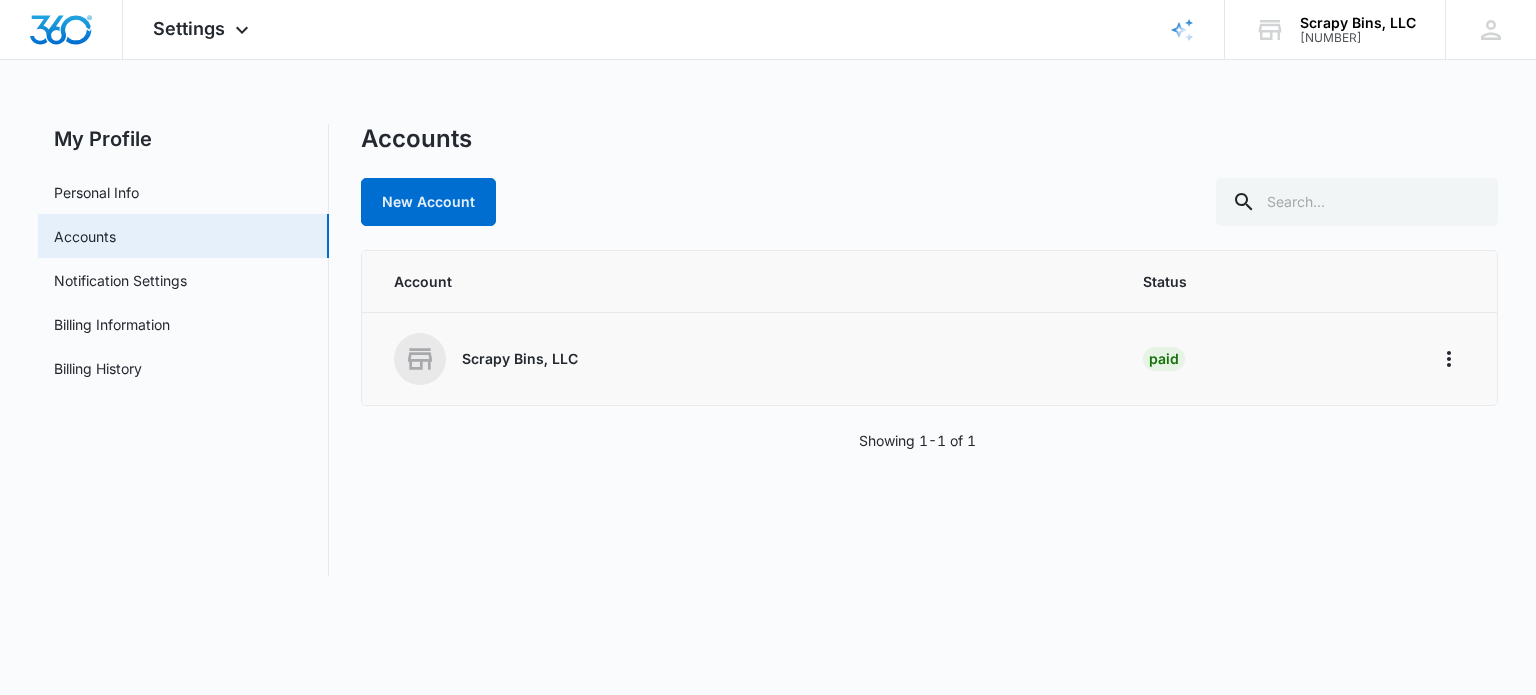 click on "Scrapy Bins, LLC" at bounding box center (520, 359) 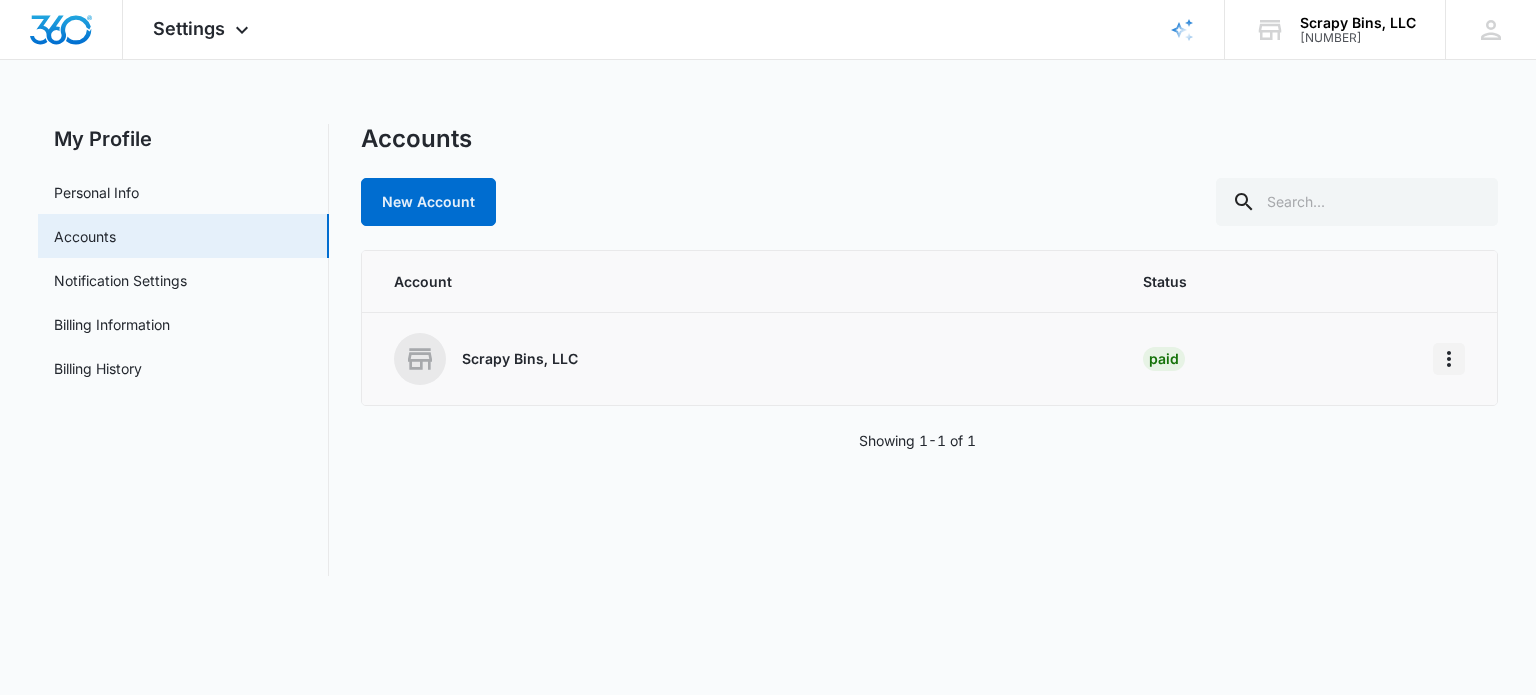 click 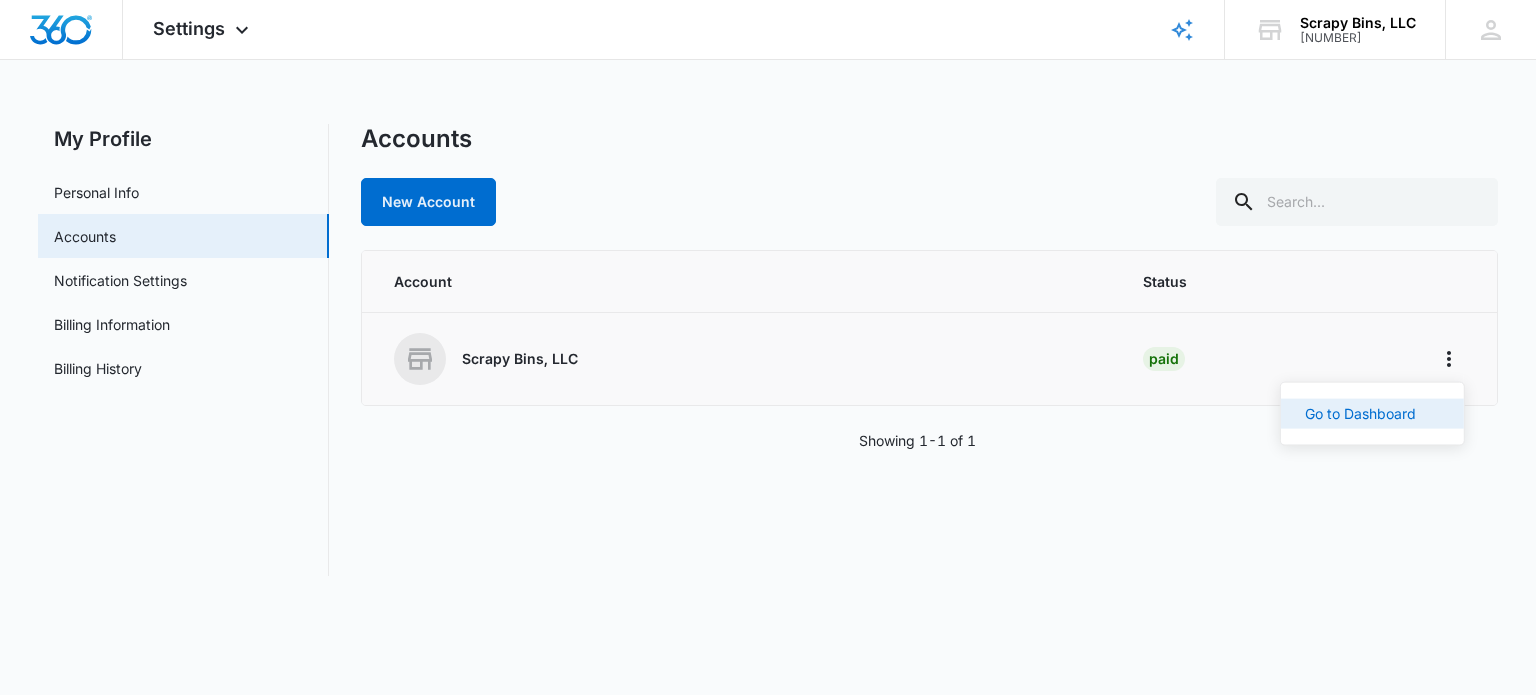 click on "Go to Dashboard" at bounding box center [1360, 414] 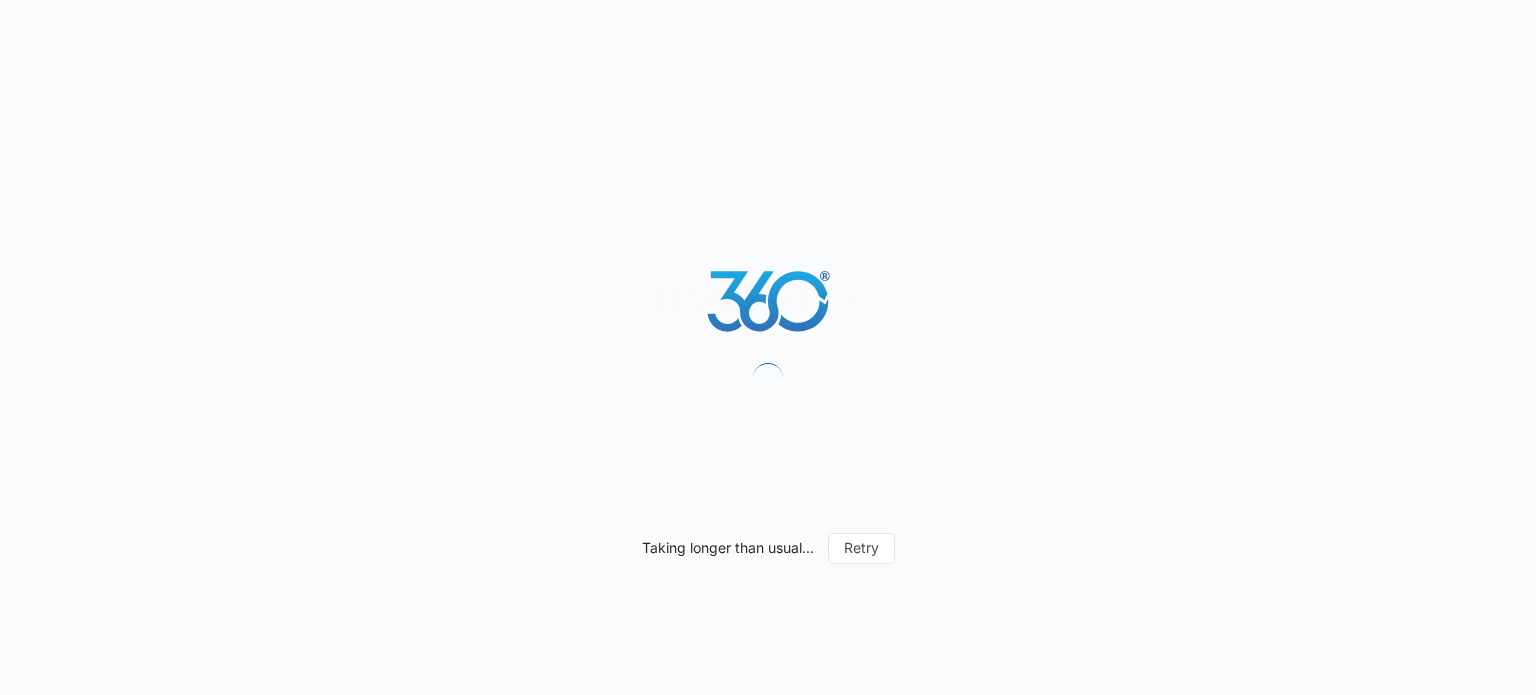 scroll, scrollTop: 0, scrollLeft: 0, axis: both 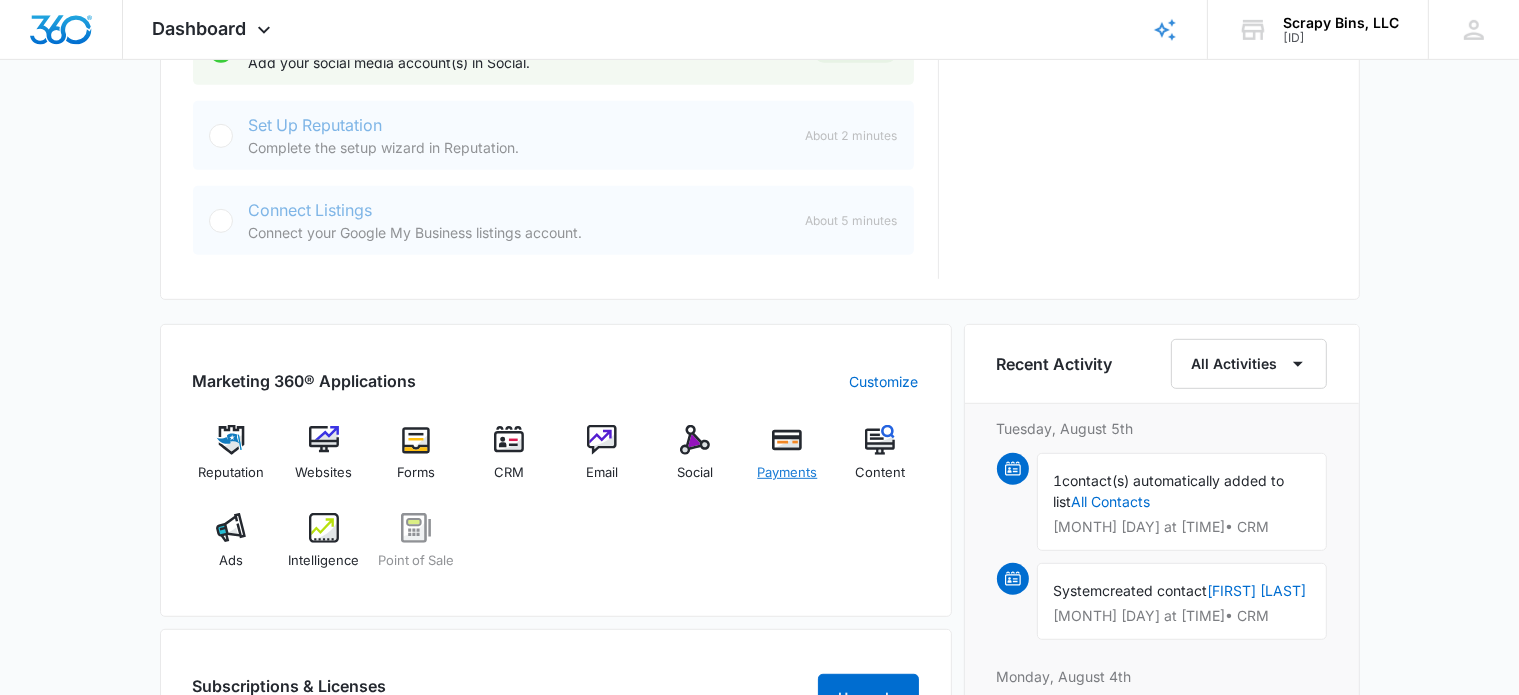 click on "Payments" at bounding box center (787, 473) 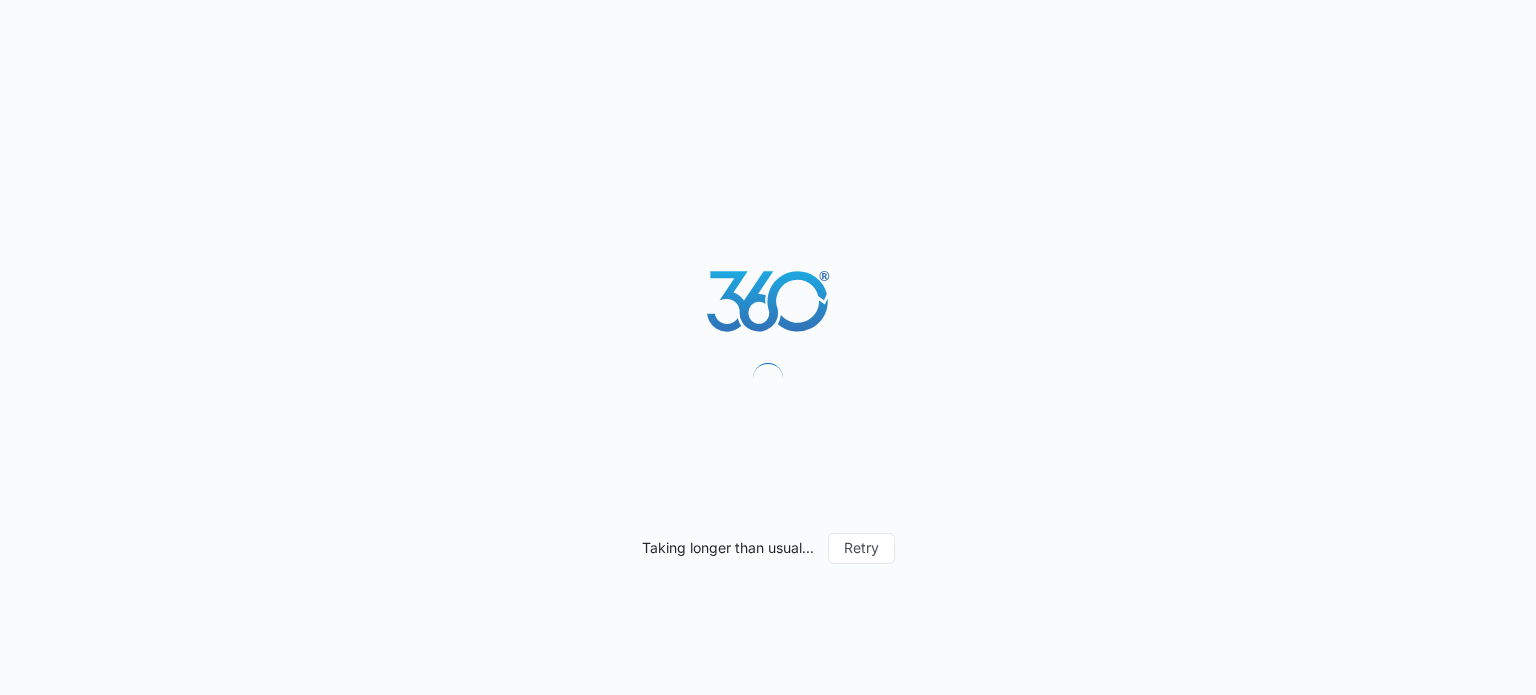 scroll, scrollTop: 0, scrollLeft: 0, axis: both 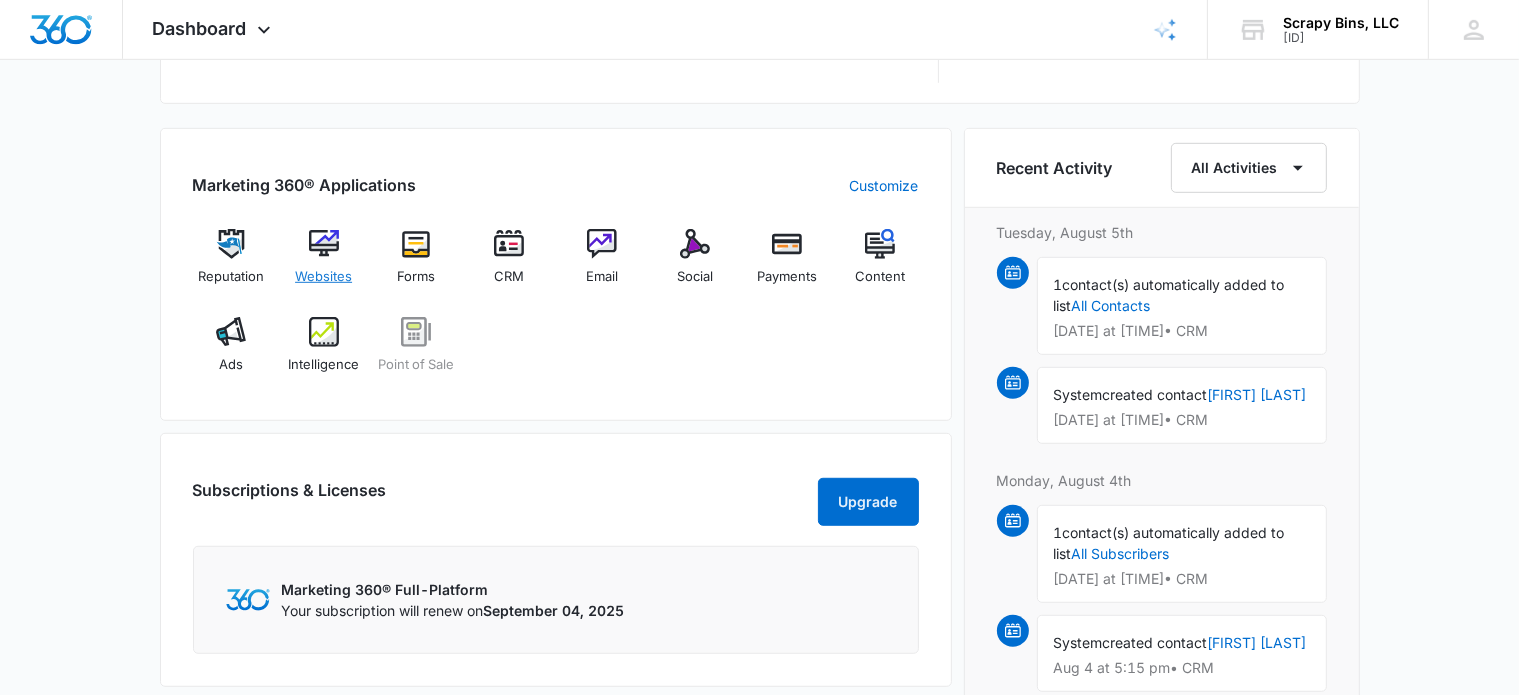 click at bounding box center (324, 244) 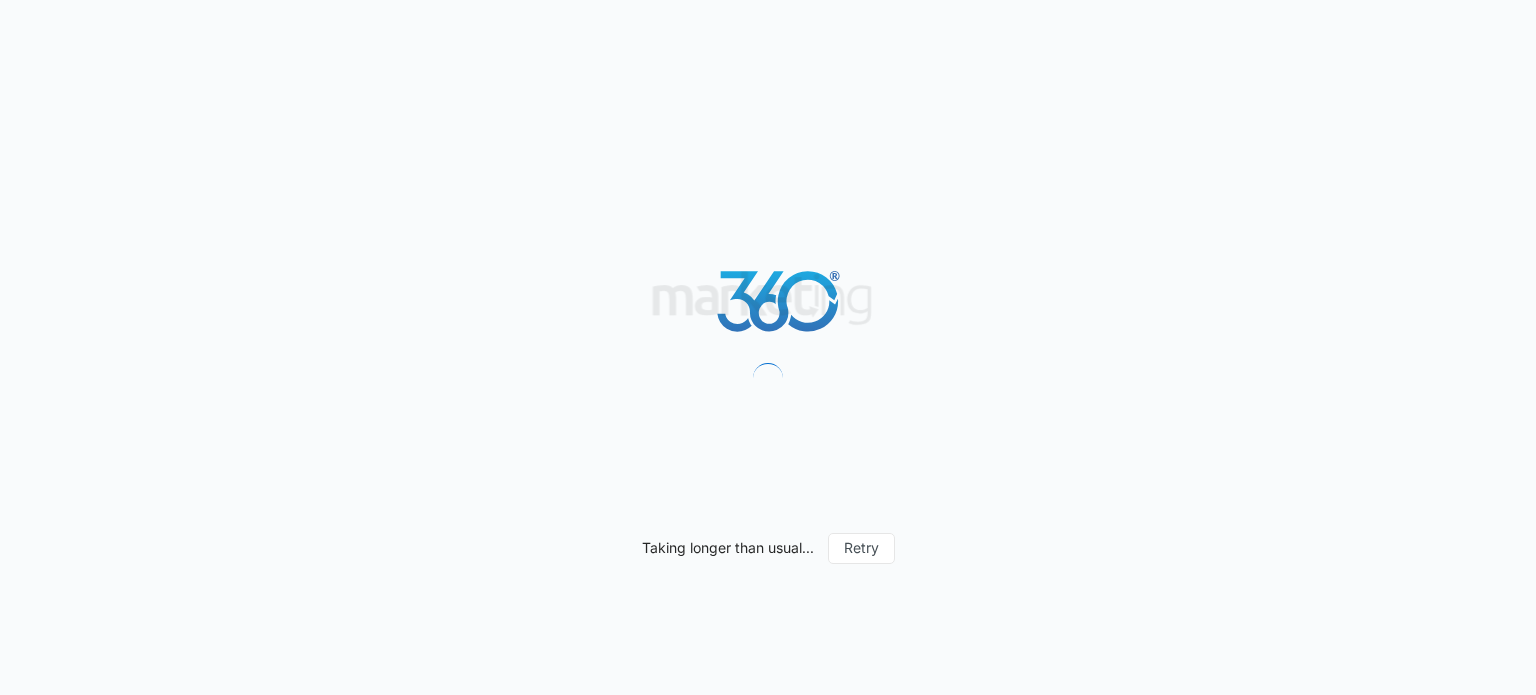 scroll, scrollTop: 0, scrollLeft: 0, axis: both 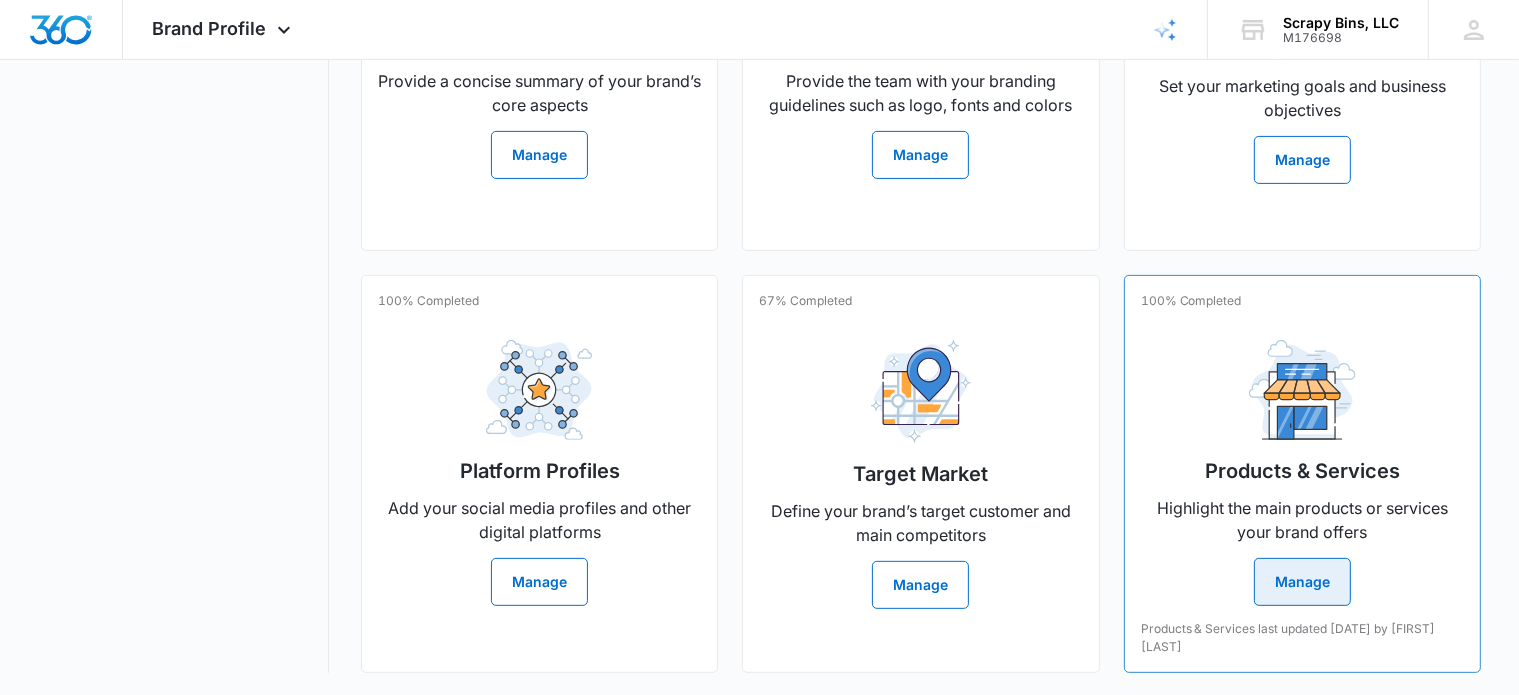 click on "Manage" at bounding box center (1302, 582) 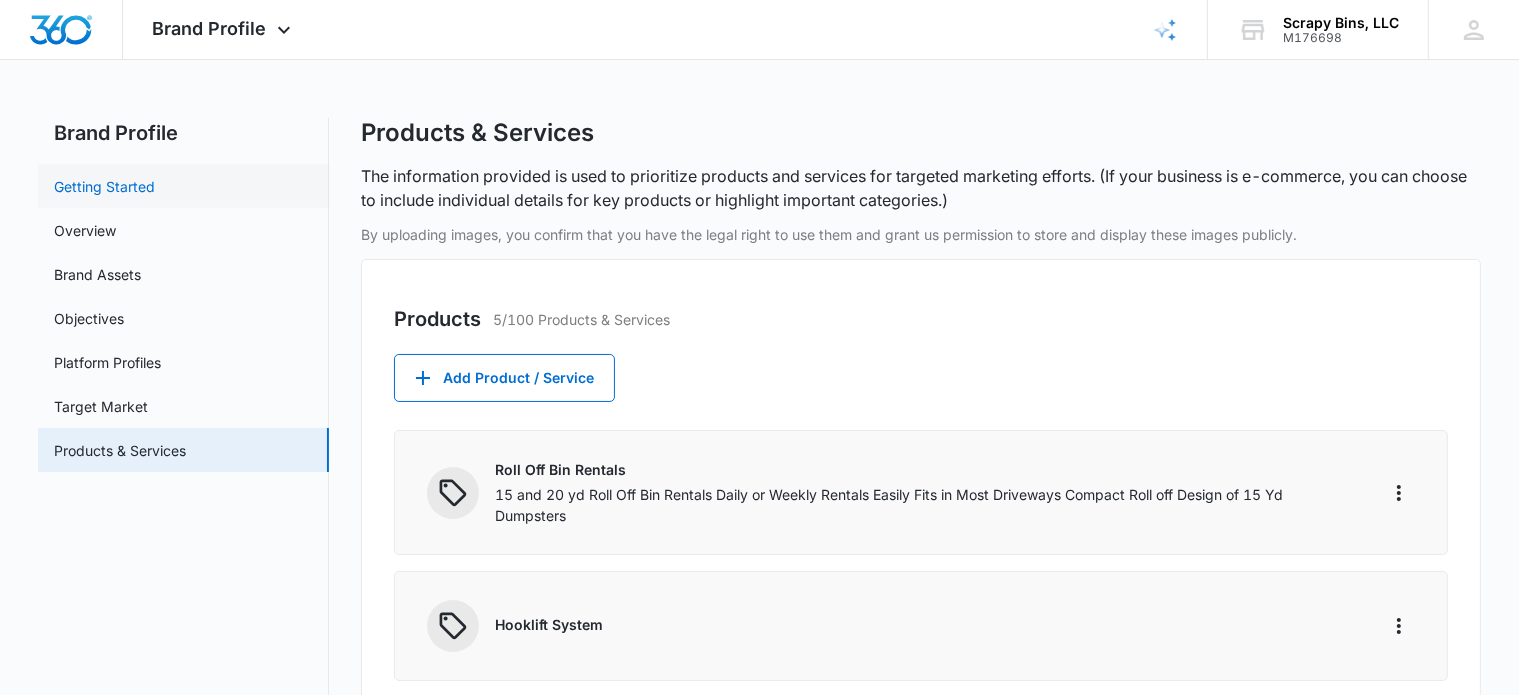 scroll, scrollTop: 0, scrollLeft: 0, axis: both 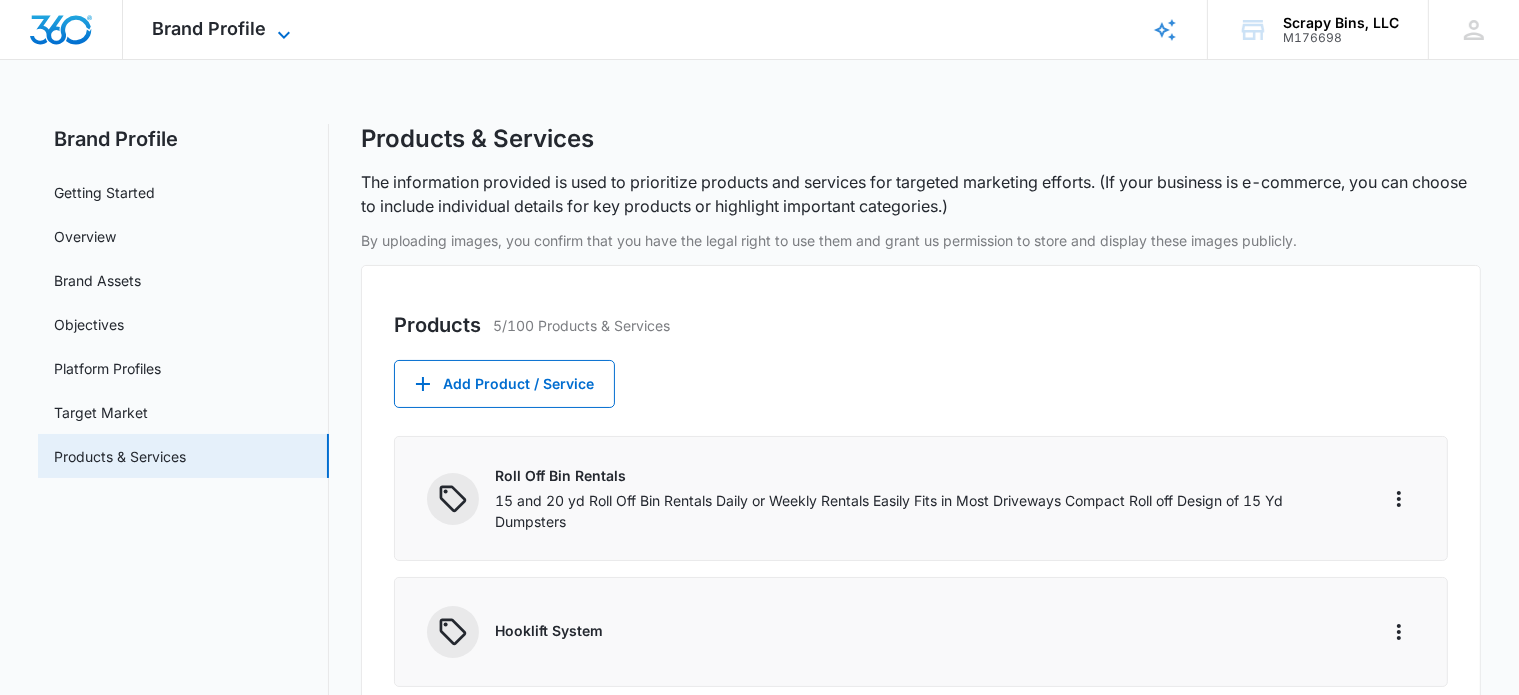 click on "Brand Profile" at bounding box center [210, 28] 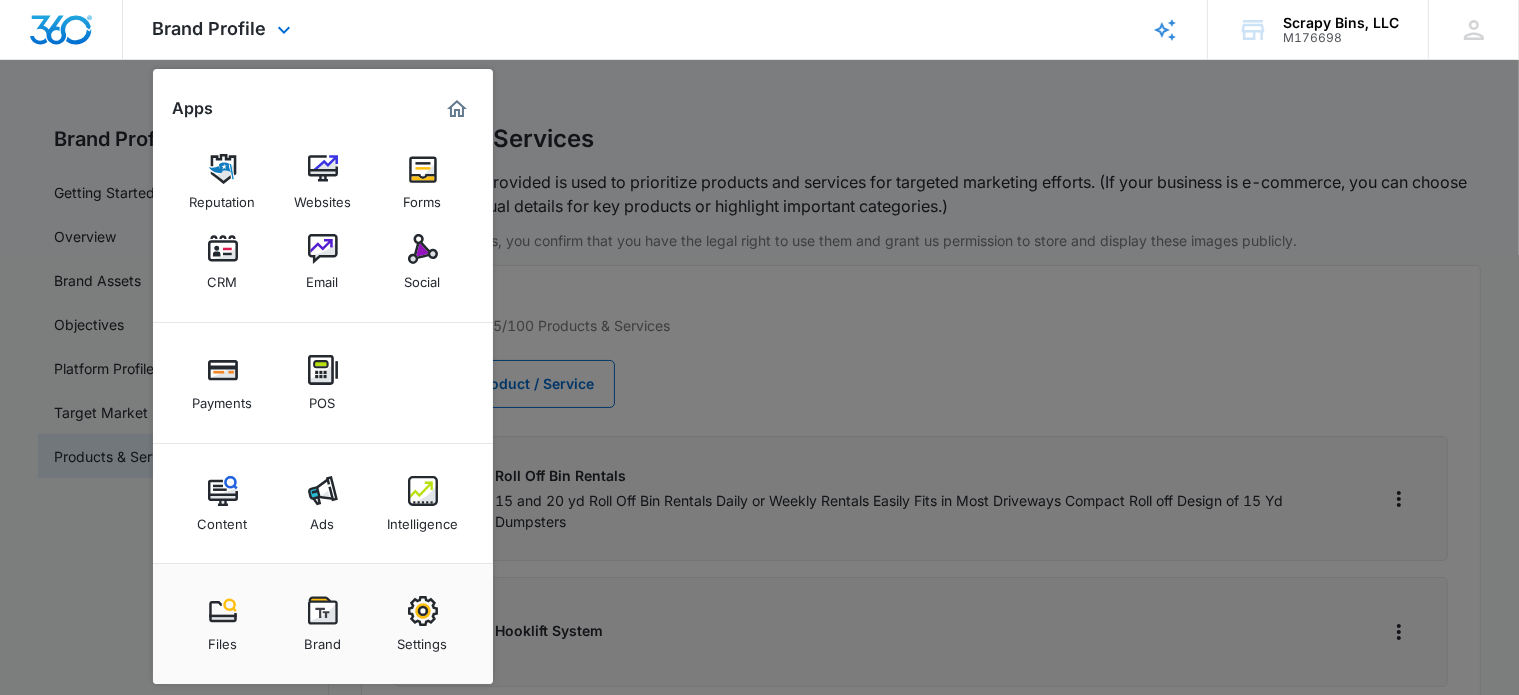 scroll, scrollTop: 4, scrollLeft: 0, axis: vertical 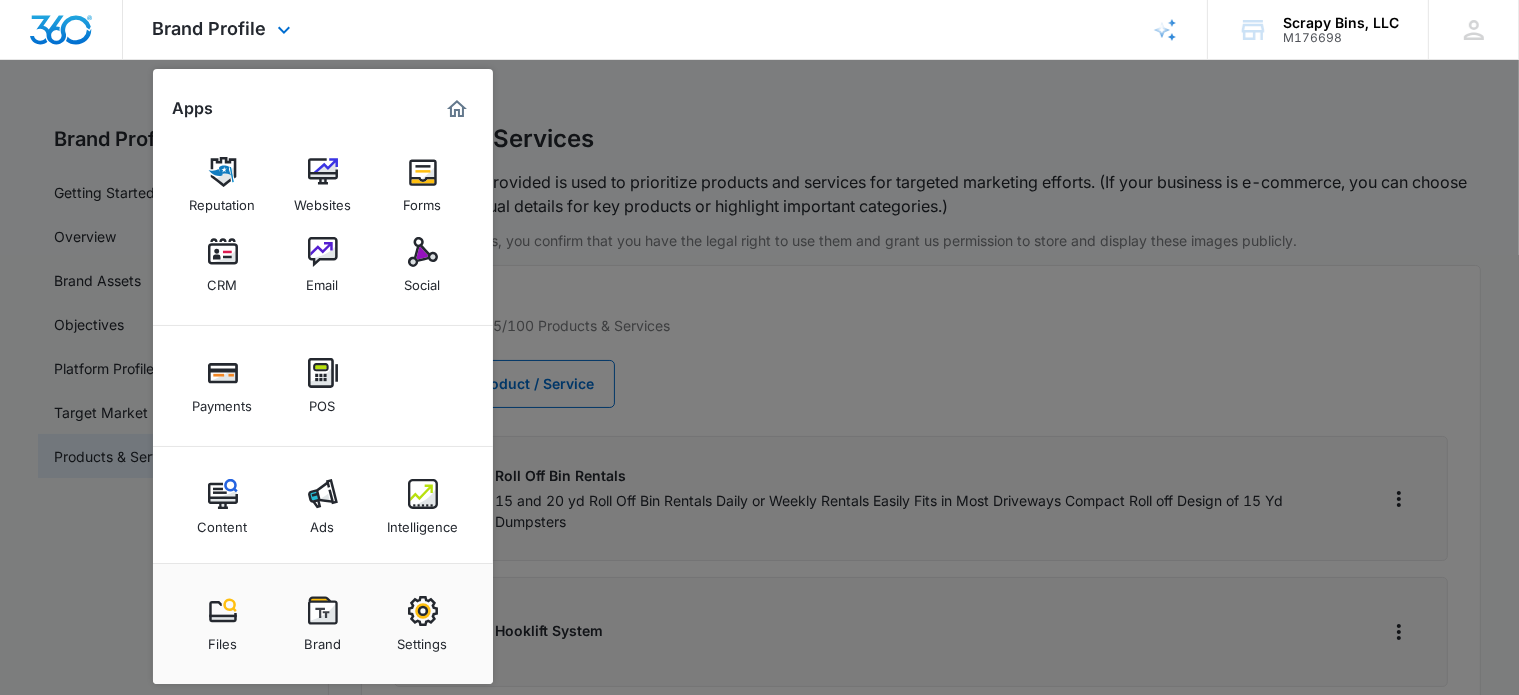 click at bounding box center (457, 109) 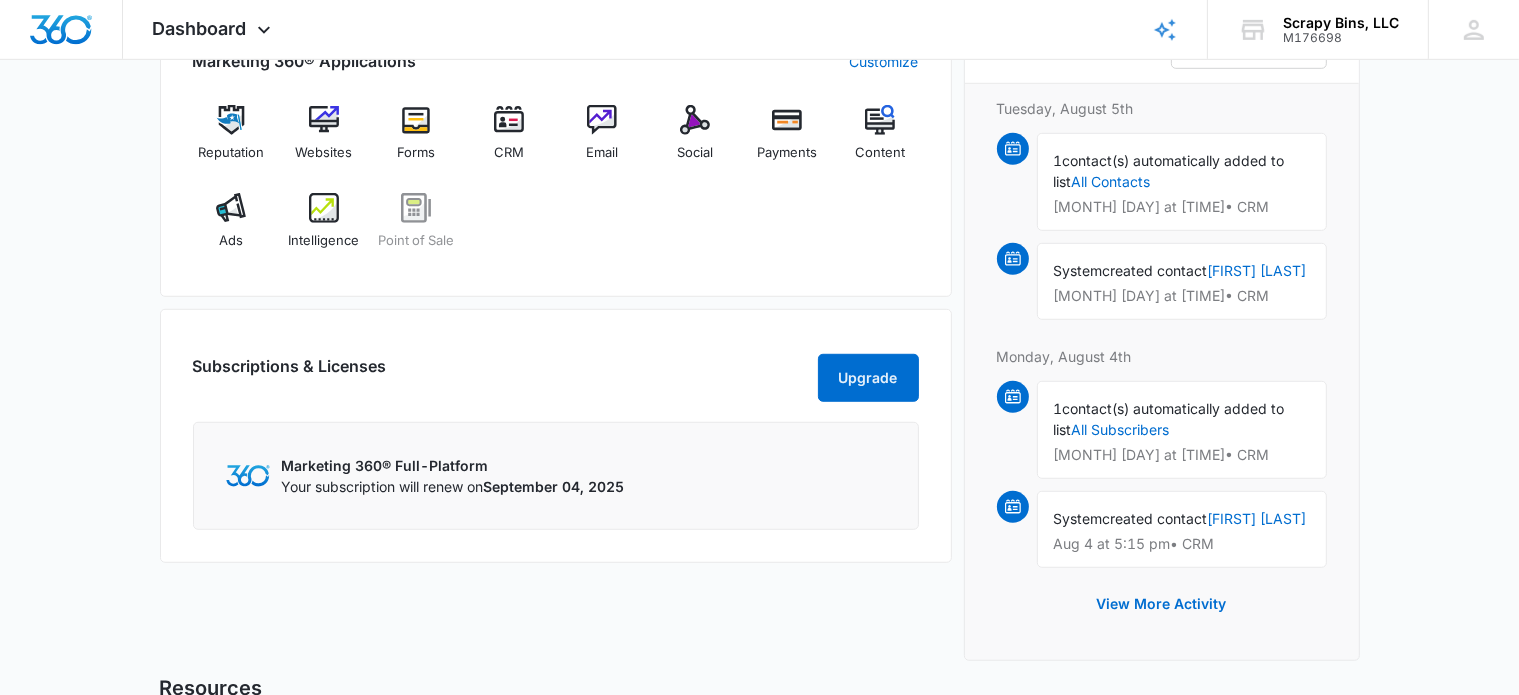 scroll, scrollTop: 1300, scrollLeft: 0, axis: vertical 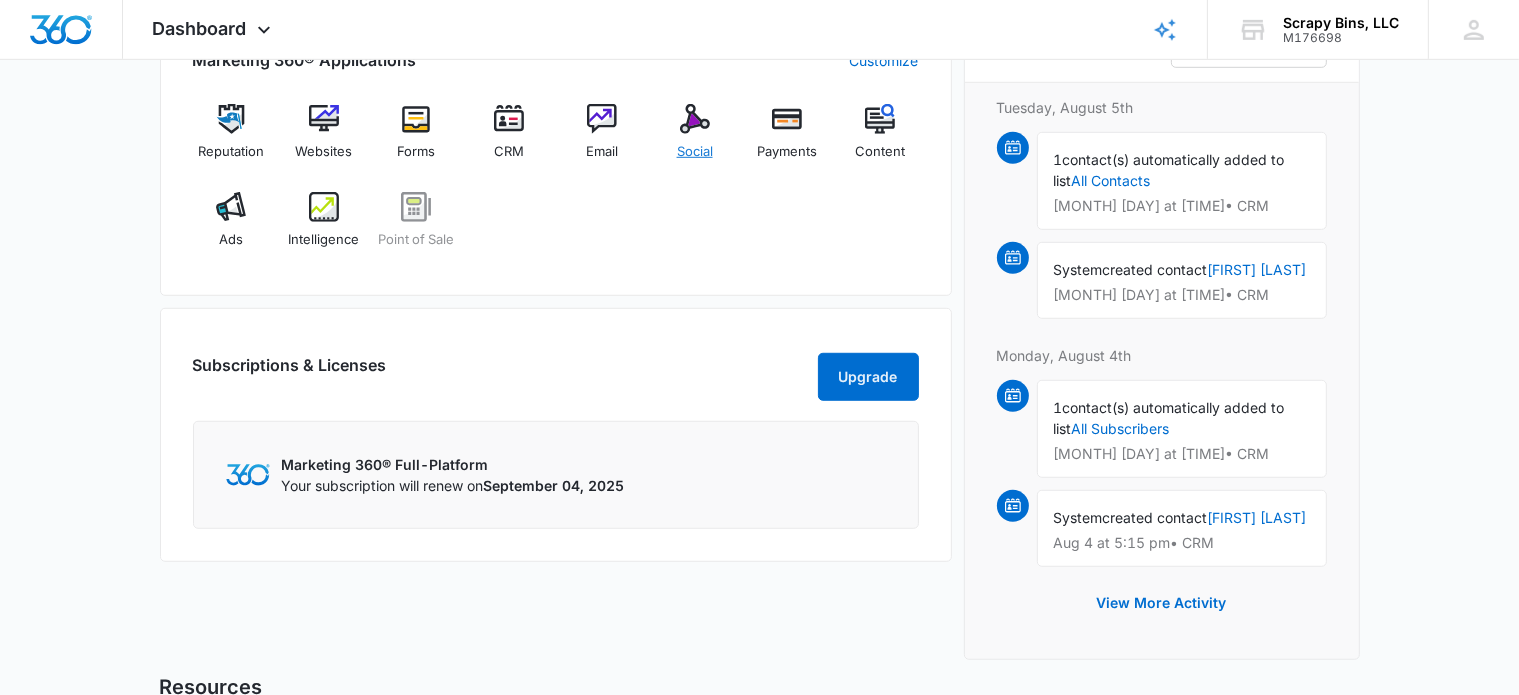 click at bounding box center (695, 119) 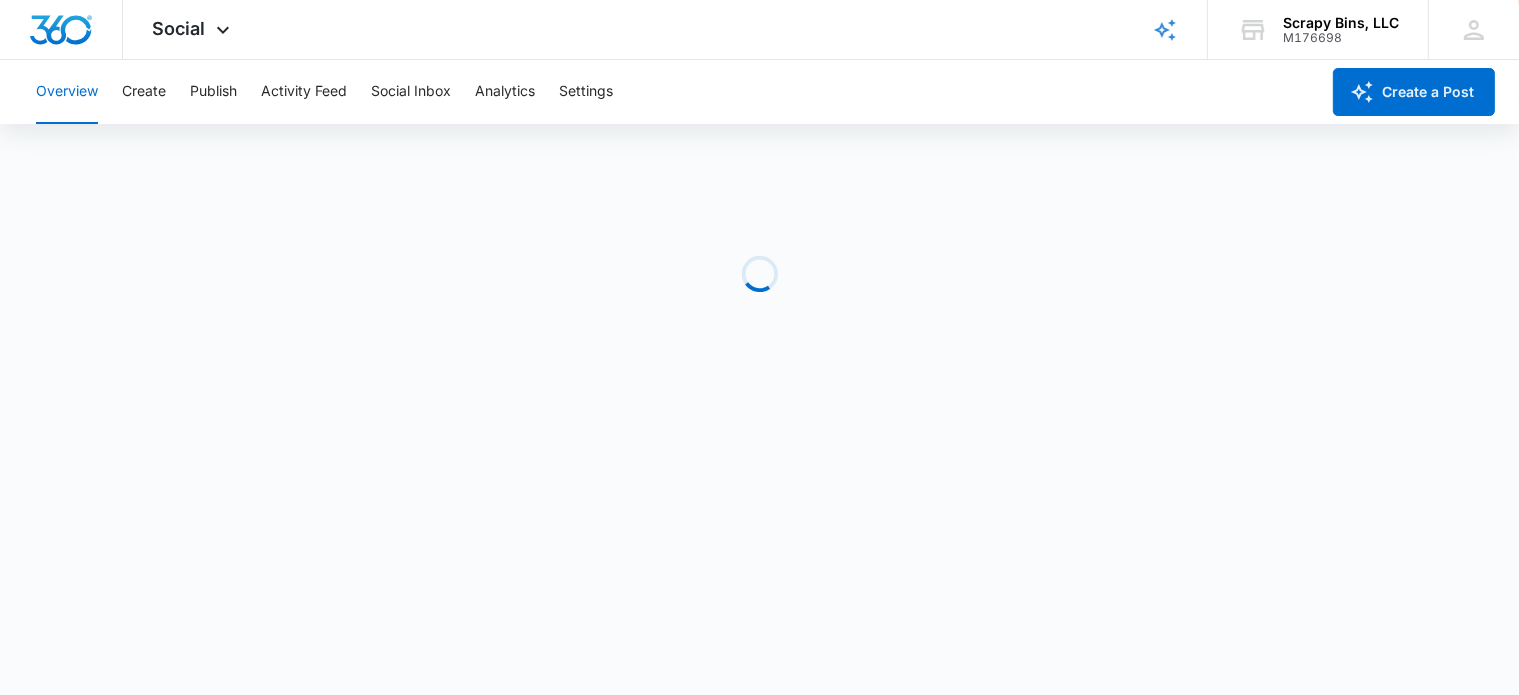 scroll, scrollTop: 0, scrollLeft: 0, axis: both 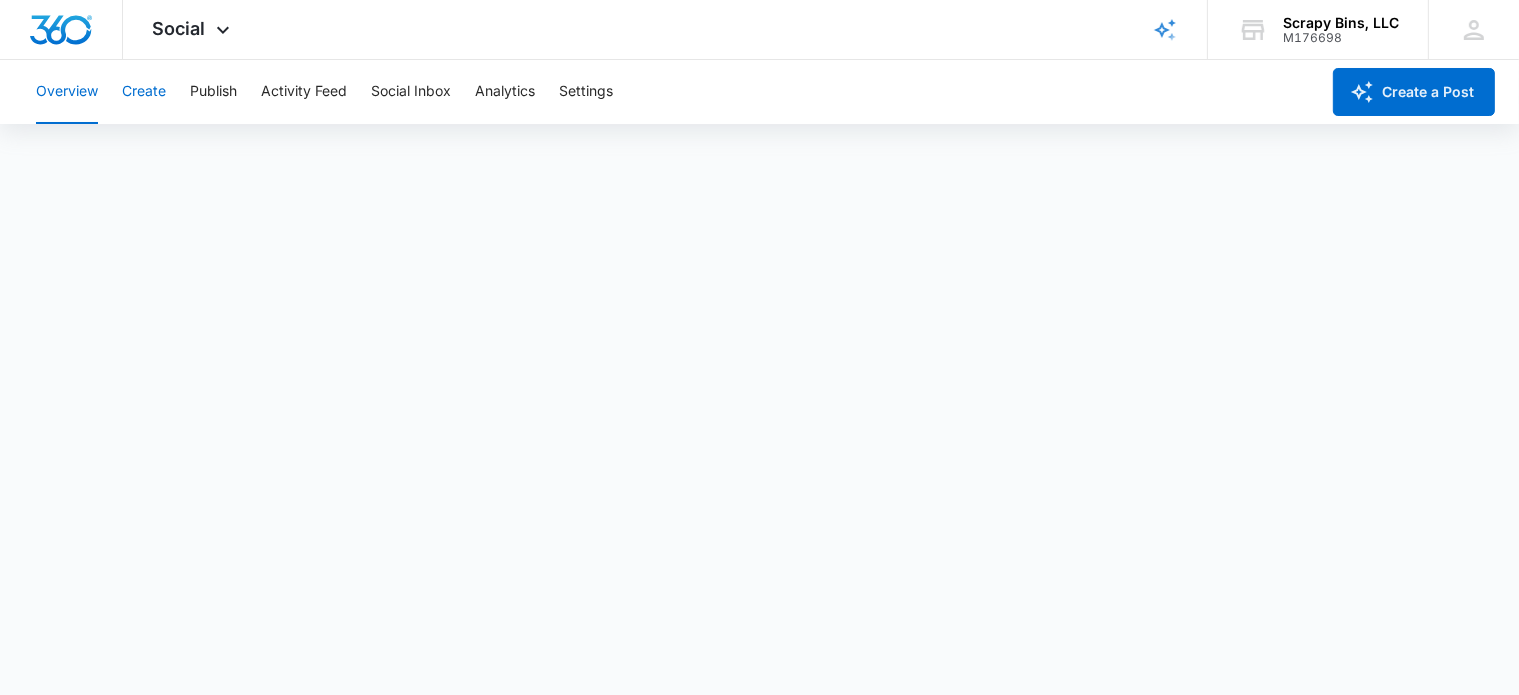 click on "Create" at bounding box center [144, 92] 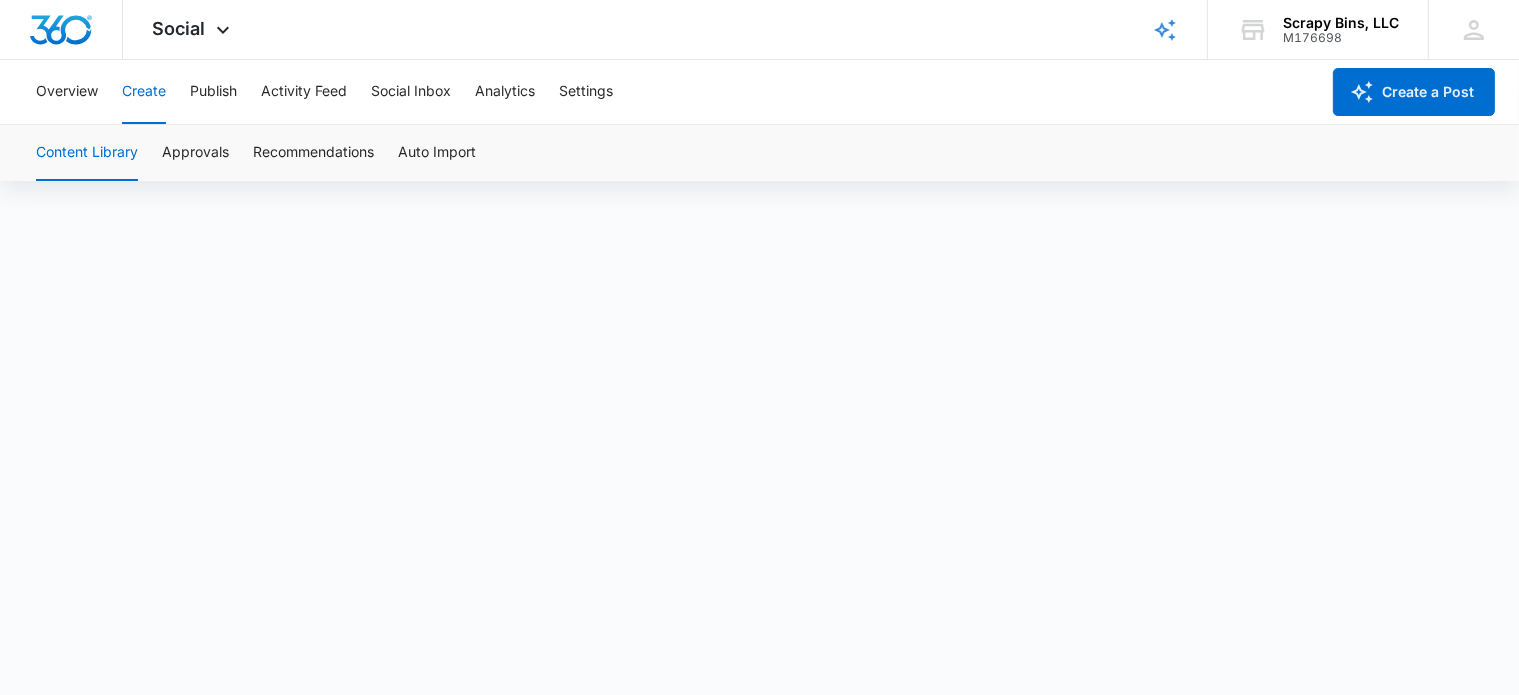 scroll, scrollTop: 0, scrollLeft: 0, axis: both 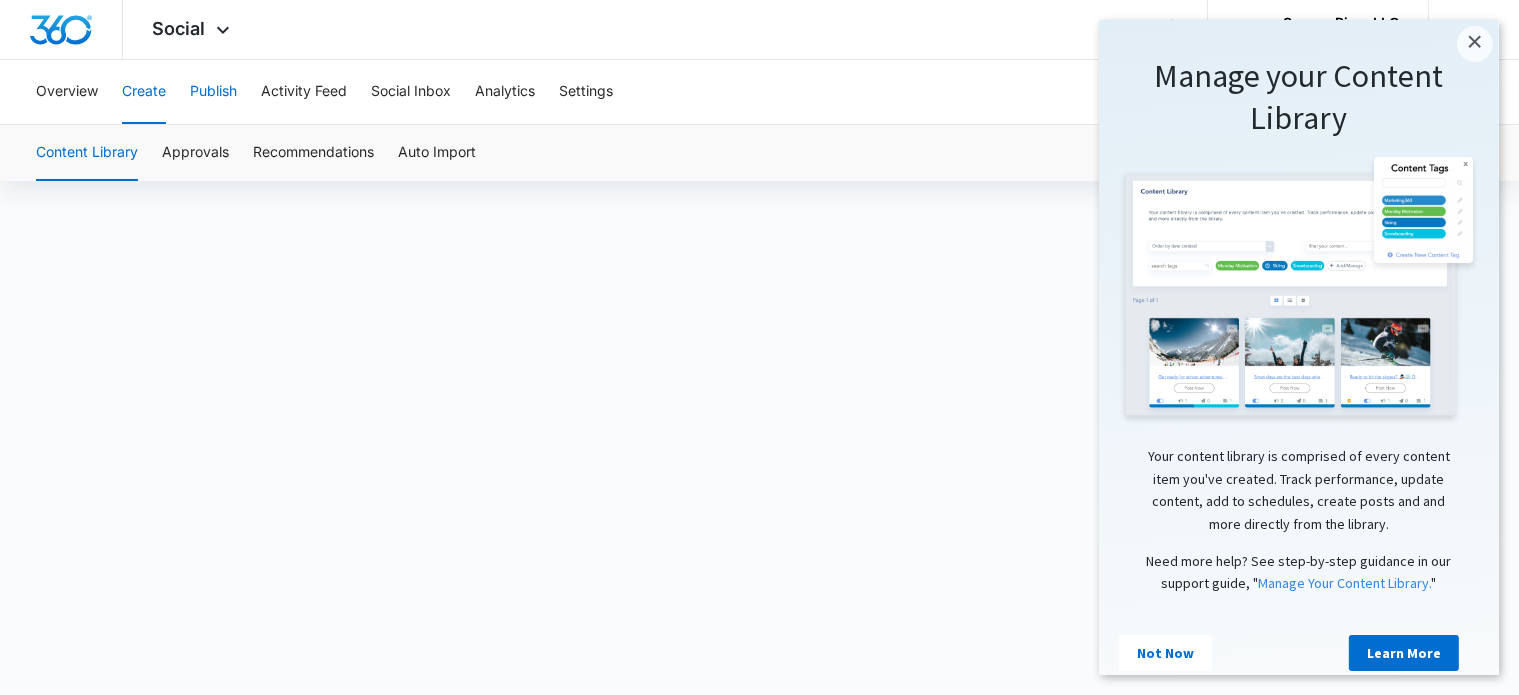 click on "Publish" at bounding box center (213, 92) 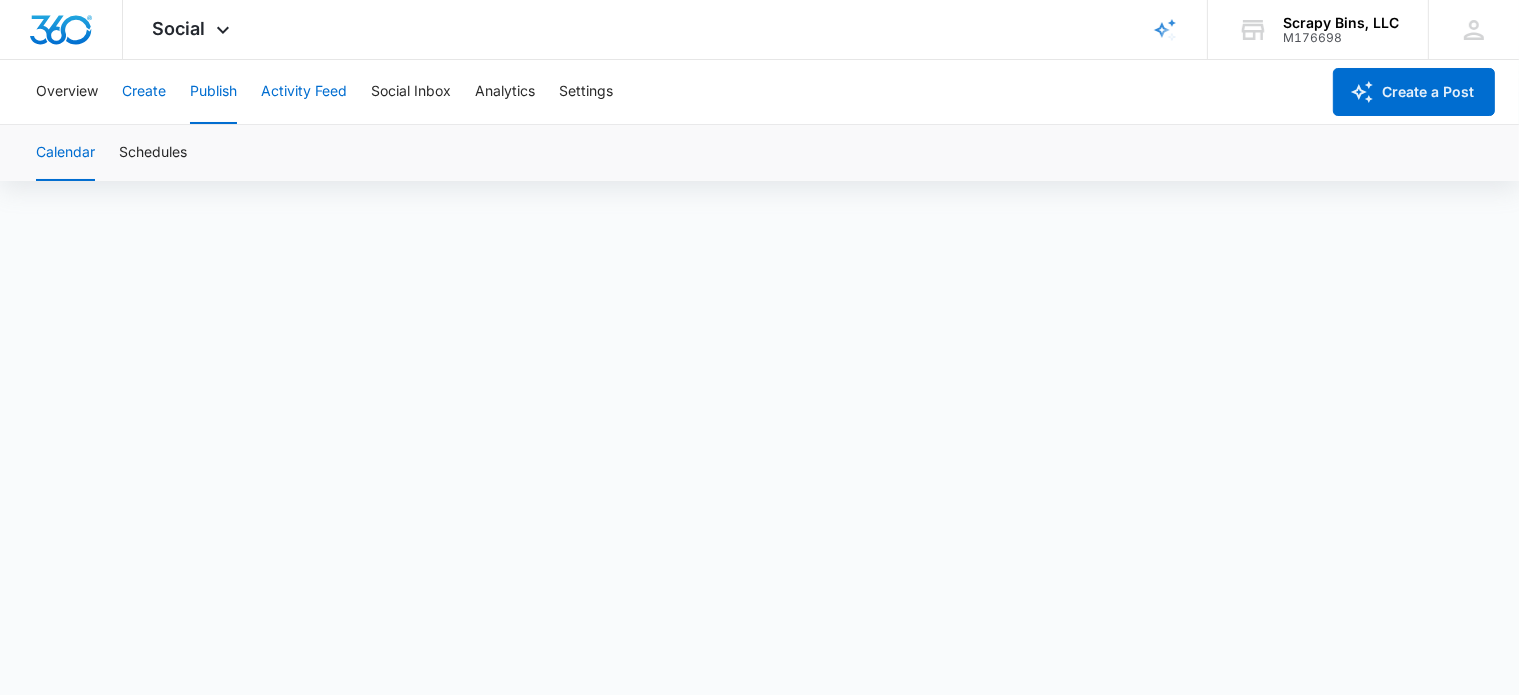 click on "Activity Feed" at bounding box center (304, 92) 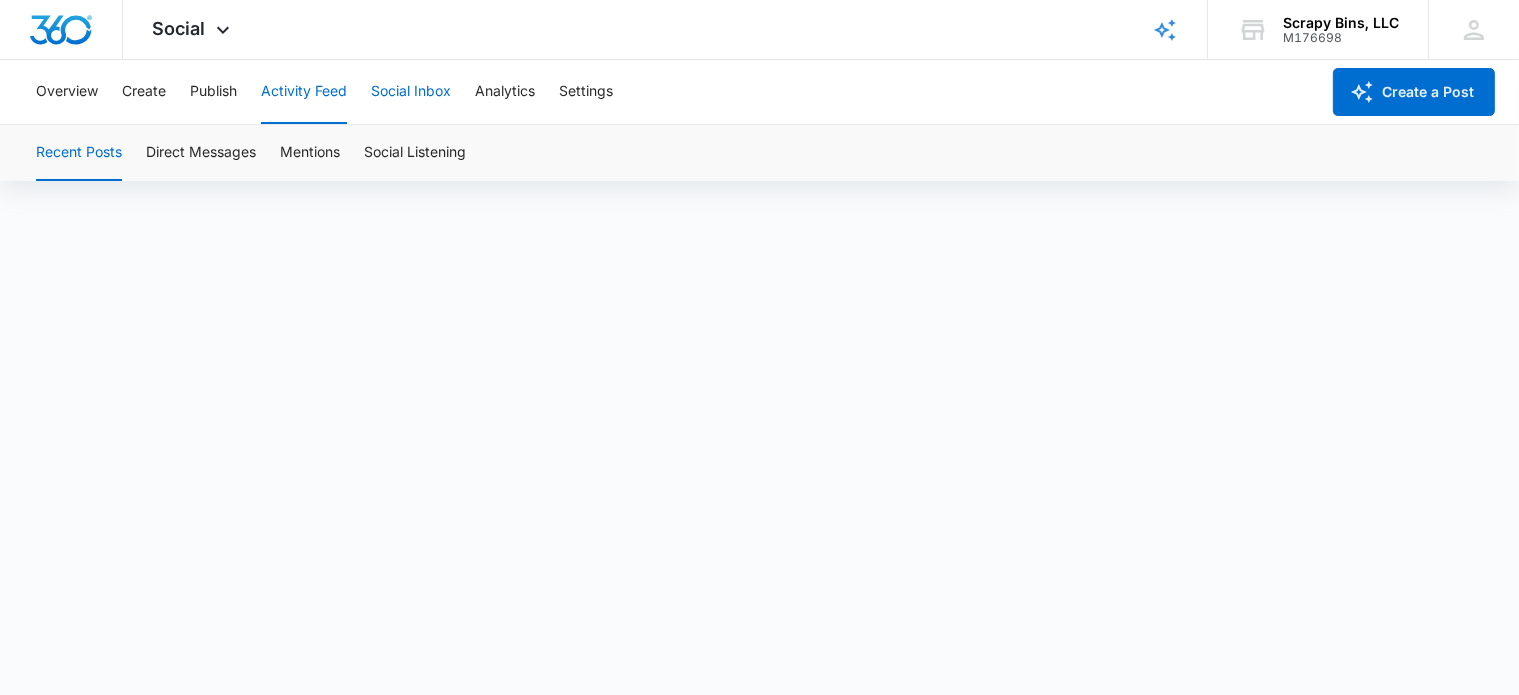 click on "Social Inbox" at bounding box center [411, 92] 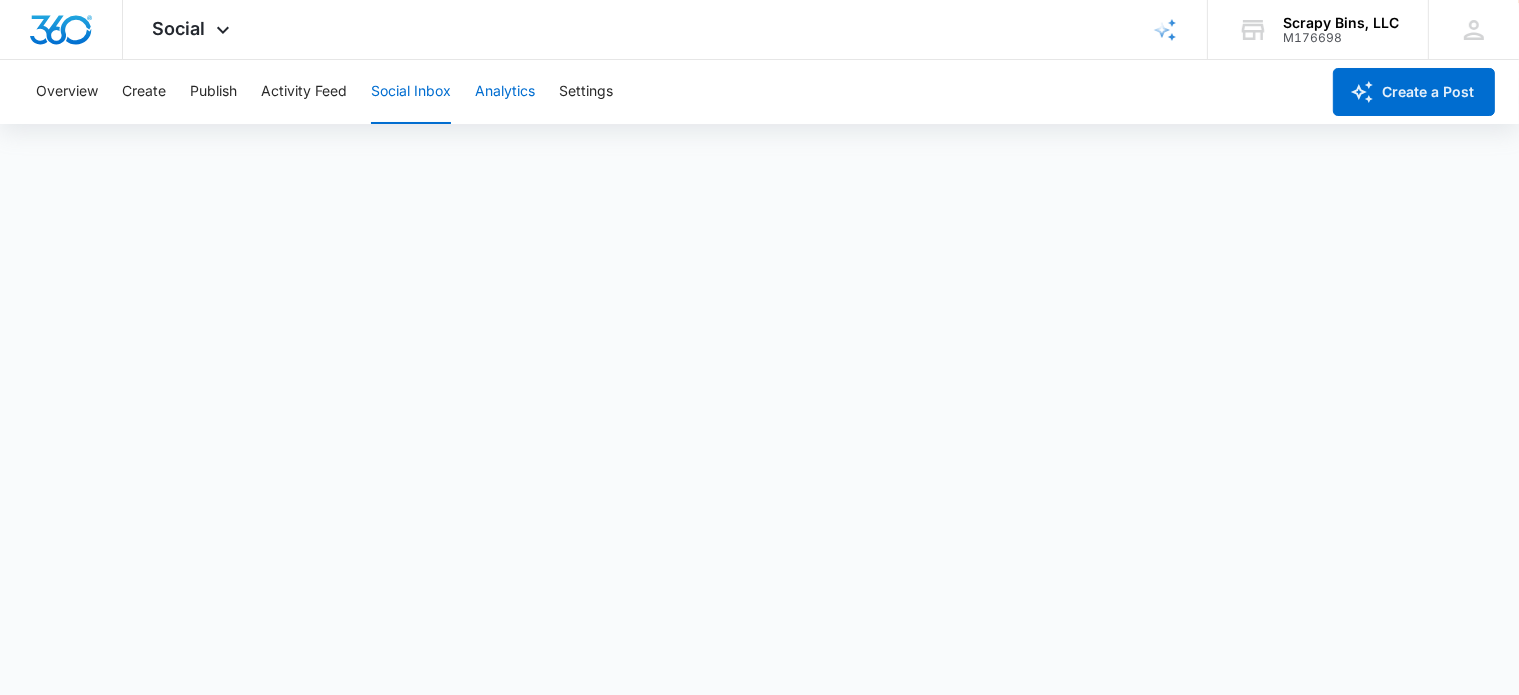 click on "Analytics" at bounding box center [505, 92] 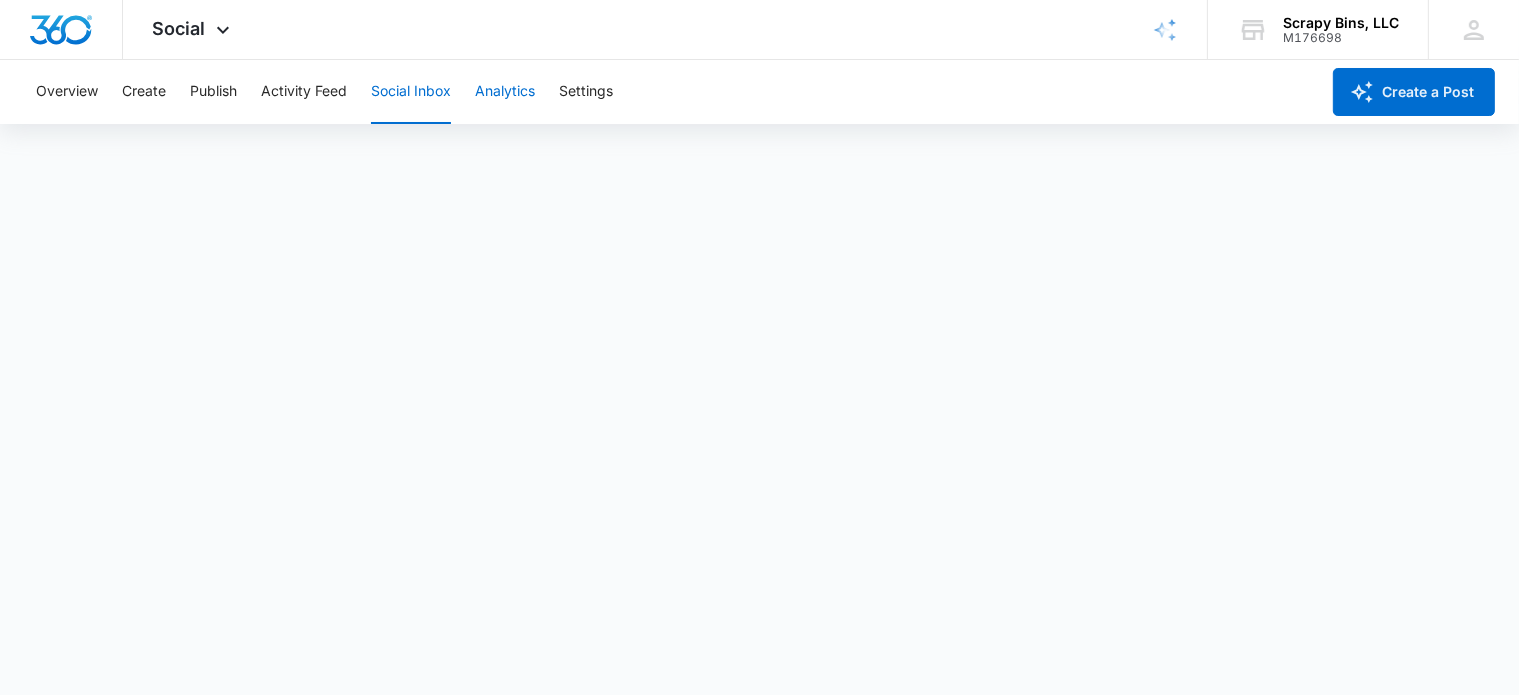 scroll, scrollTop: 0, scrollLeft: 0, axis: both 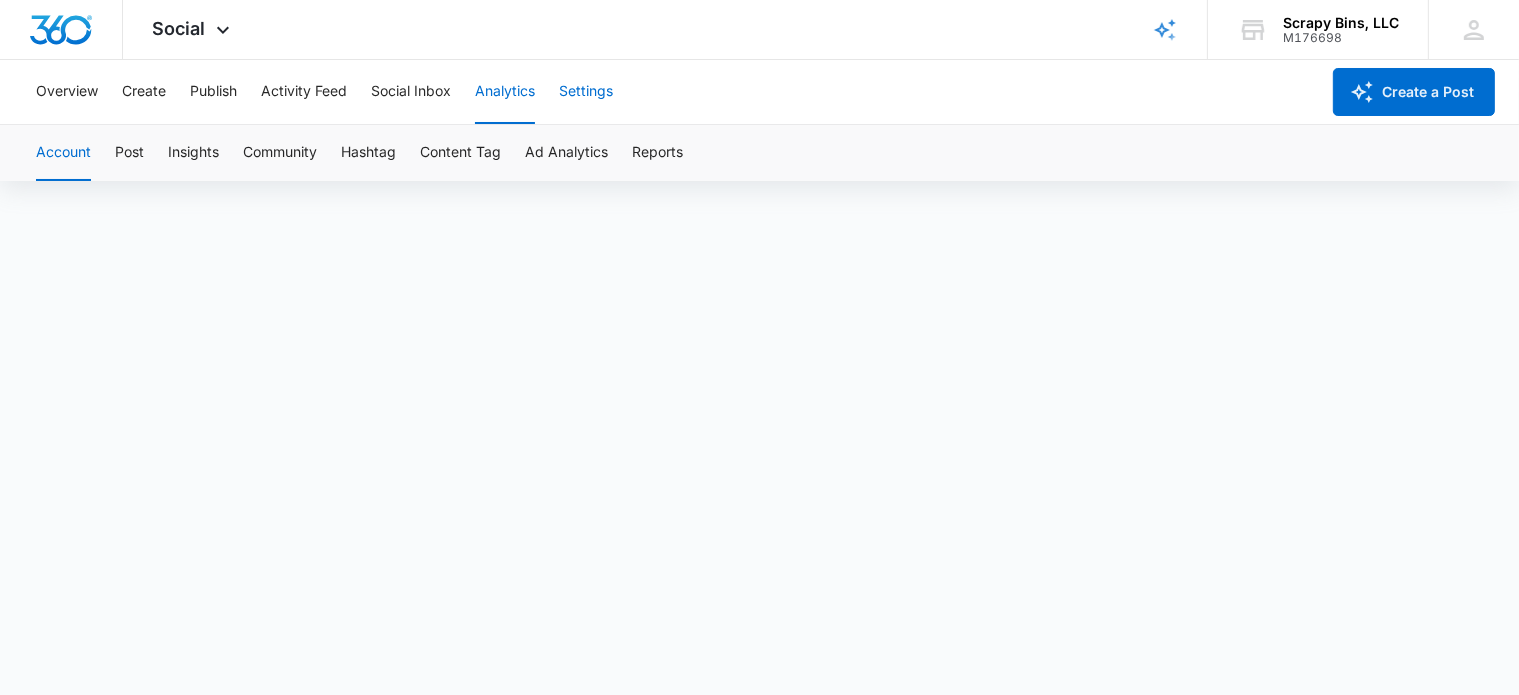 click on "Settings" at bounding box center (586, 92) 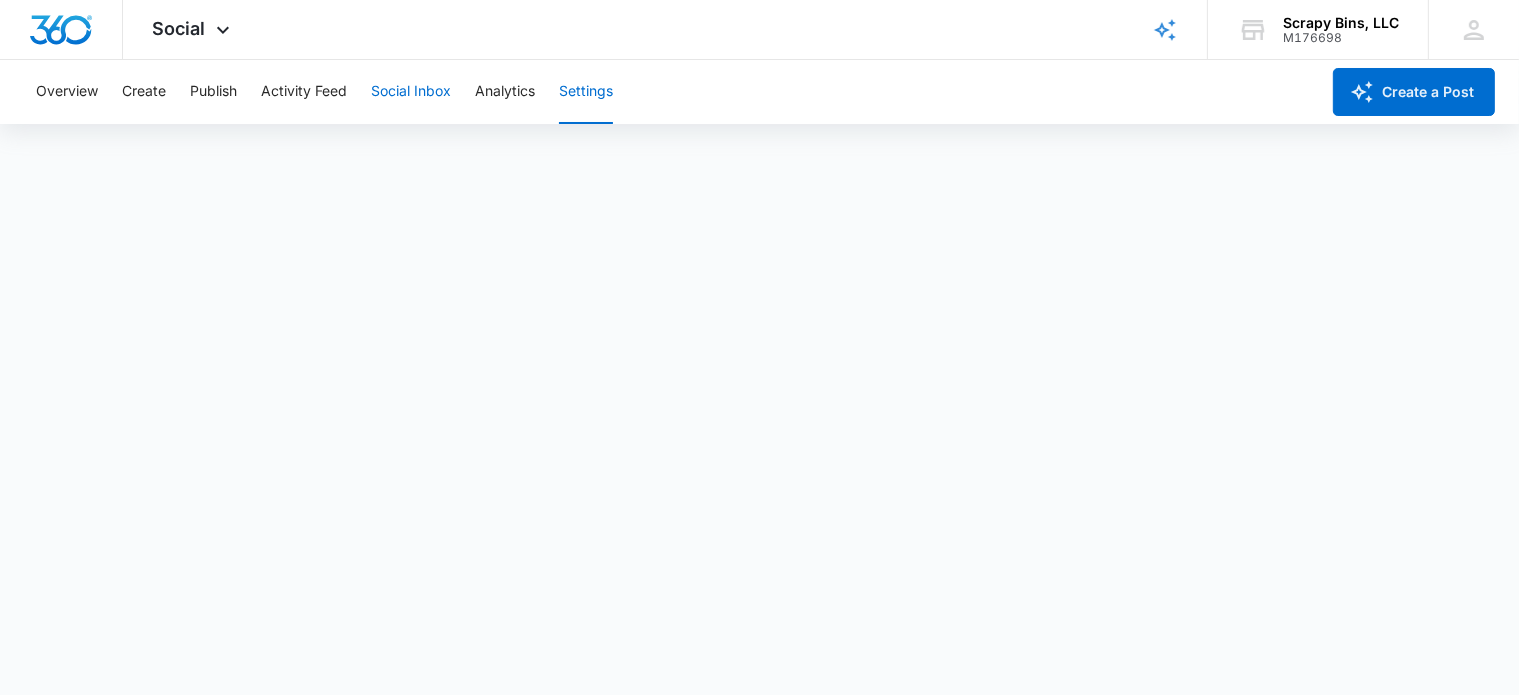 scroll, scrollTop: 0, scrollLeft: 0, axis: both 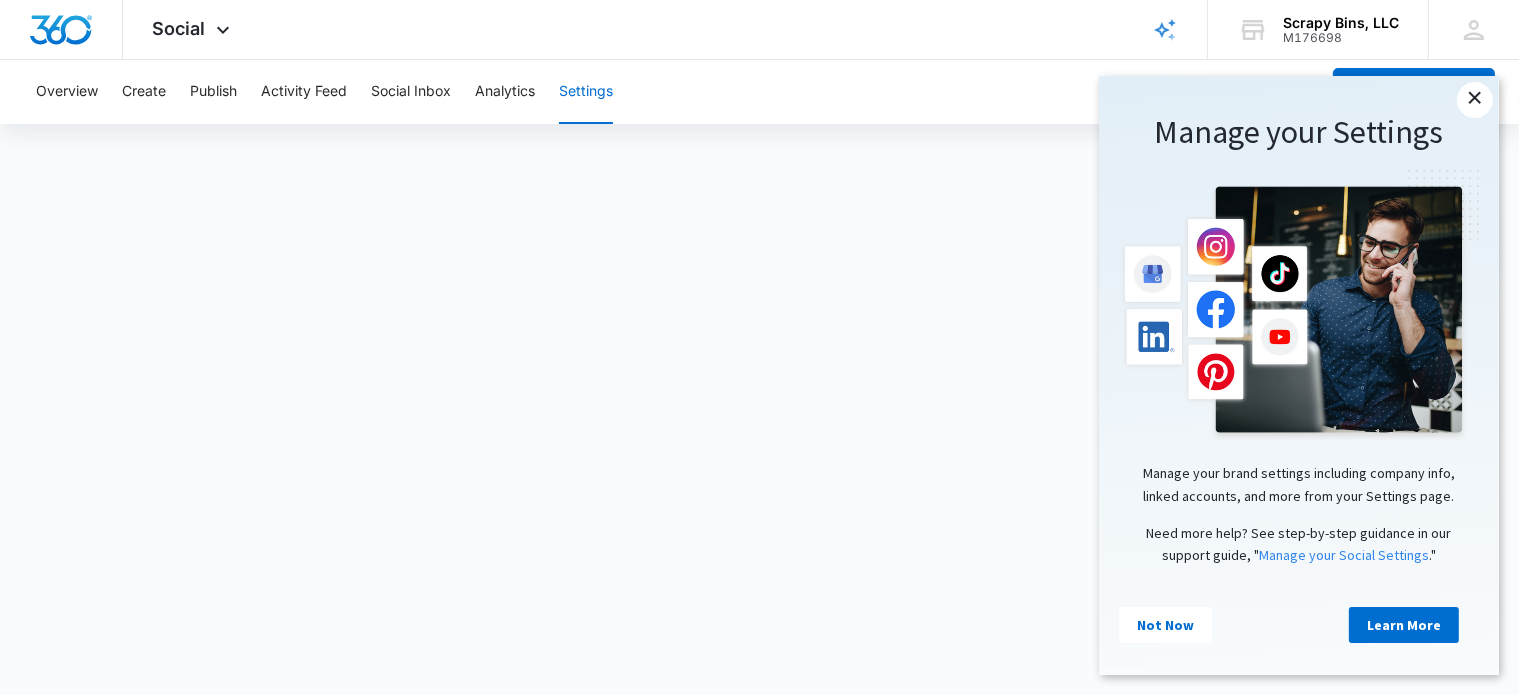 click on "×" at bounding box center [1474, 99] 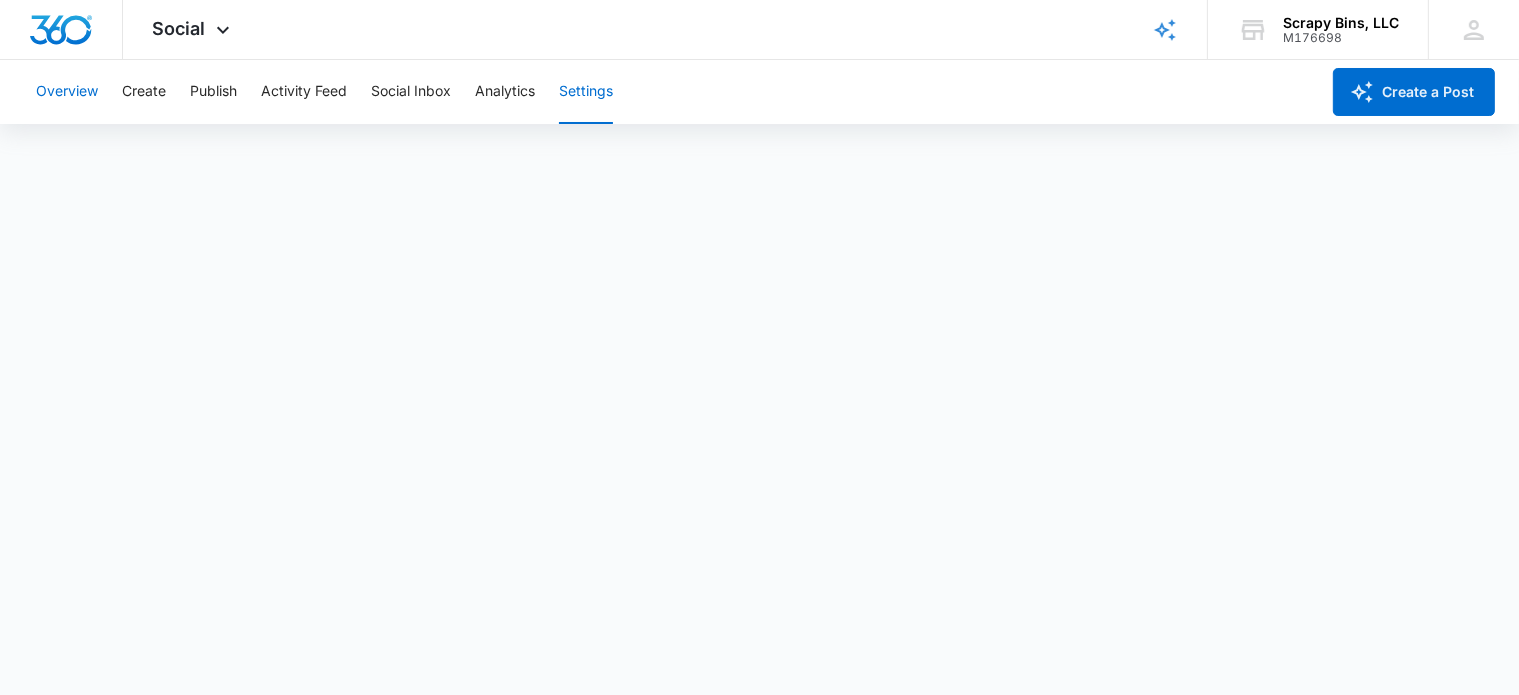 click on "Overview" at bounding box center [67, 92] 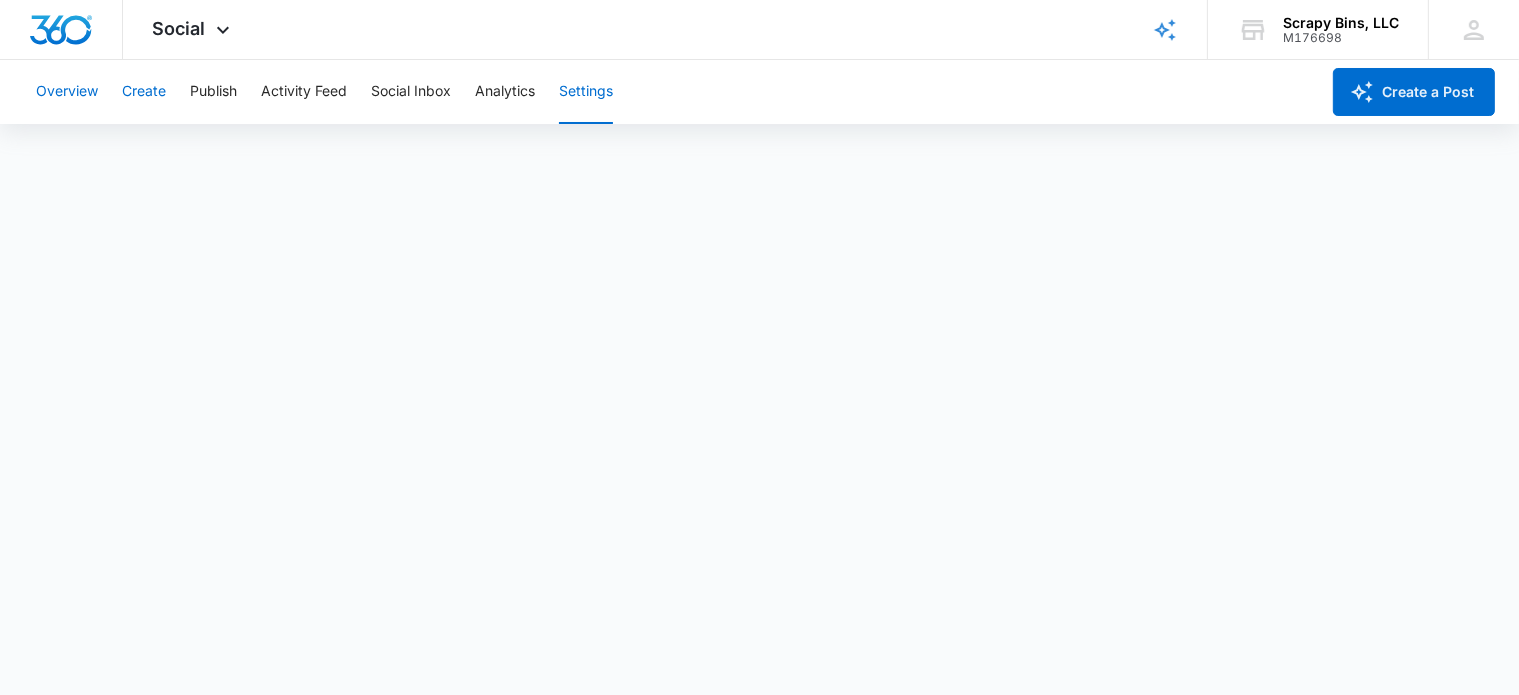 scroll, scrollTop: 0, scrollLeft: 0, axis: both 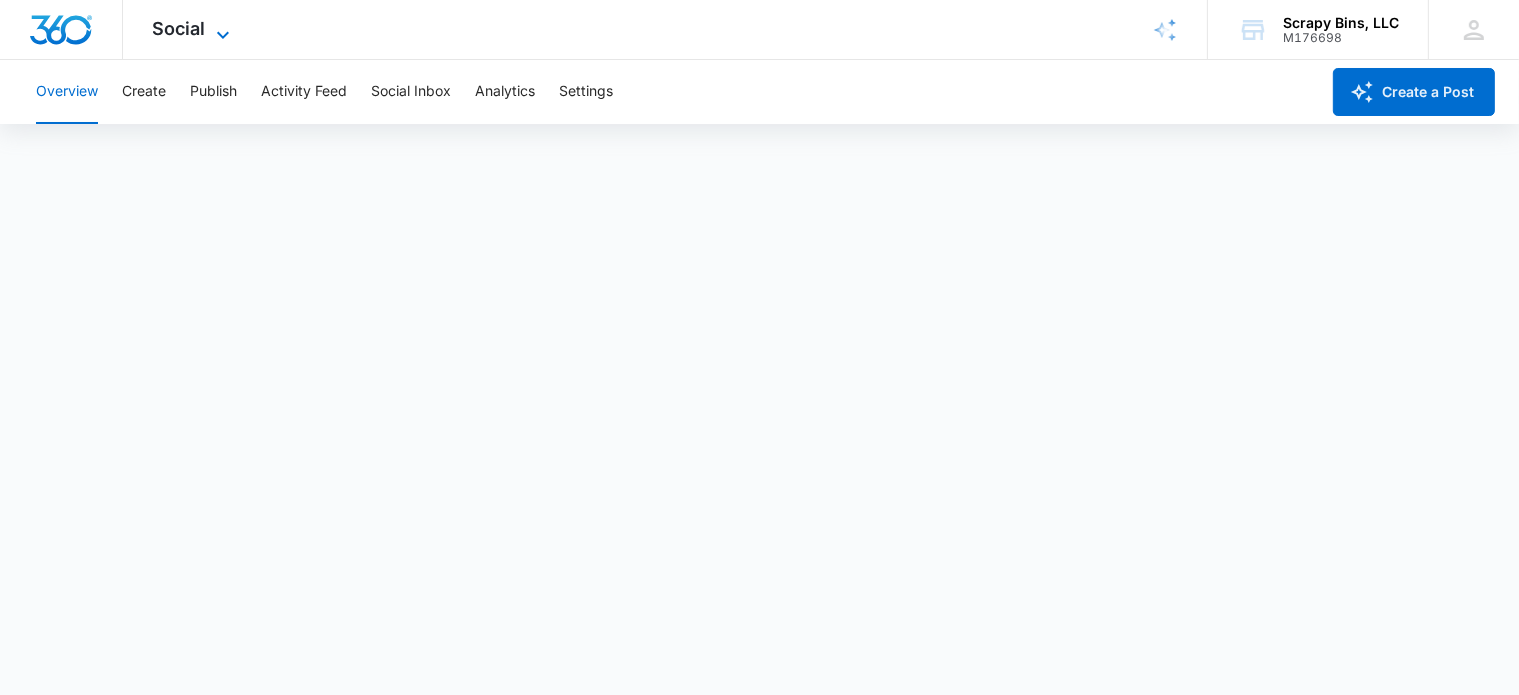 click on "Social" at bounding box center (179, 28) 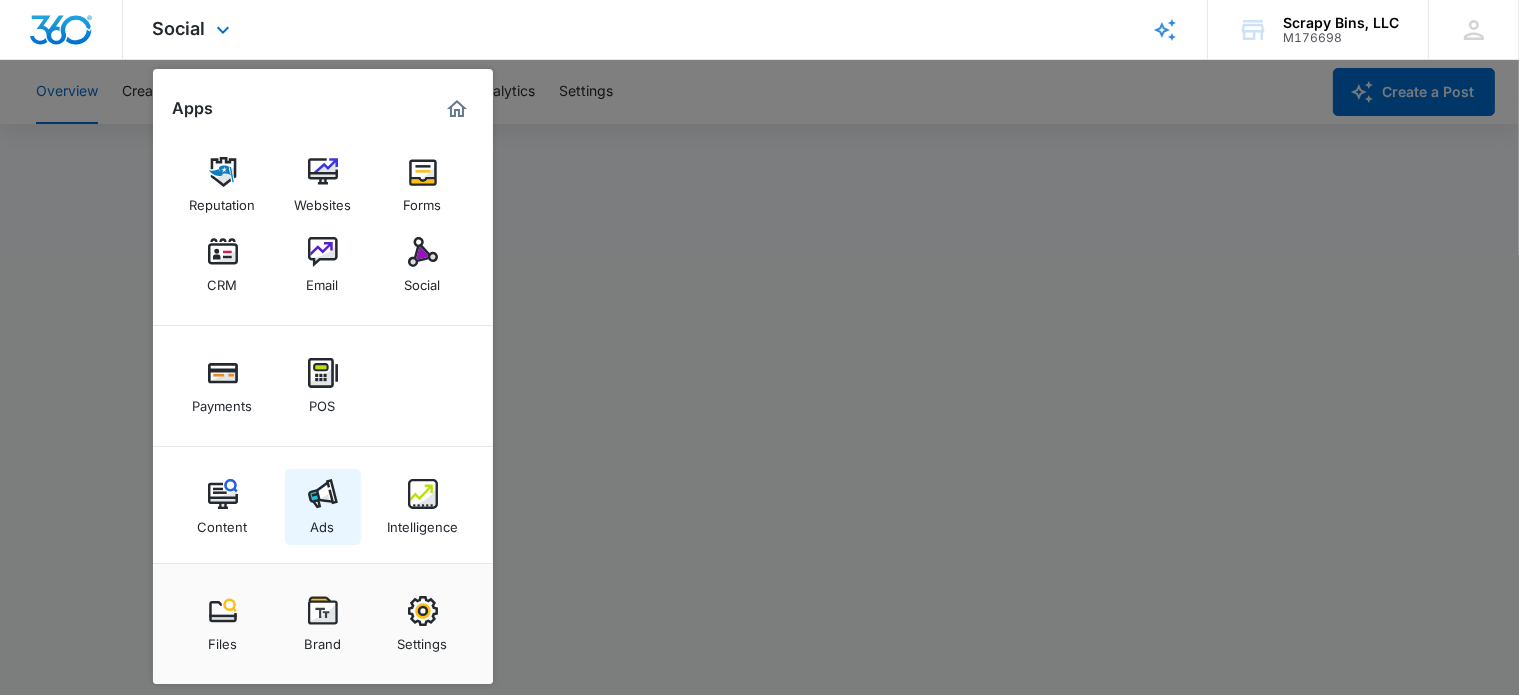 click on "Ads" at bounding box center (323, 507) 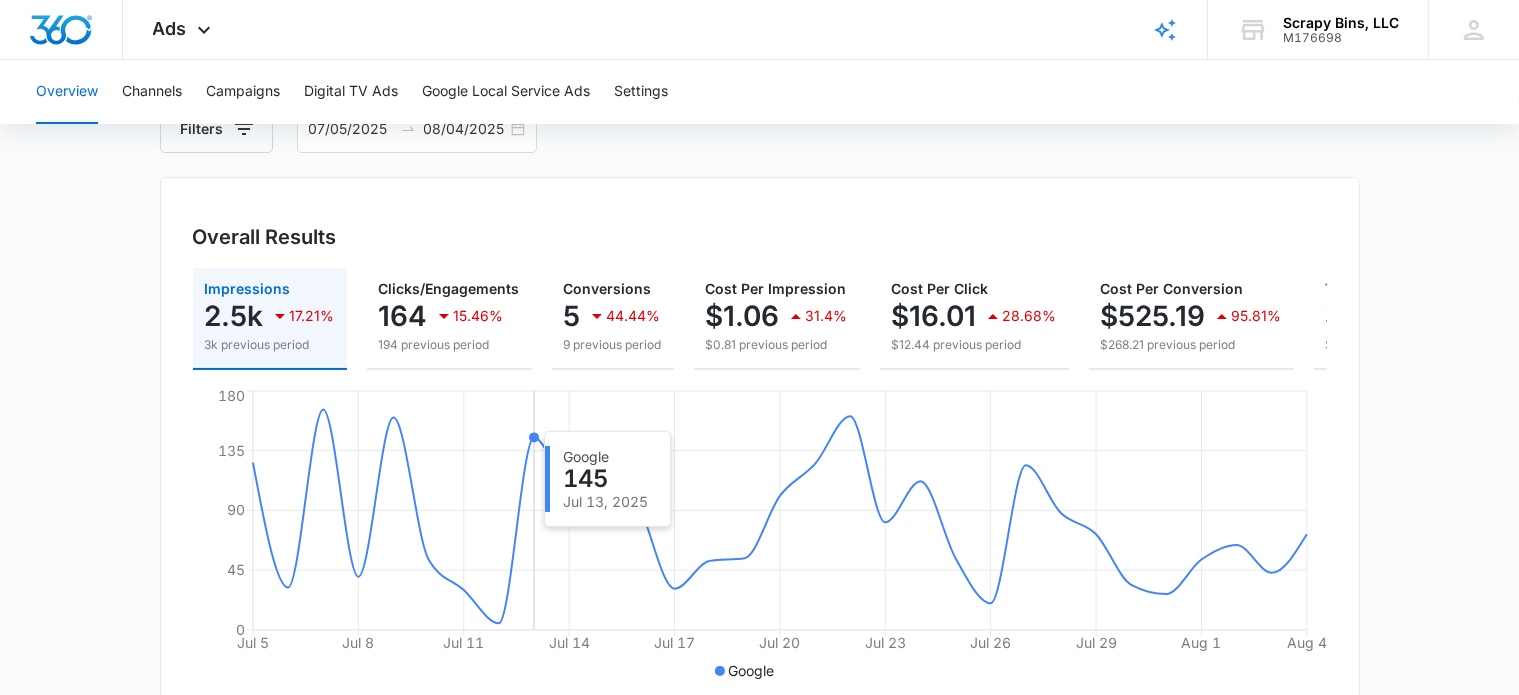 scroll, scrollTop: 124, scrollLeft: 0, axis: vertical 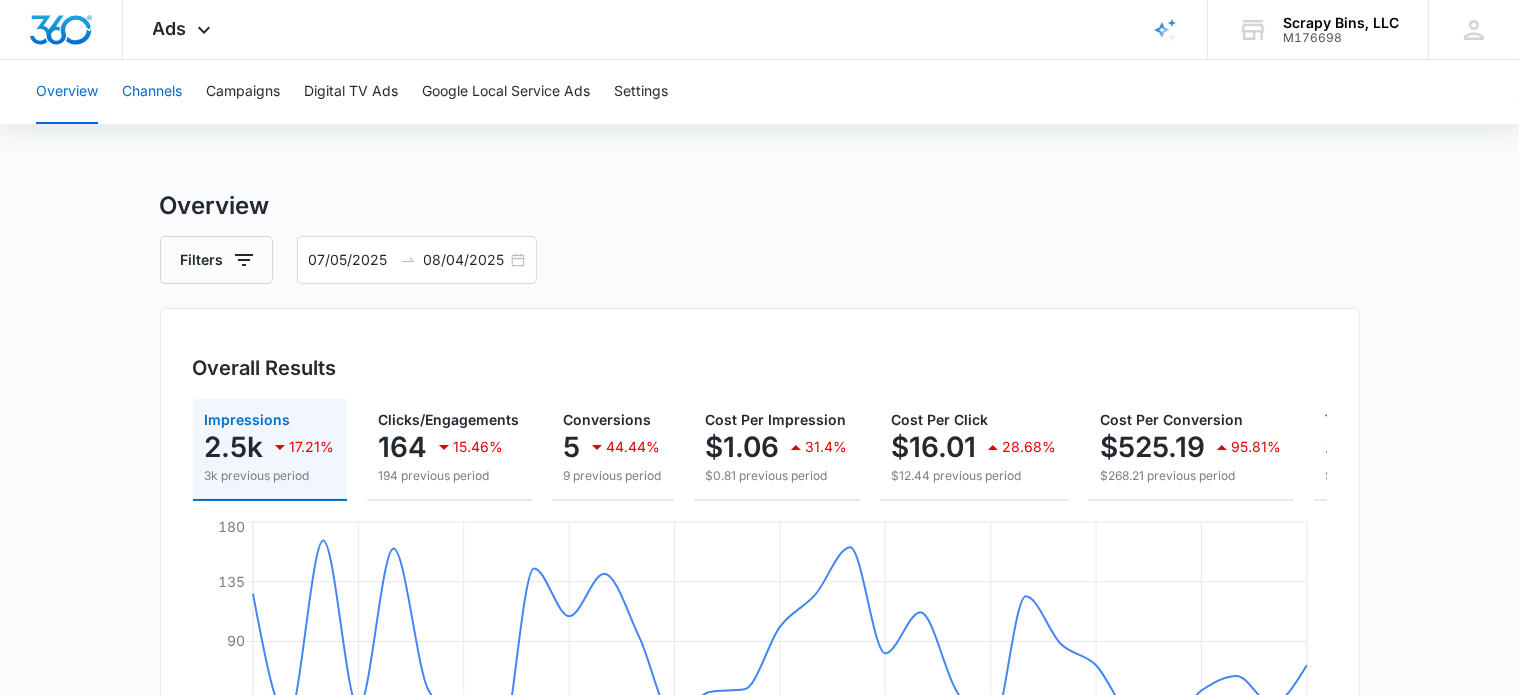 click on "Channels" at bounding box center (152, 92) 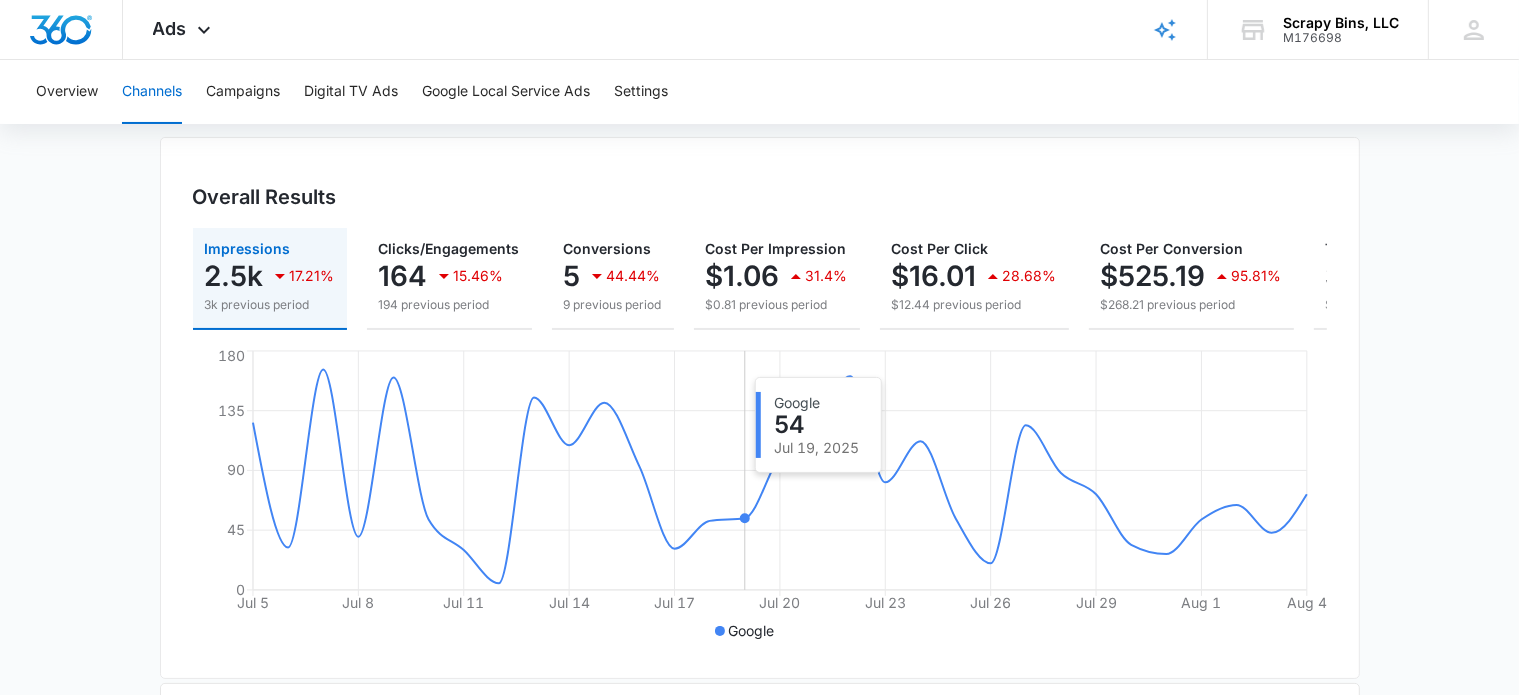 scroll, scrollTop: 0, scrollLeft: 0, axis: both 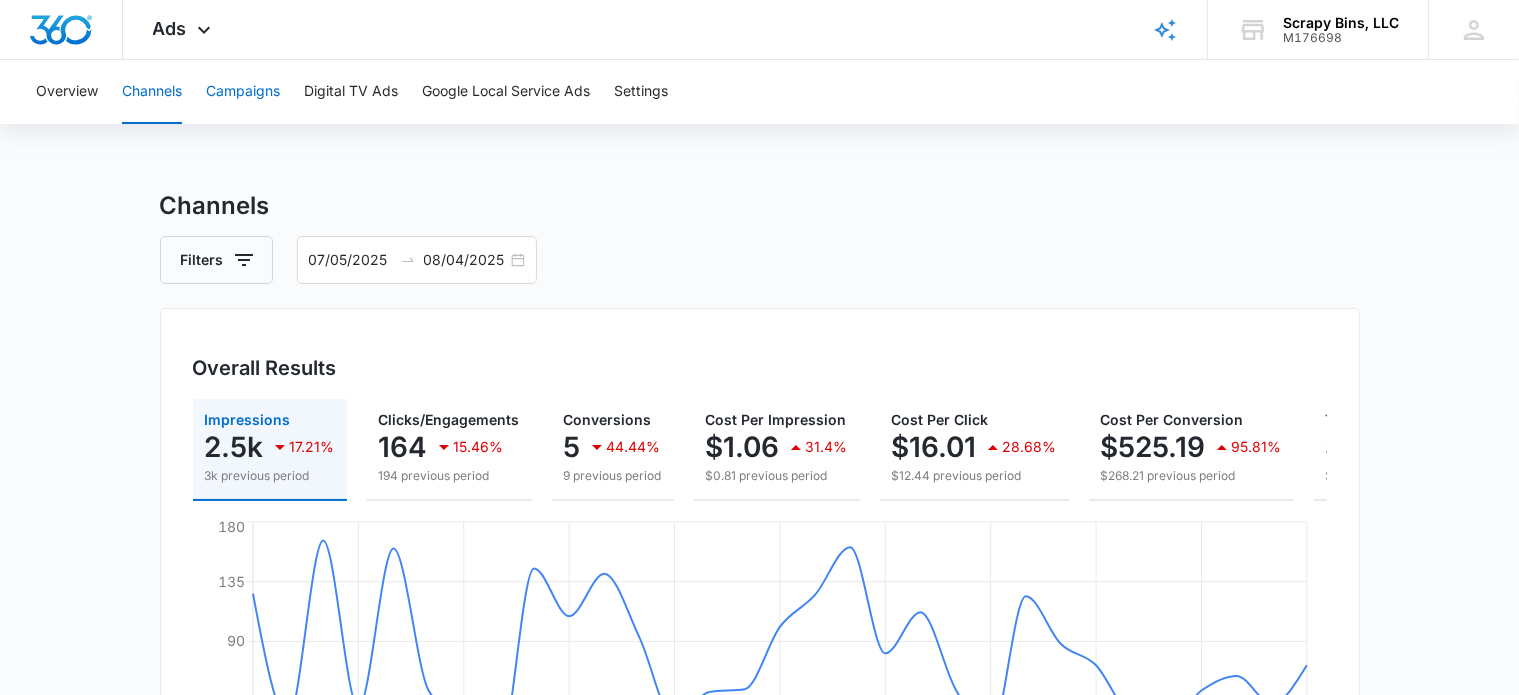 click on "Campaigns" at bounding box center [243, 92] 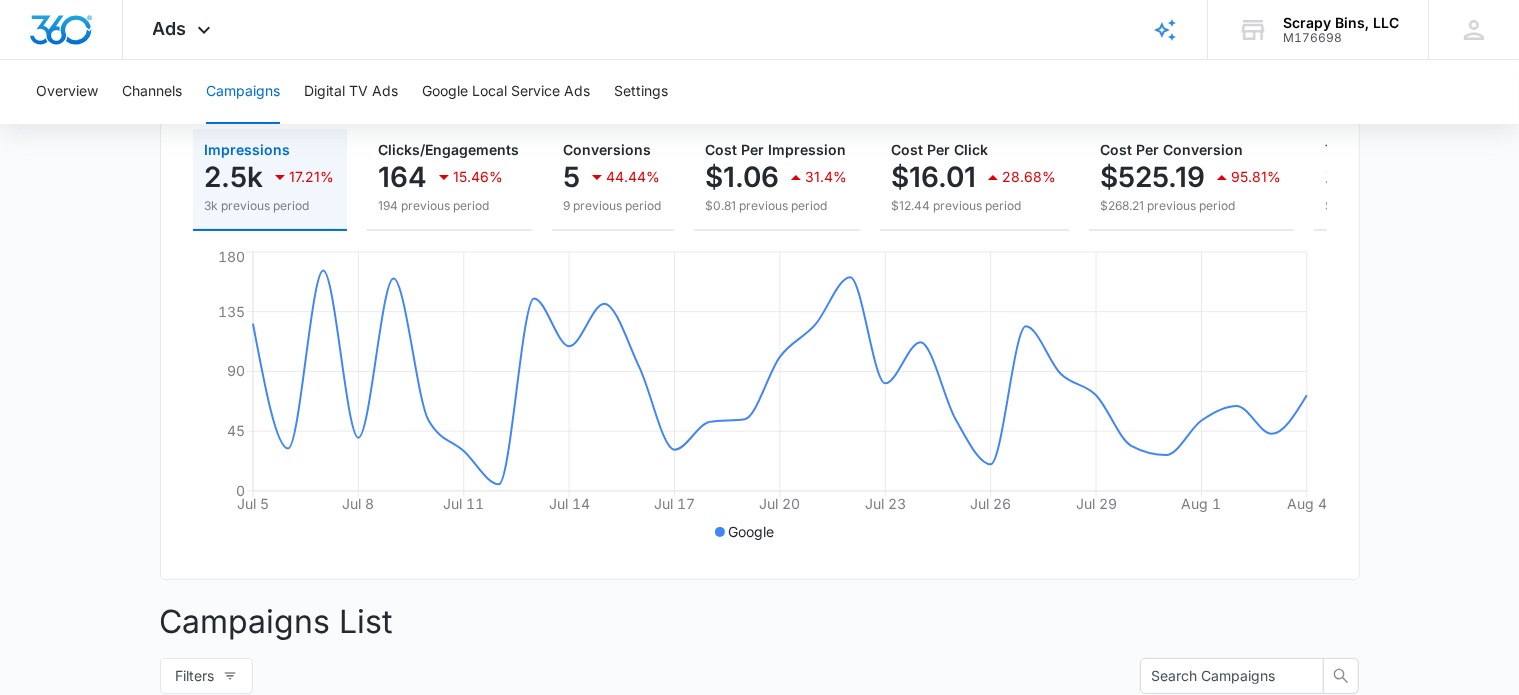 scroll, scrollTop: 0, scrollLeft: 0, axis: both 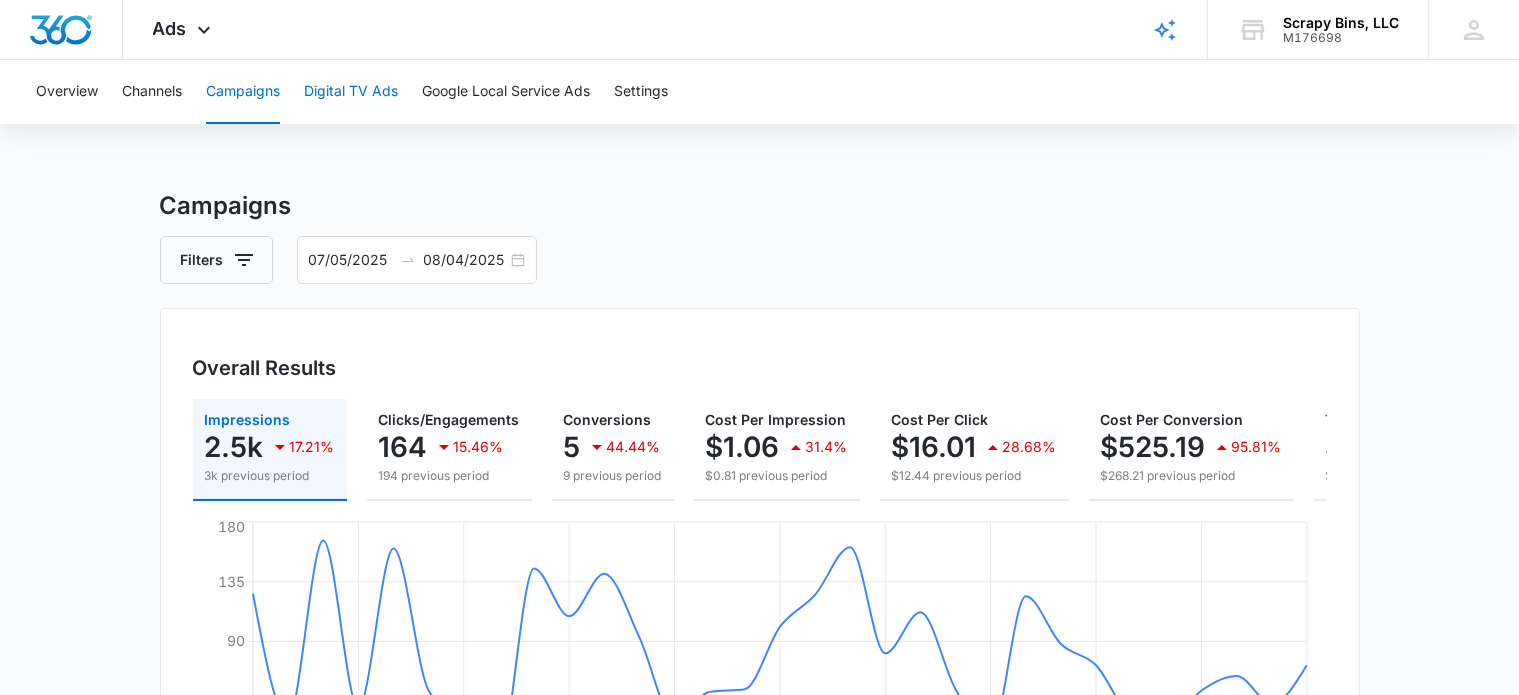 click on "Digital TV Ads" at bounding box center [351, 92] 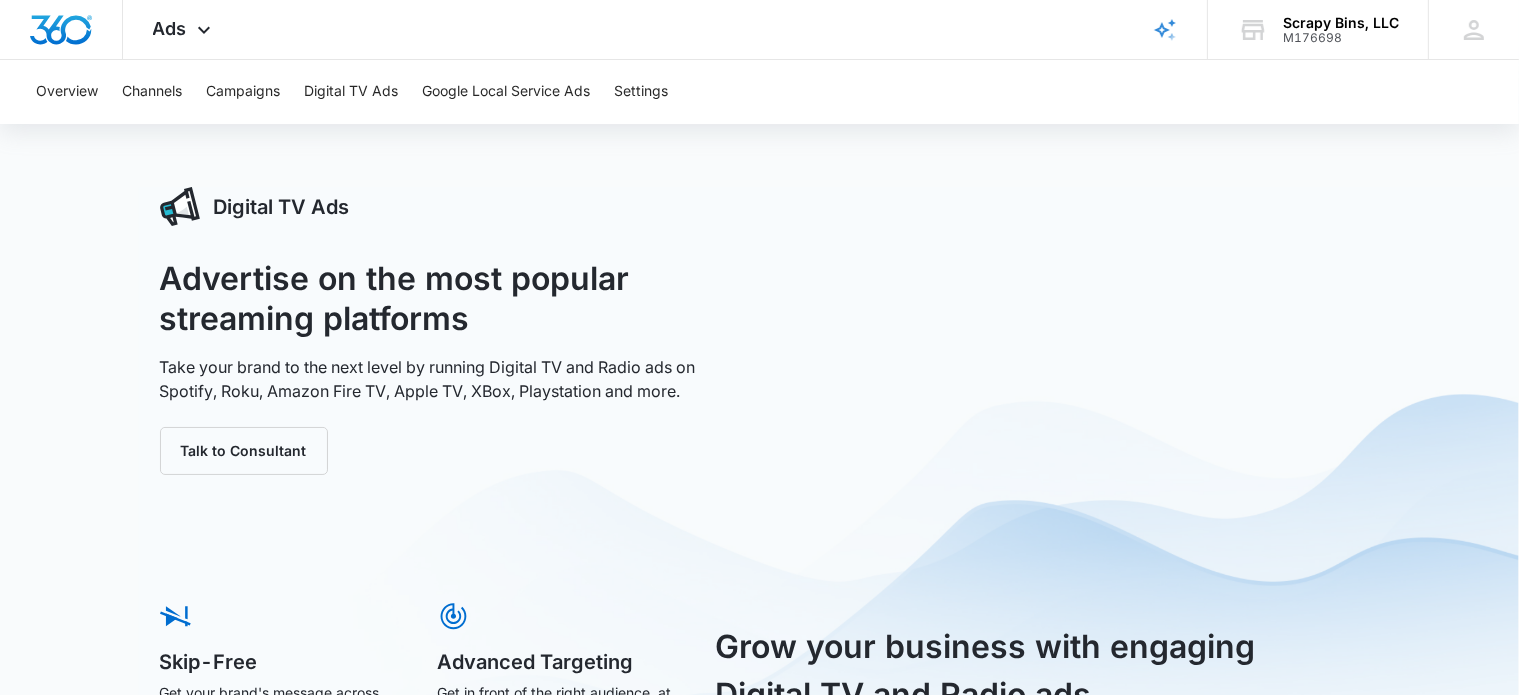 scroll, scrollTop: 0, scrollLeft: 0, axis: both 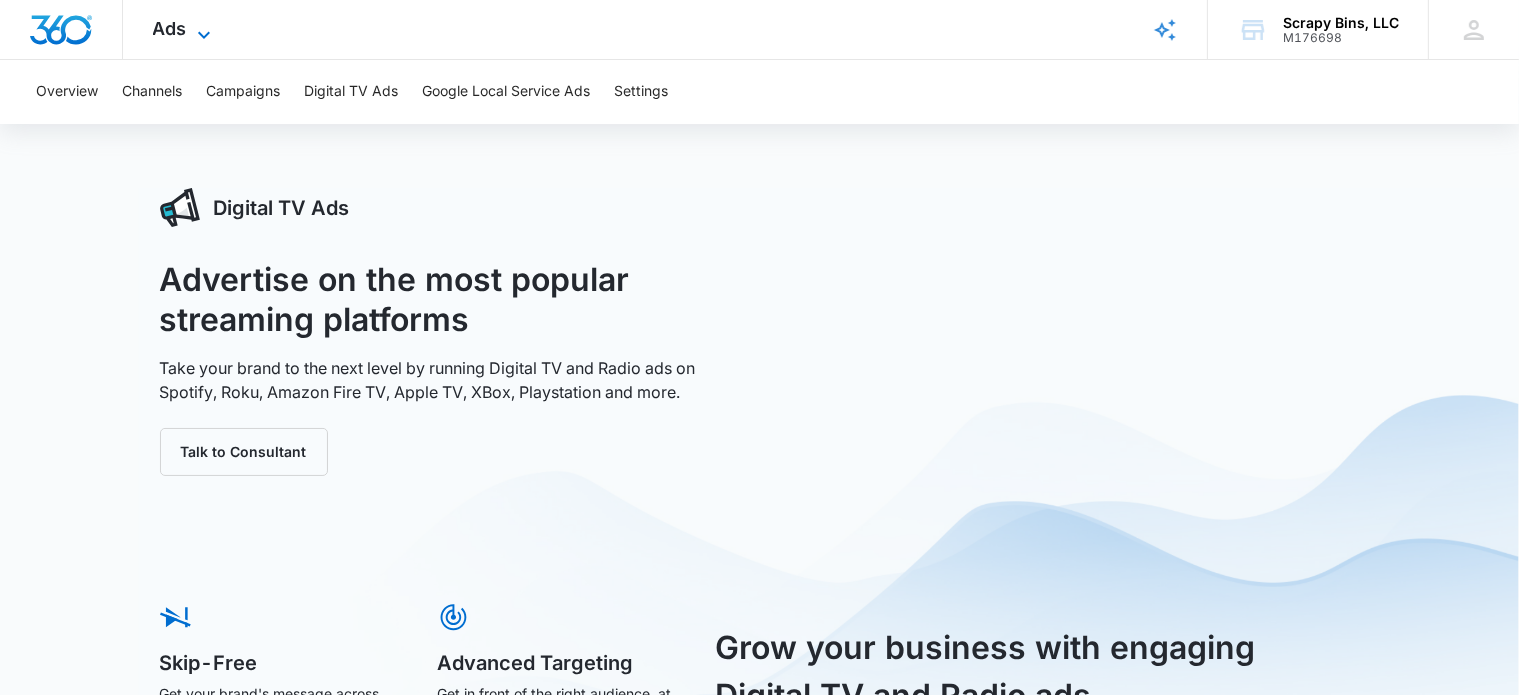 click on "Ads" at bounding box center (170, 28) 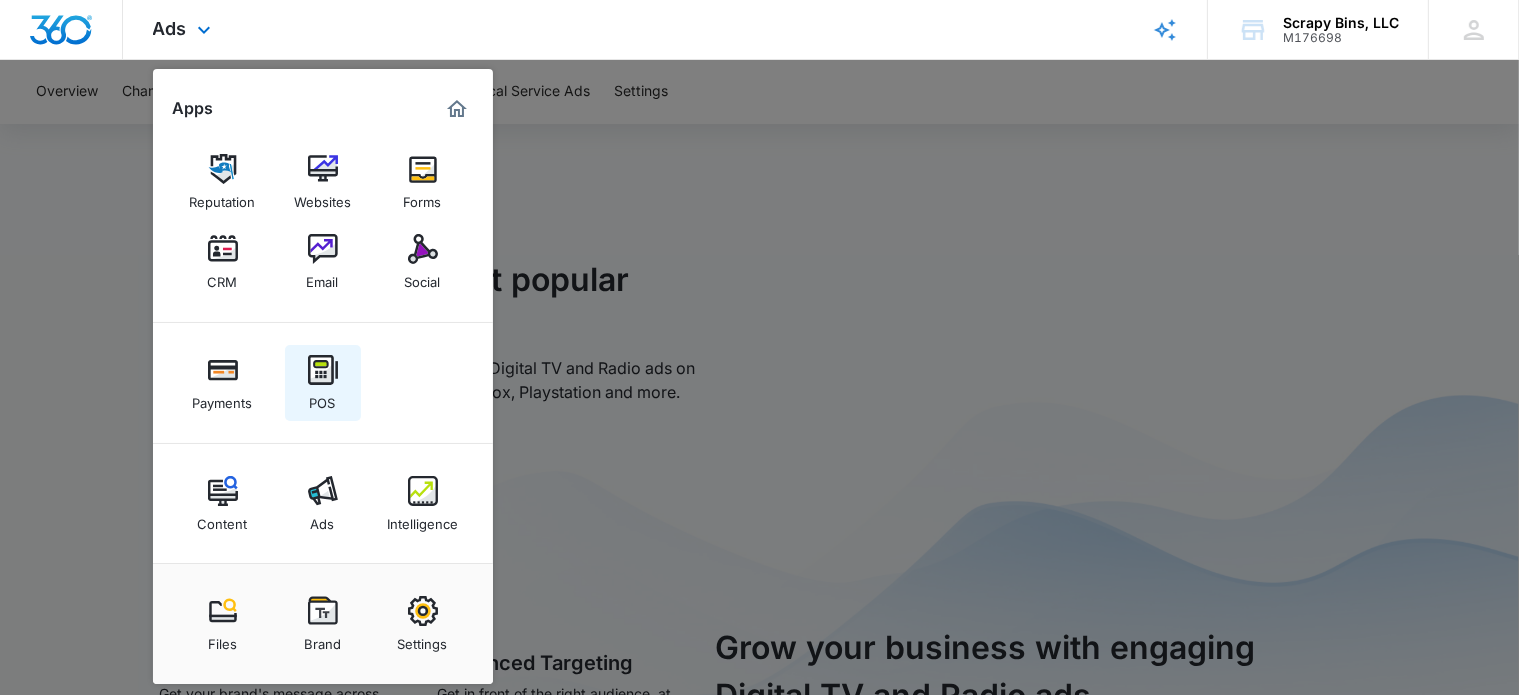 scroll, scrollTop: 4, scrollLeft: 0, axis: vertical 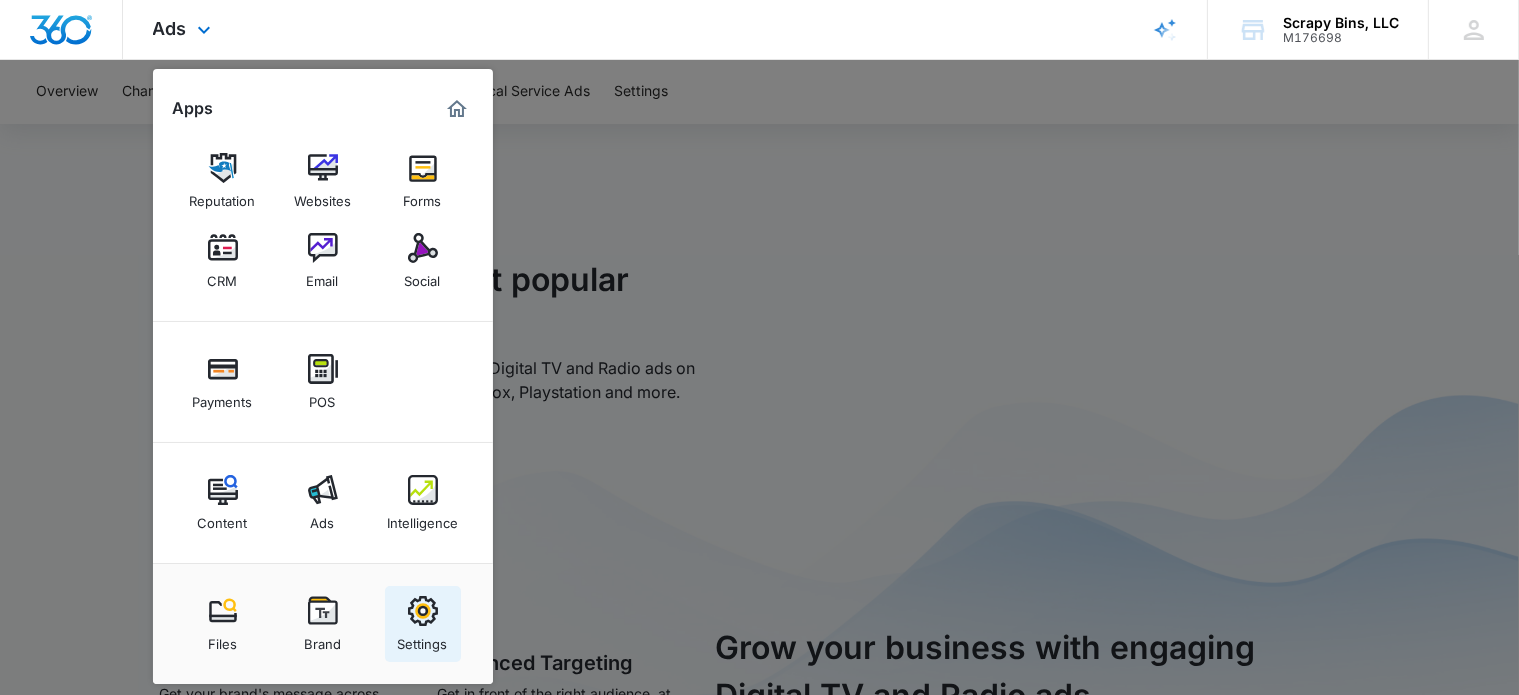 click at bounding box center [423, 611] 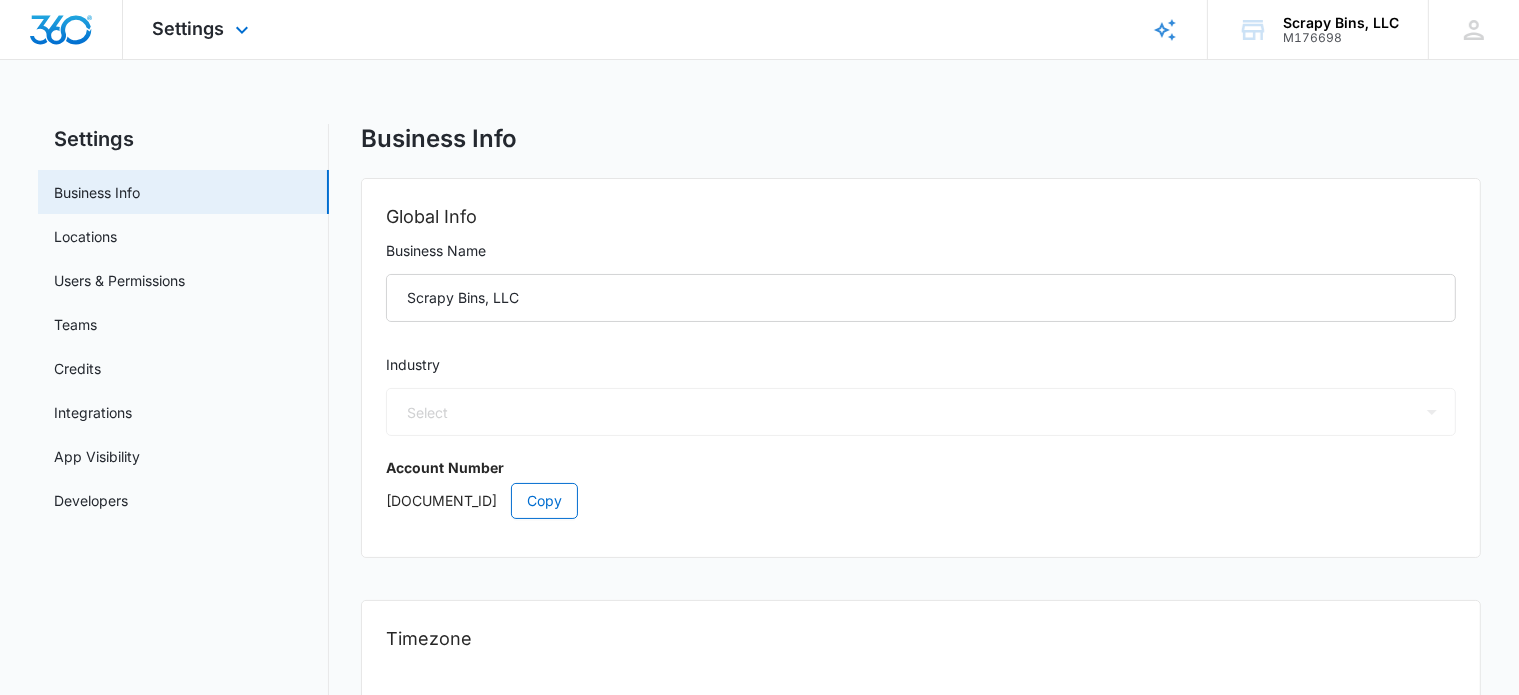 select on "52" 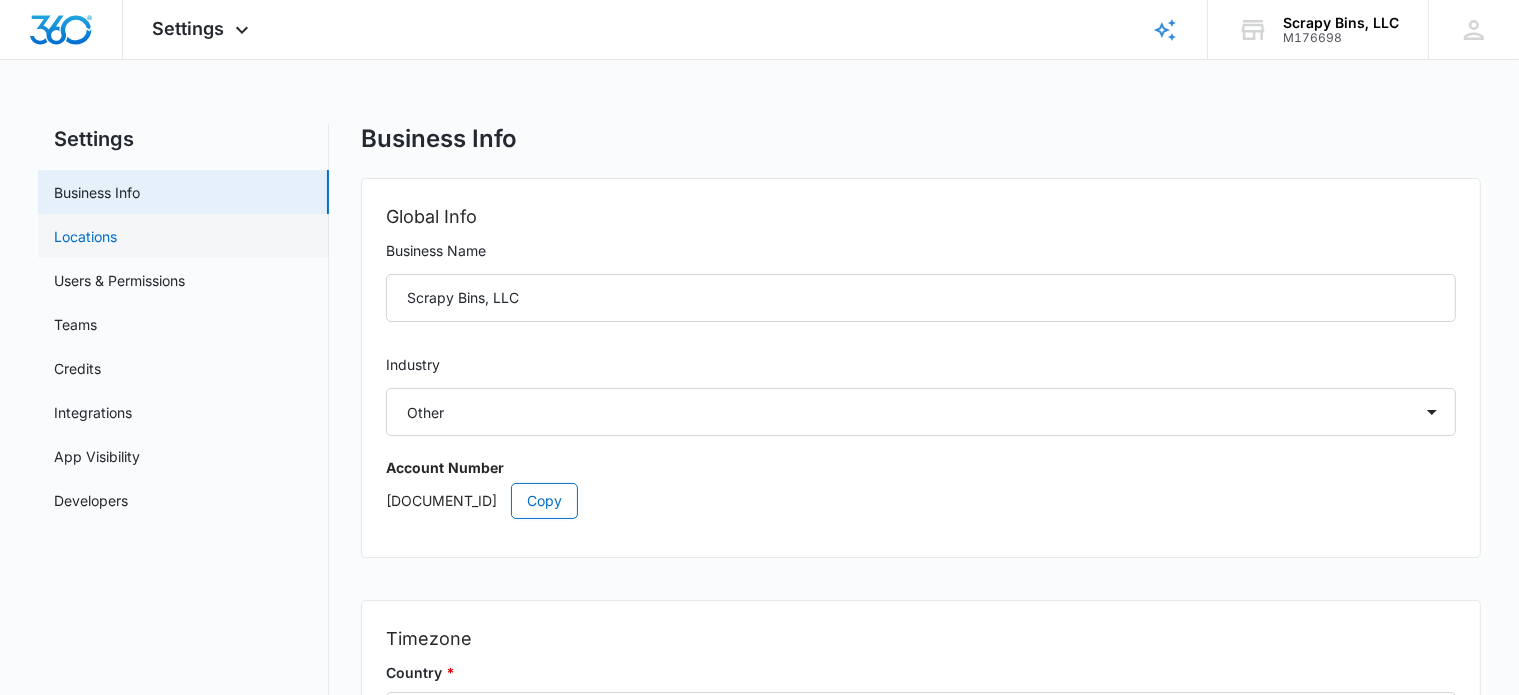 click on "Locations" at bounding box center [85, 236] 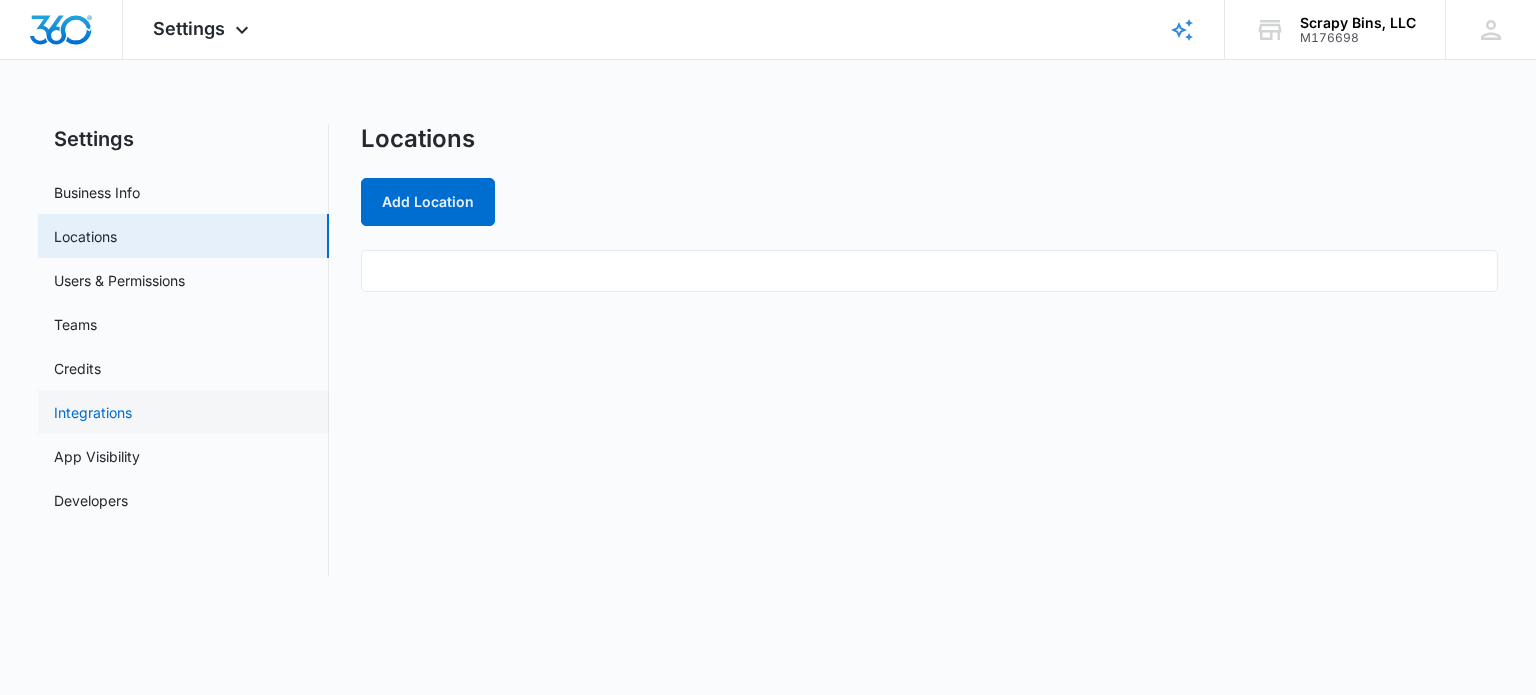 click on "Integrations" at bounding box center (93, 412) 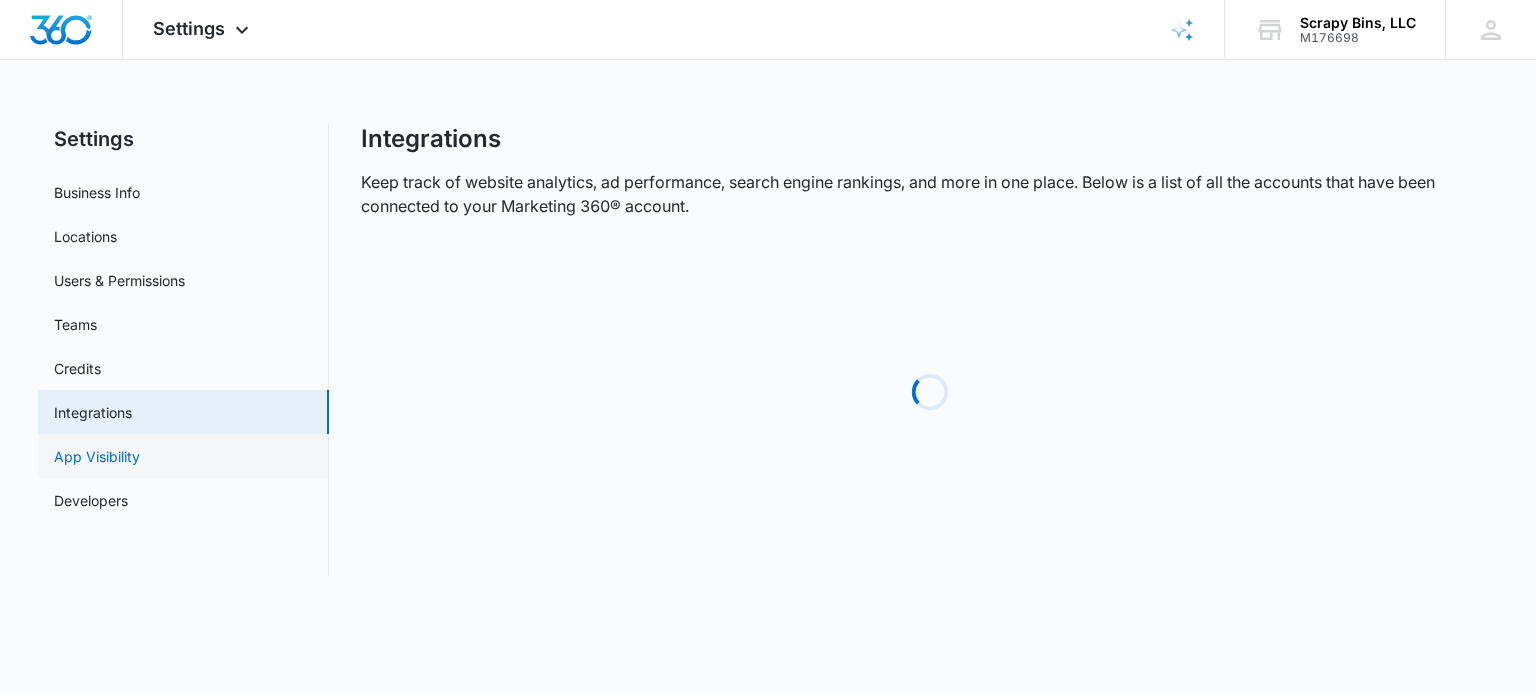 click on "App Visibility" at bounding box center [97, 456] 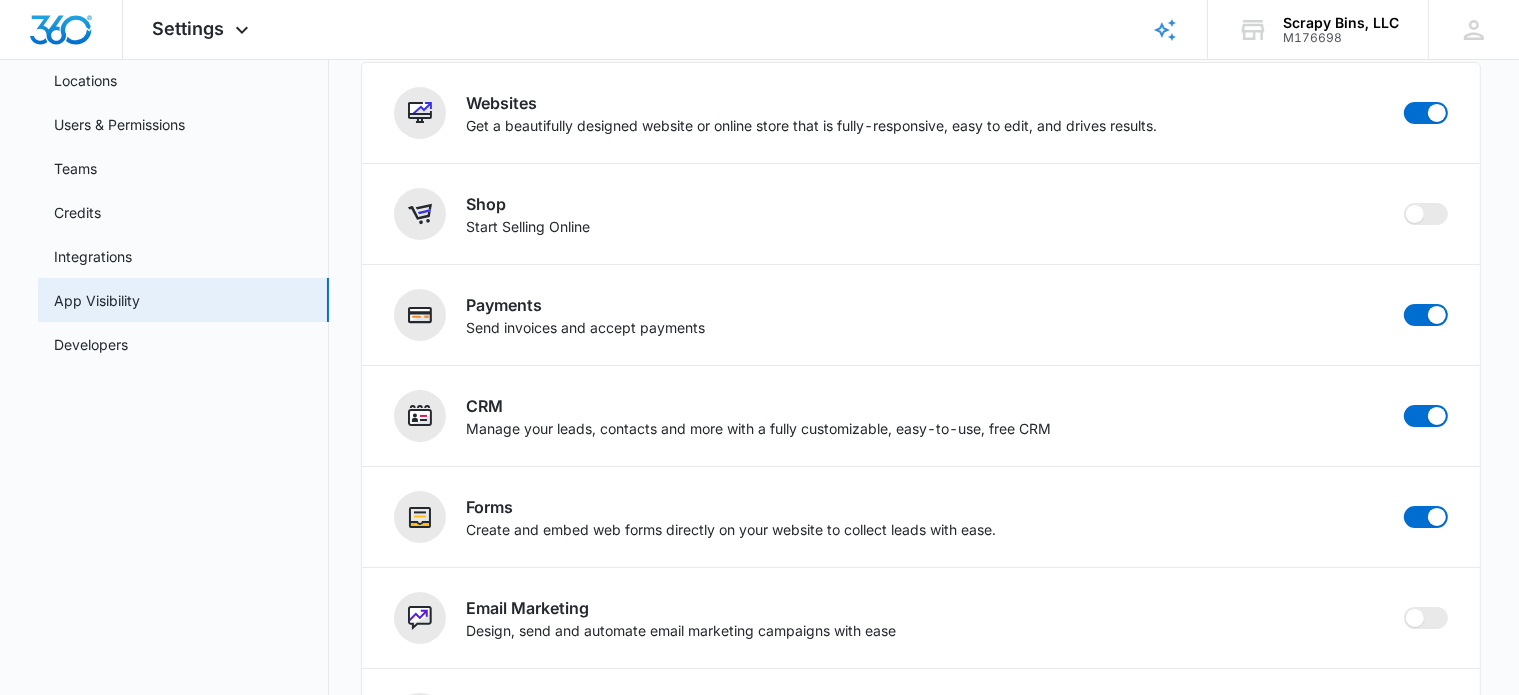 scroll, scrollTop: 0, scrollLeft: 0, axis: both 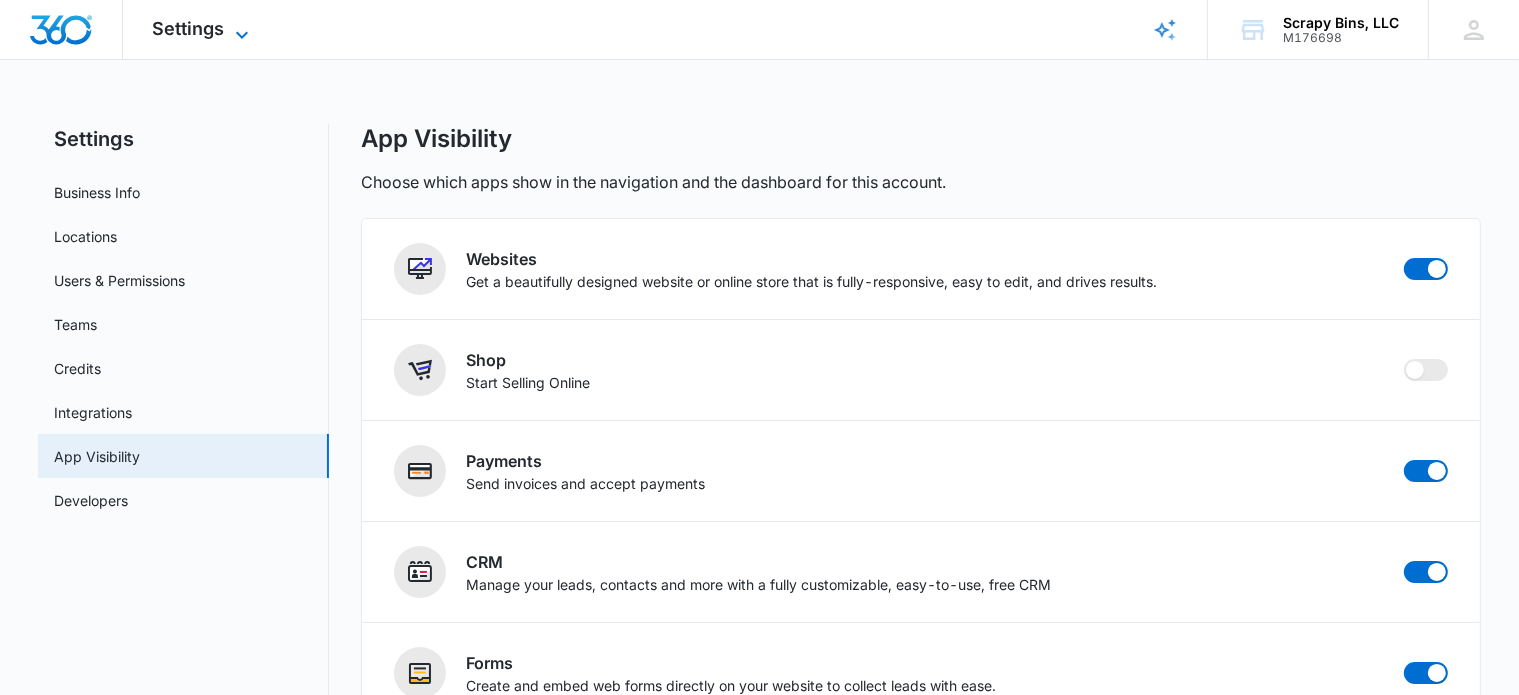 click on "Settings" at bounding box center [189, 28] 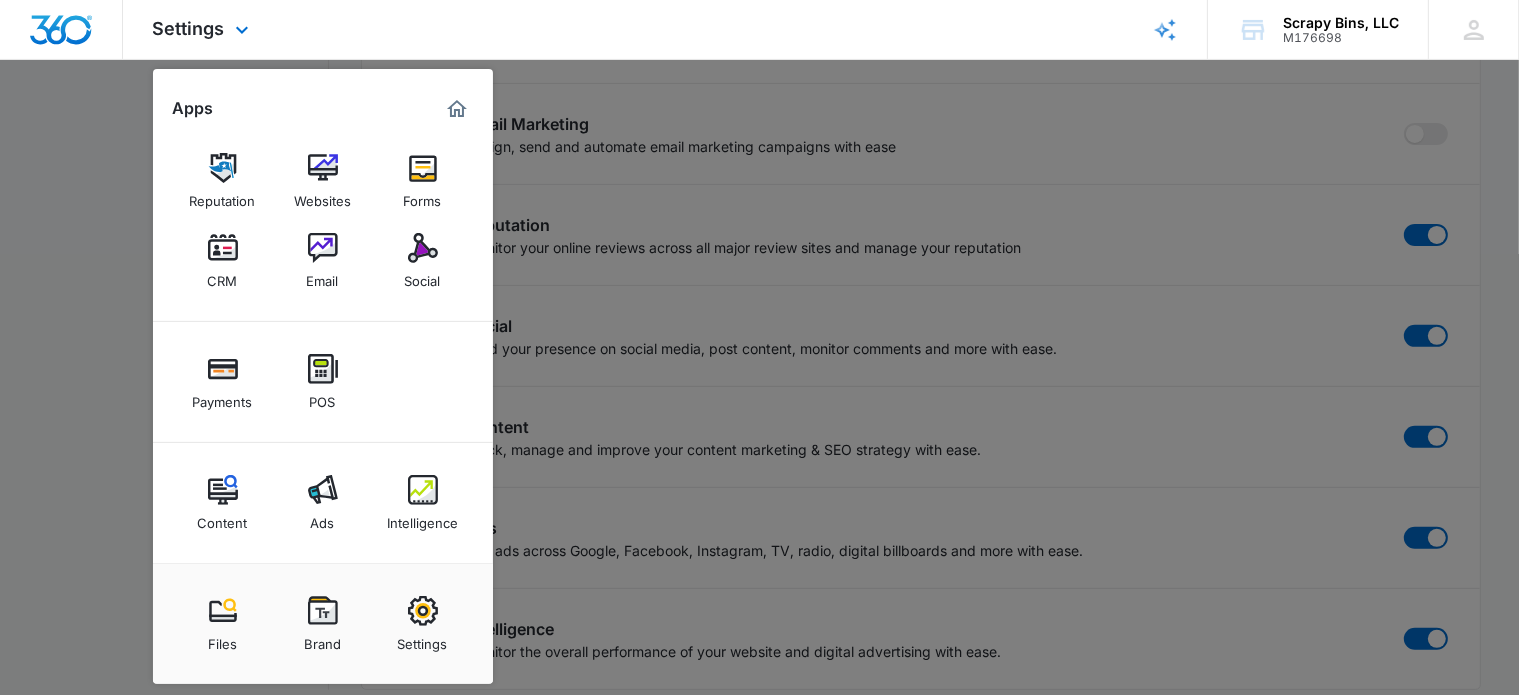 scroll, scrollTop: 656, scrollLeft: 0, axis: vertical 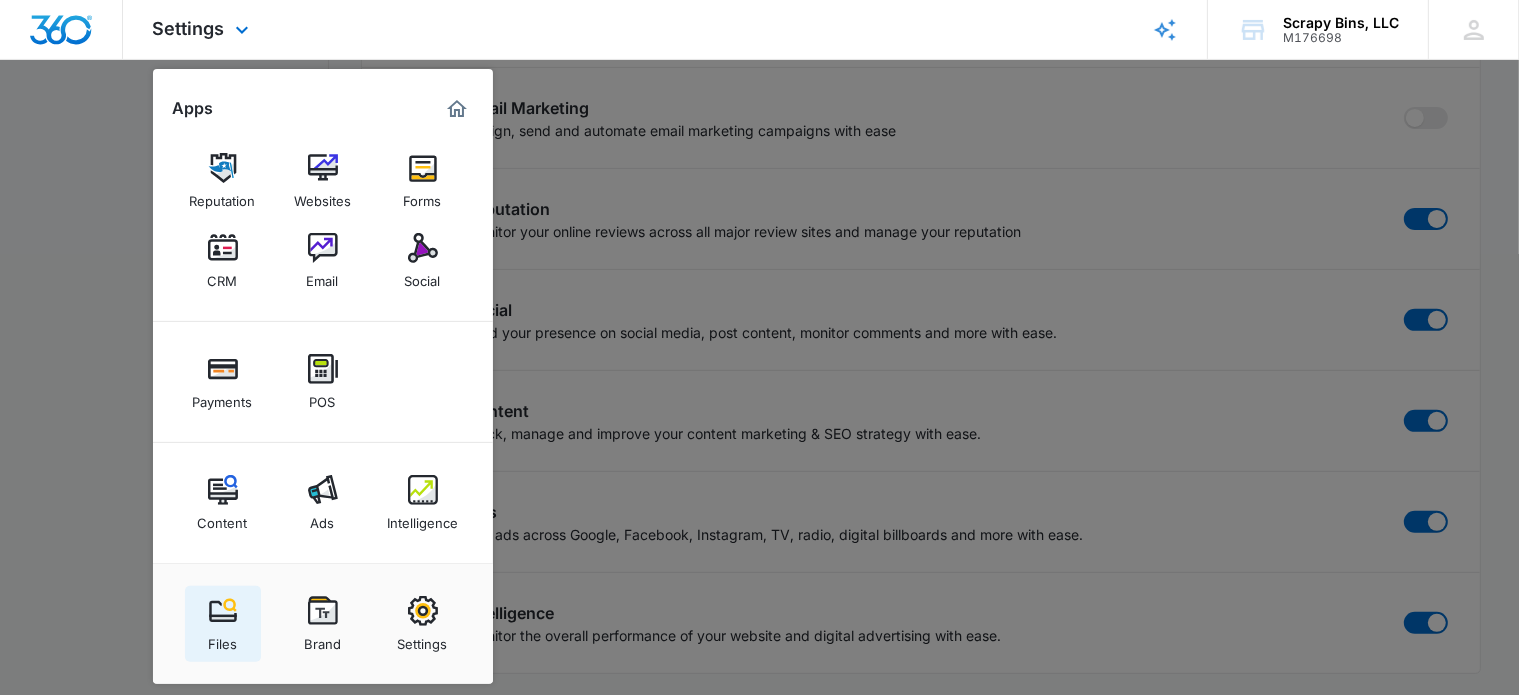 click at bounding box center [223, 611] 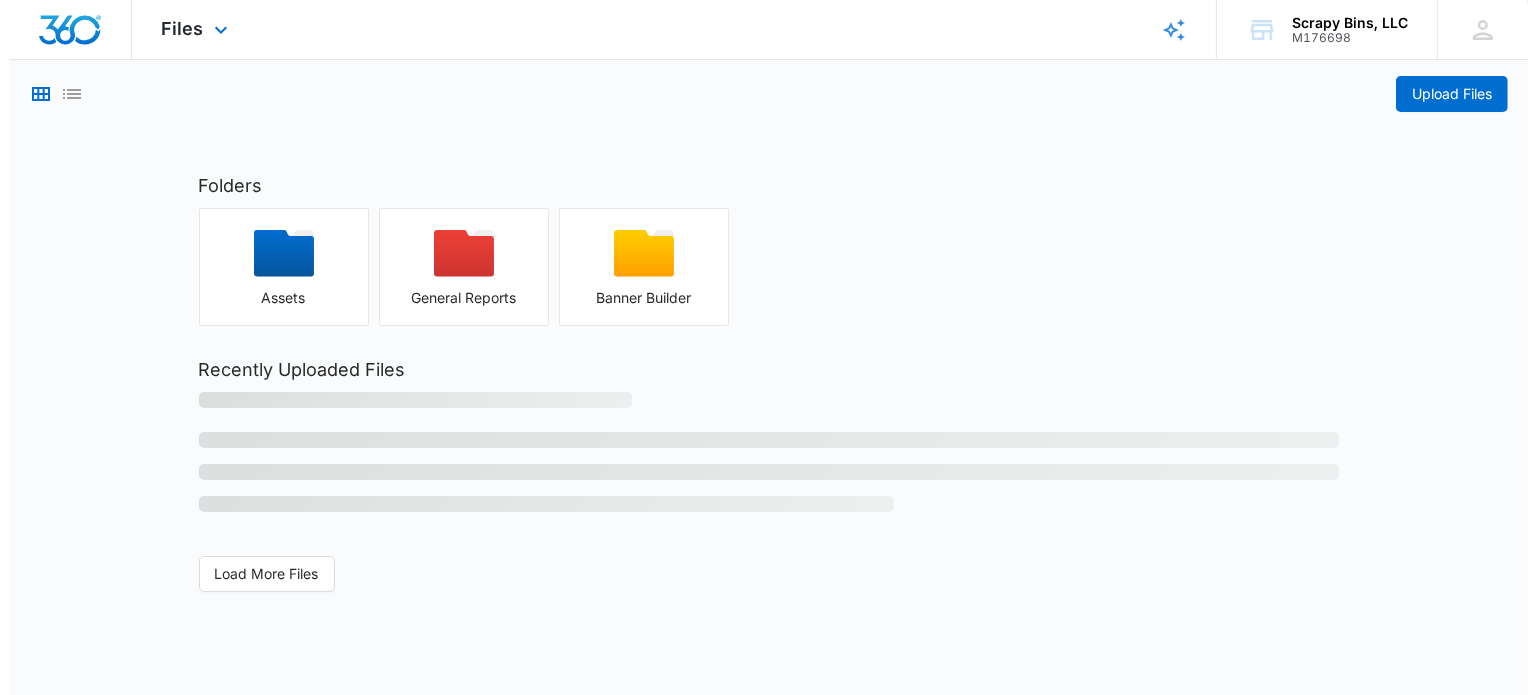 scroll, scrollTop: 0, scrollLeft: 0, axis: both 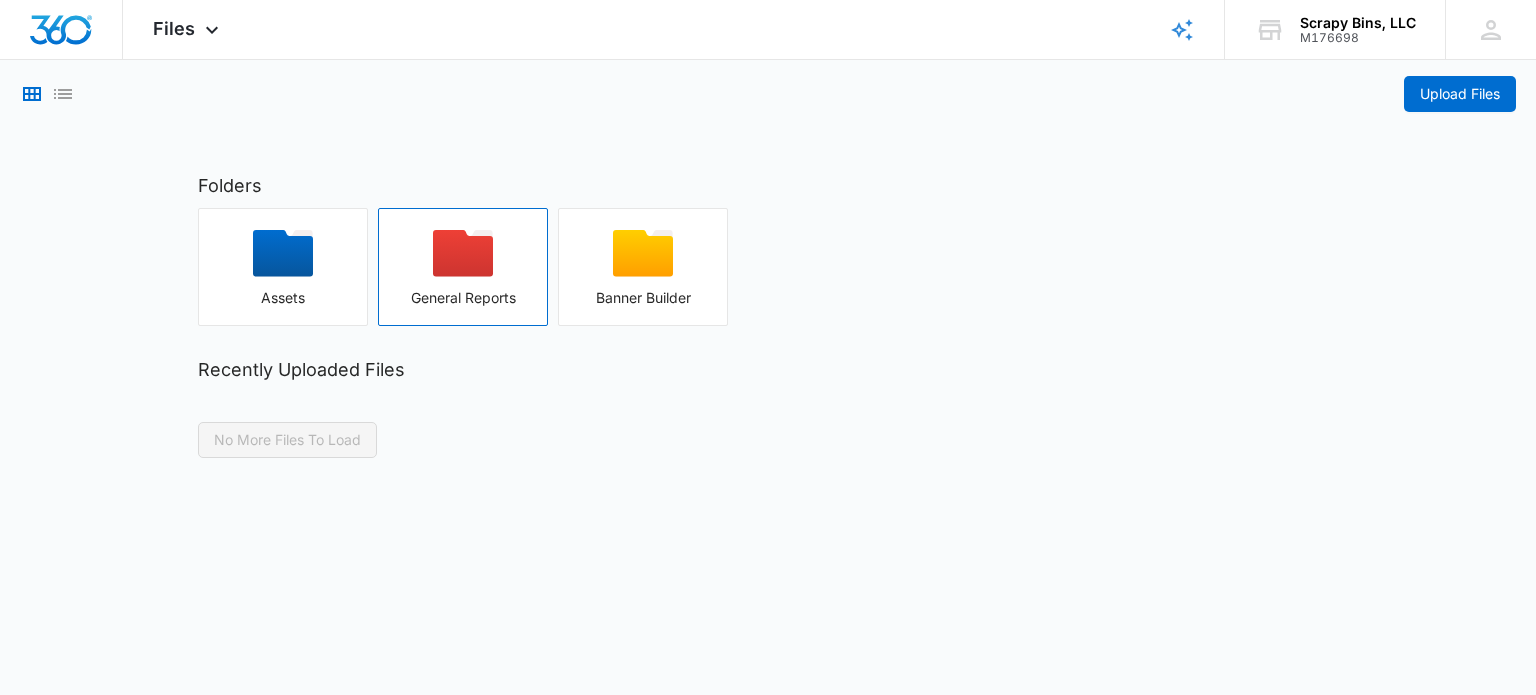 click 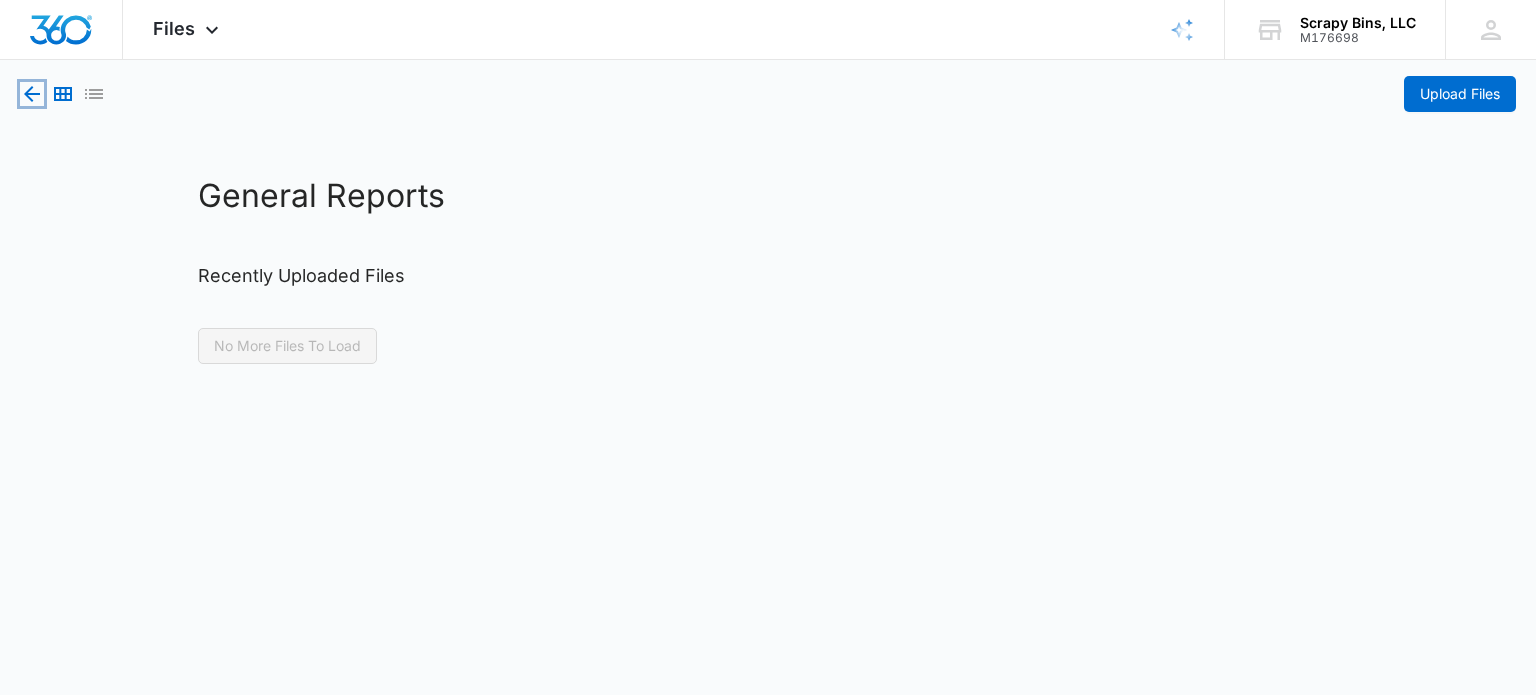 click 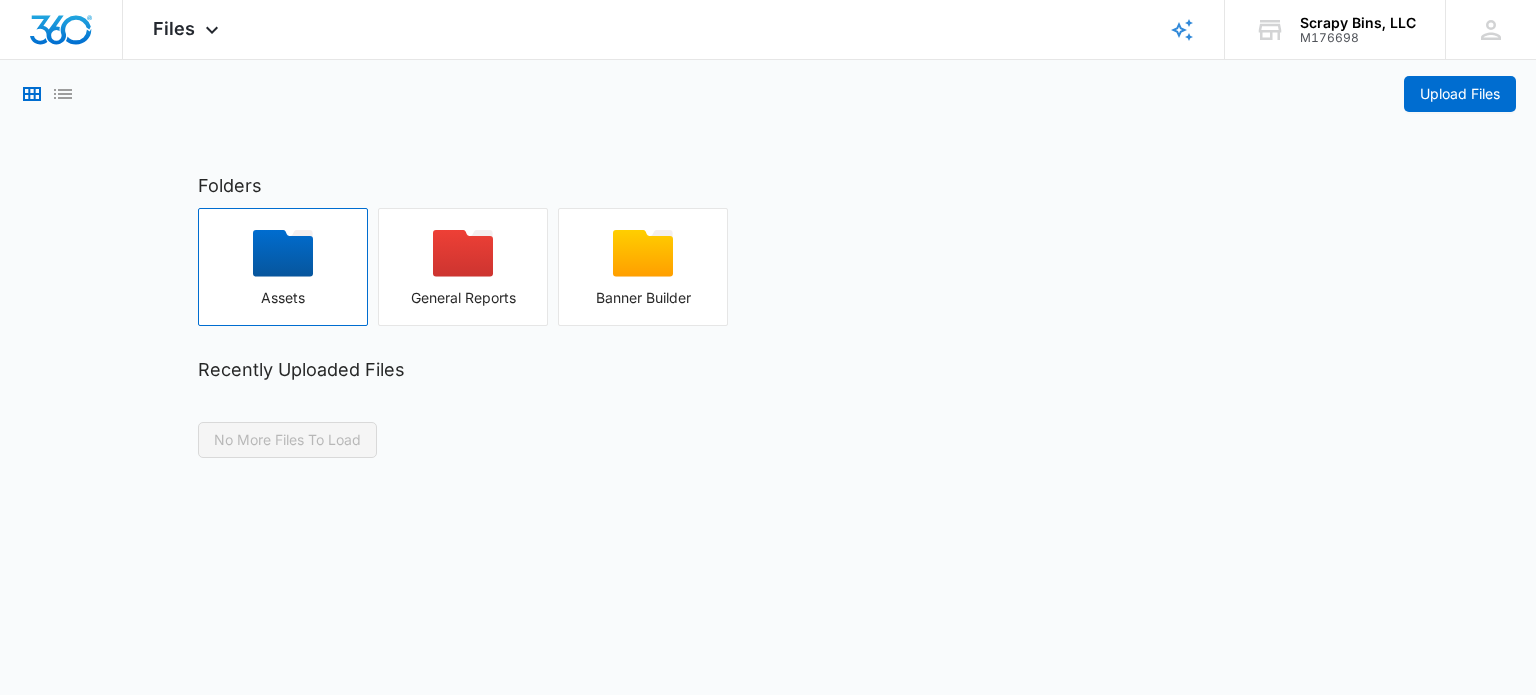 click at bounding box center (283, 260) 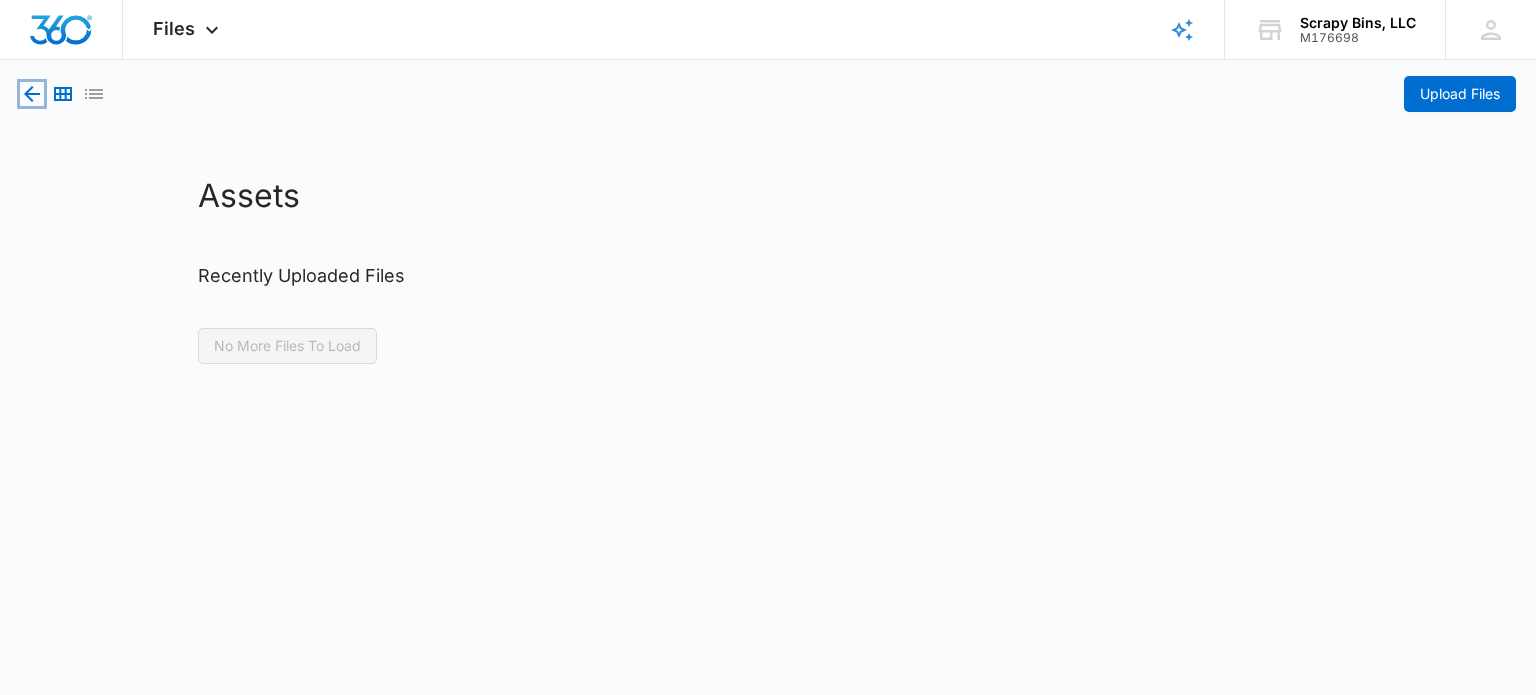 click 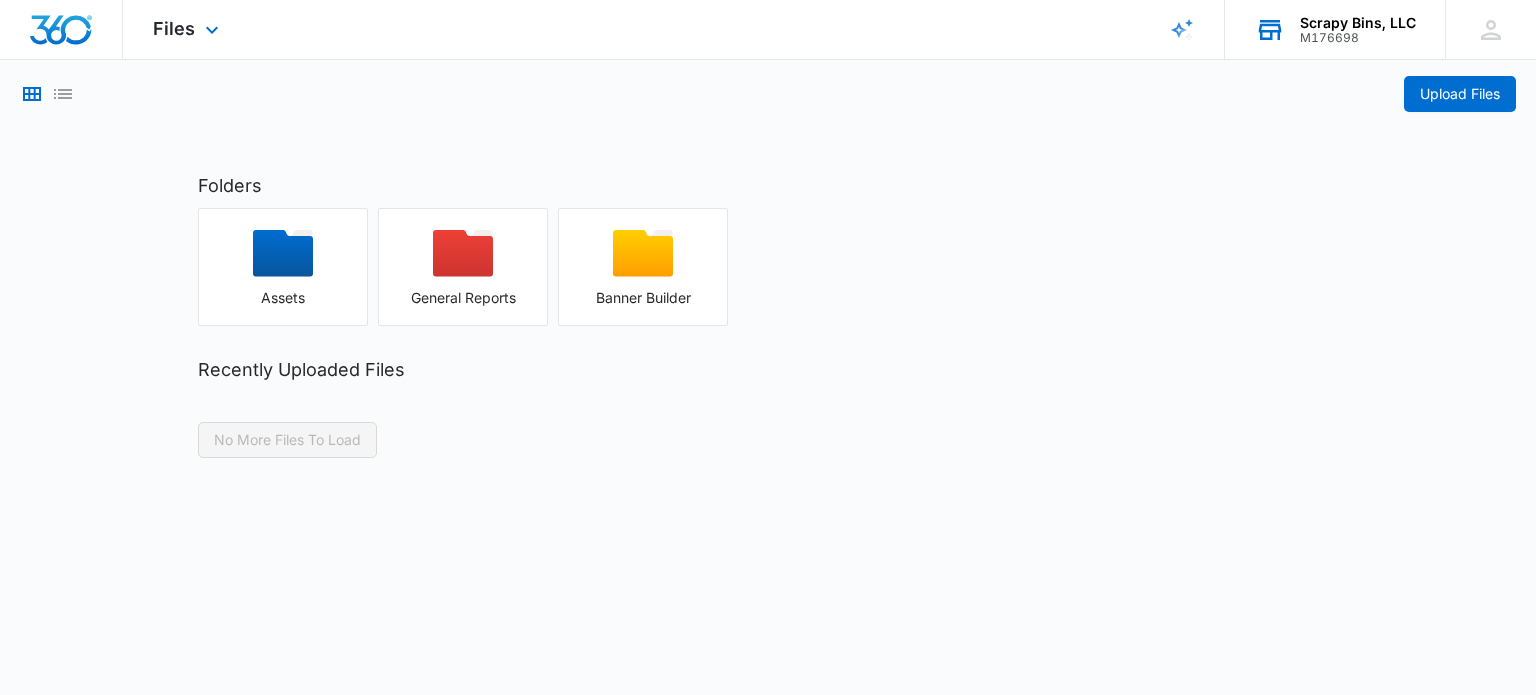 click on "M176698" at bounding box center (1358, 38) 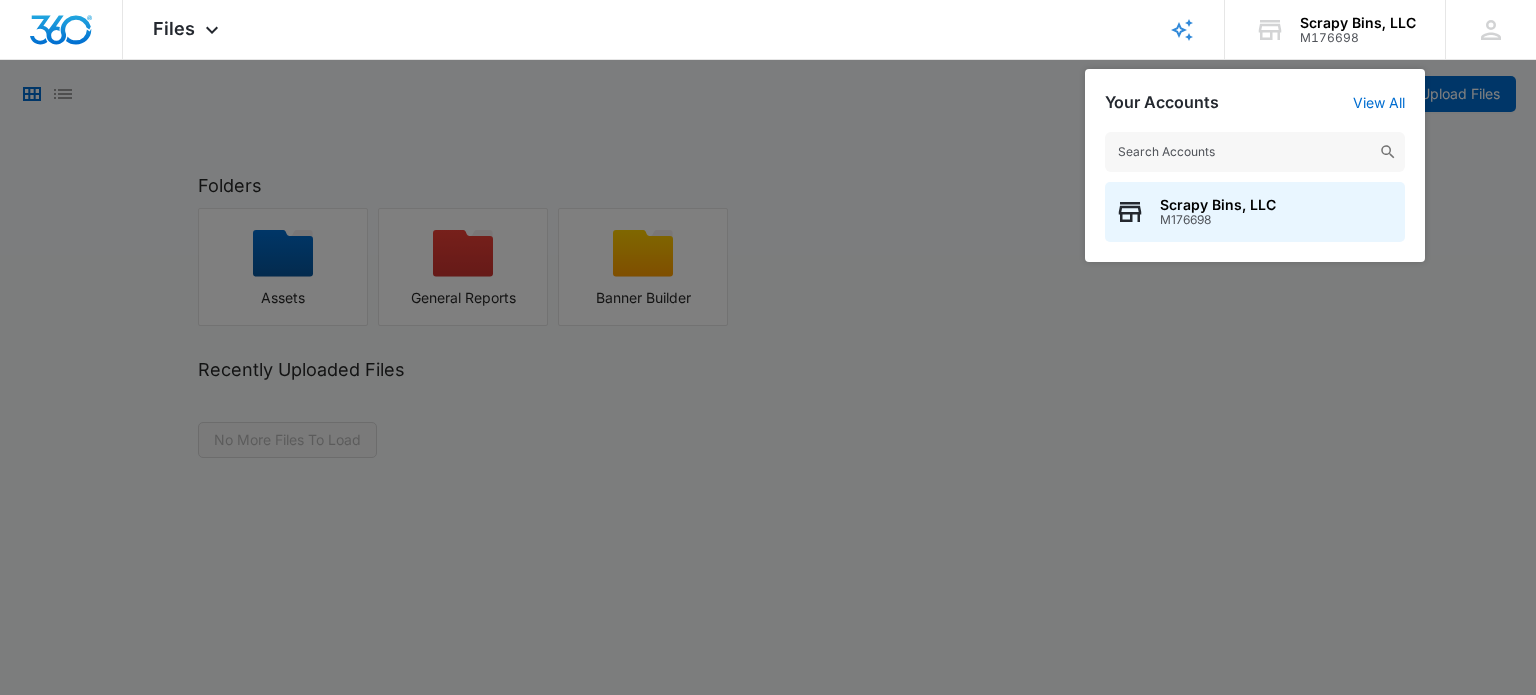 click at bounding box center (768, 347) 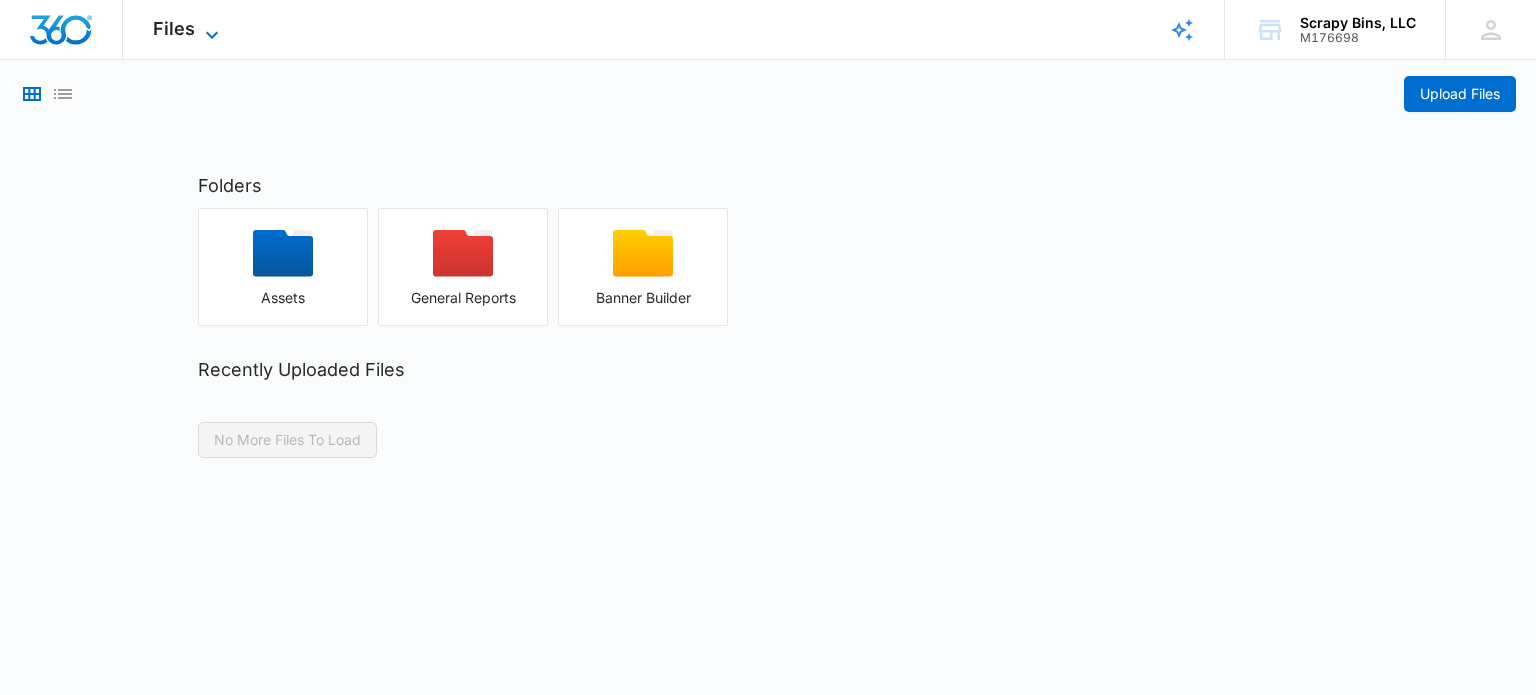click on "Files" at bounding box center [174, 28] 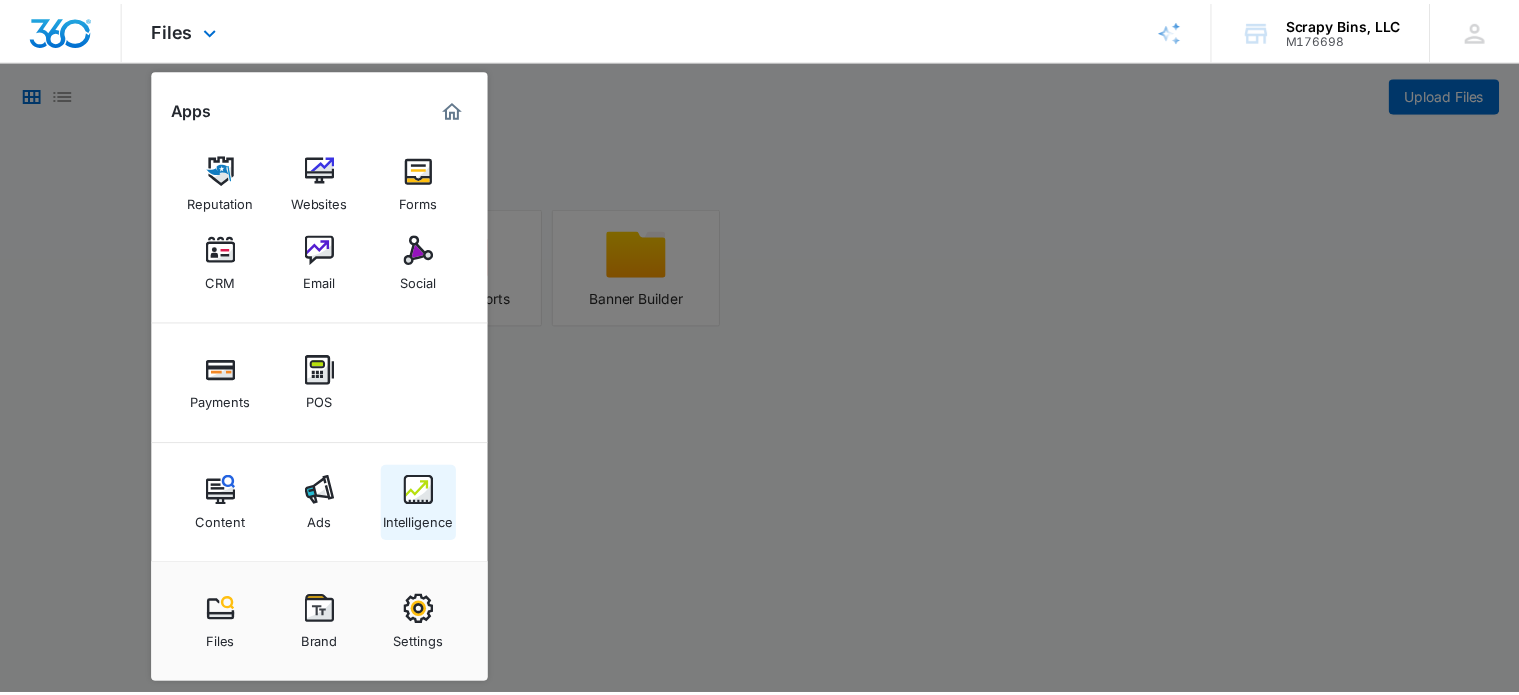 scroll, scrollTop: 4, scrollLeft: 0, axis: vertical 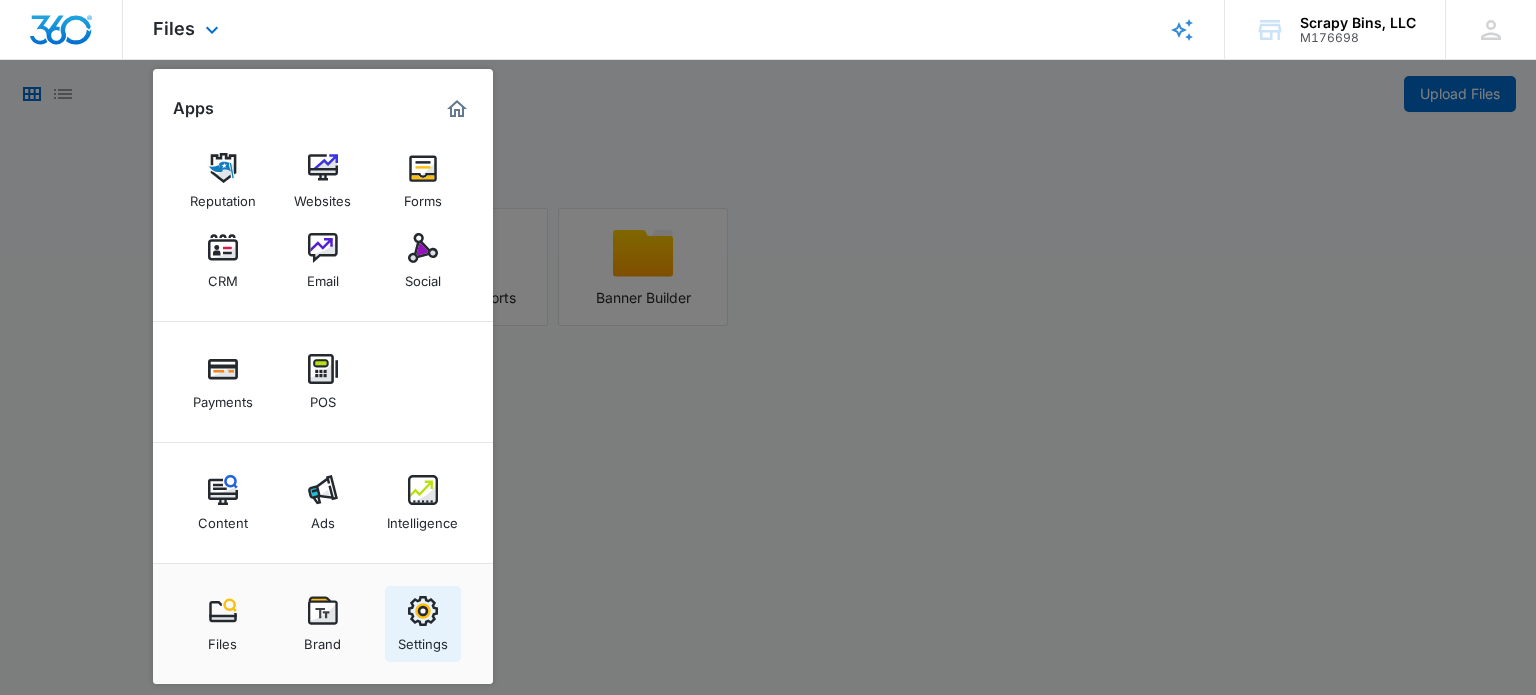 click at bounding box center [423, 611] 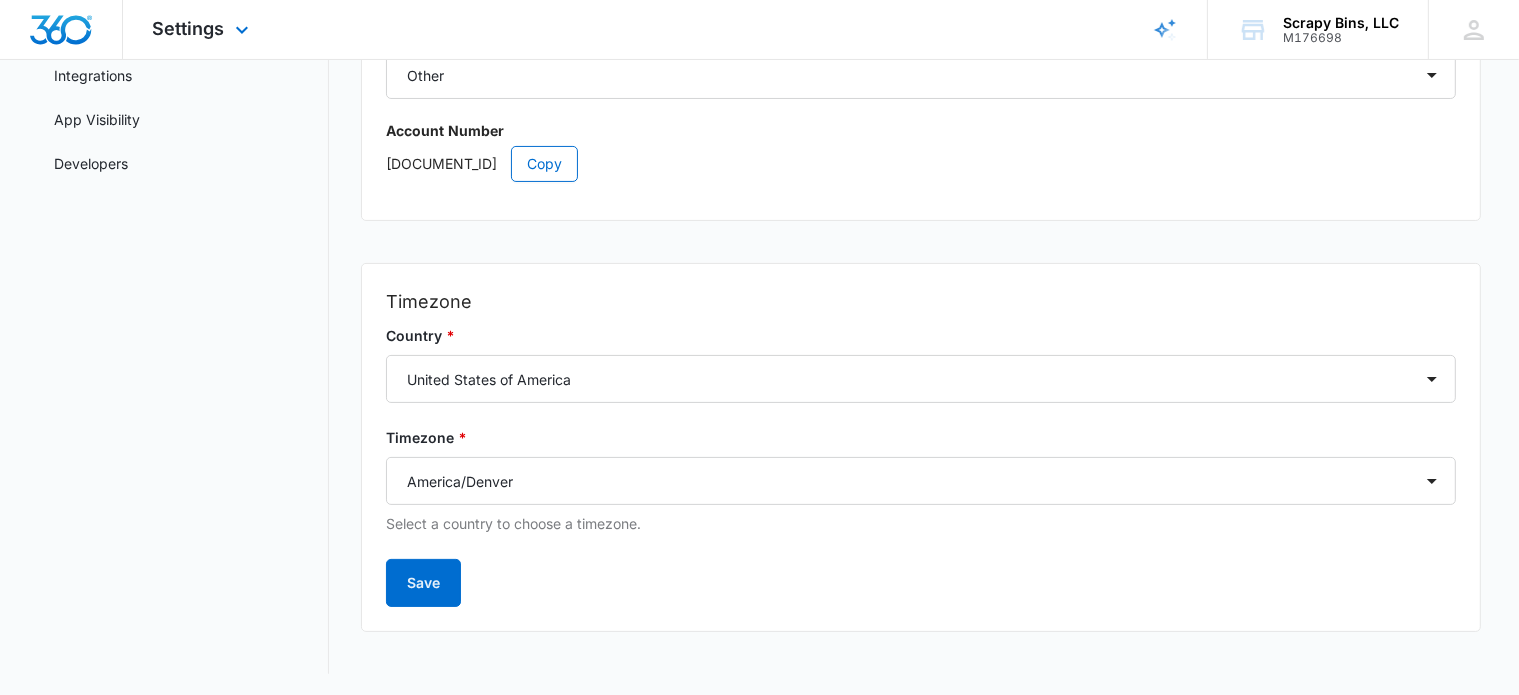 scroll, scrollTop: 339, scrollLeft: 0, axis: vertical 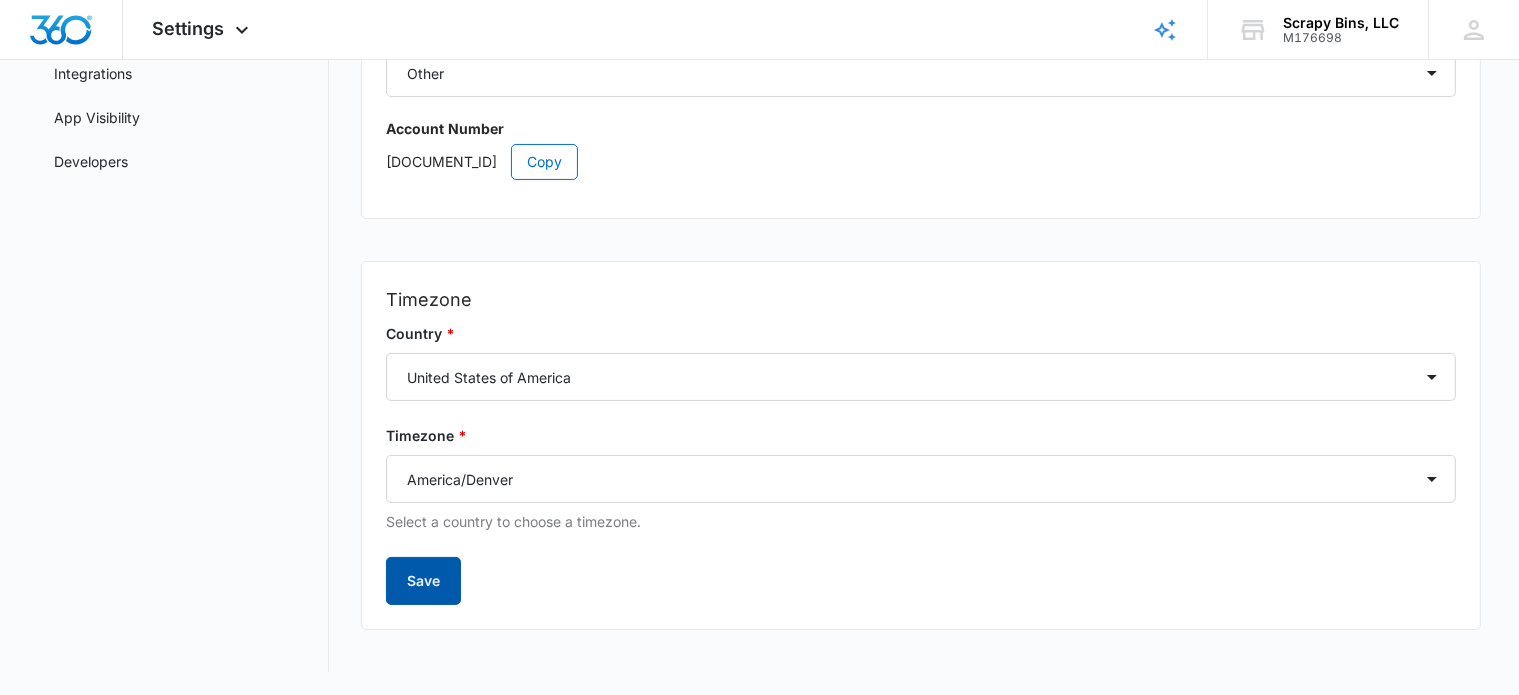 click on "Save" at bounding box center [423, 581] 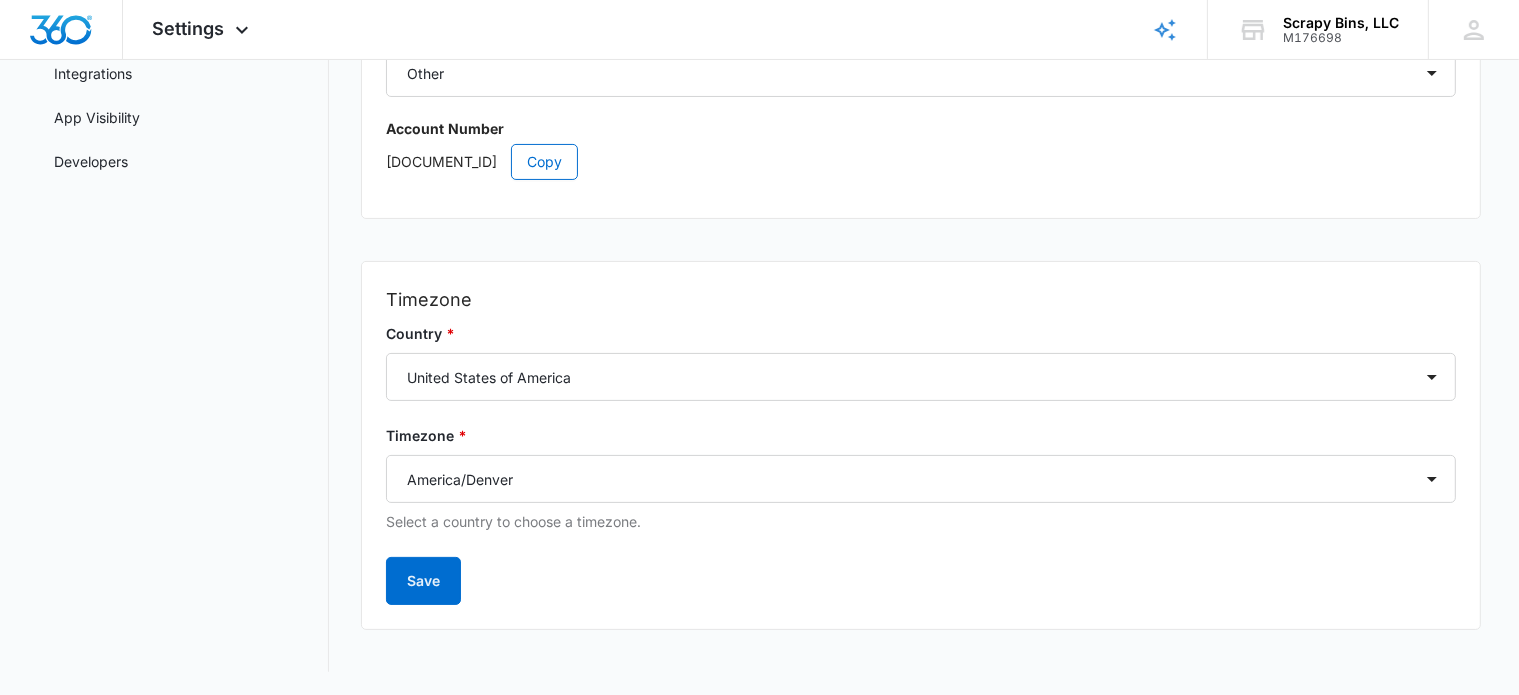 scroll, scrollTop: 0, scrollLeft: 0, axis: both 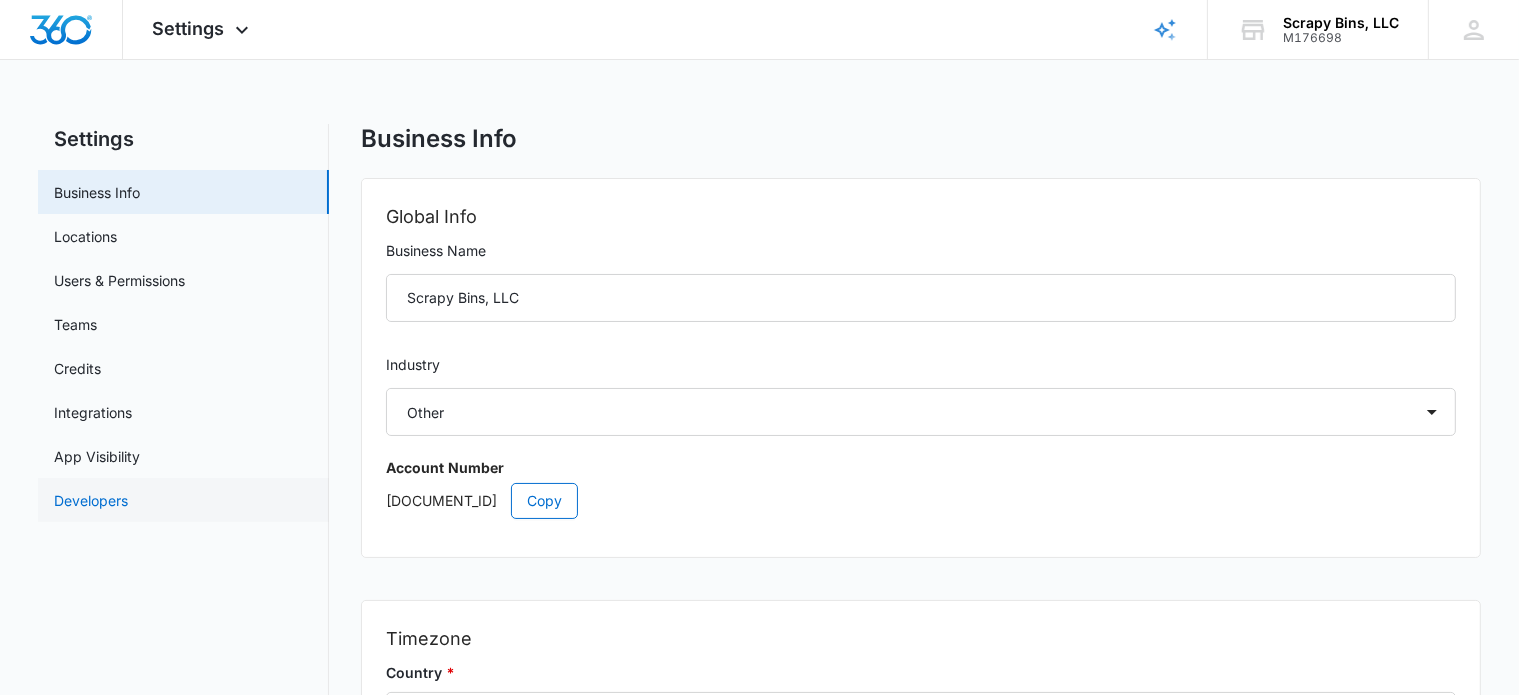 click on "Developers" at bounding box center [91, 500] 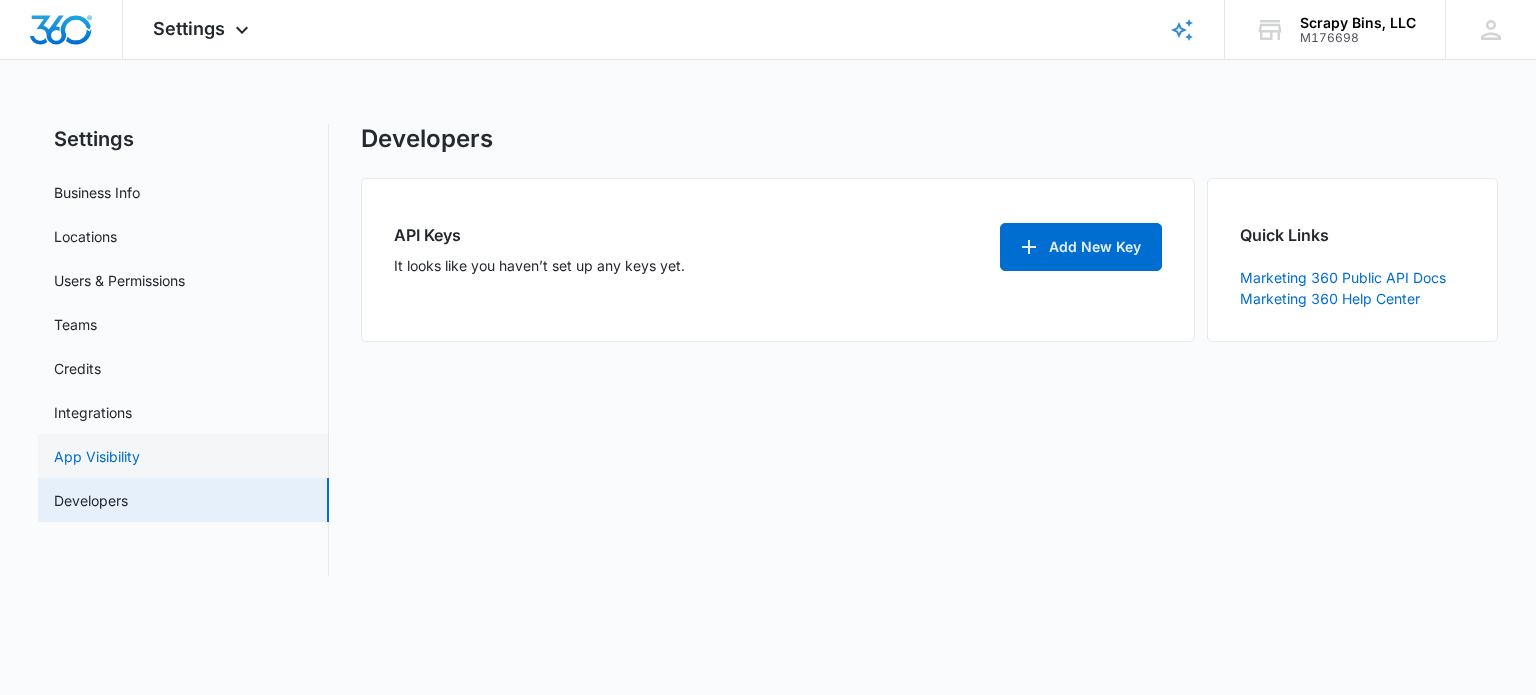 click on "App Visibility" at bounding box center [97, 456] 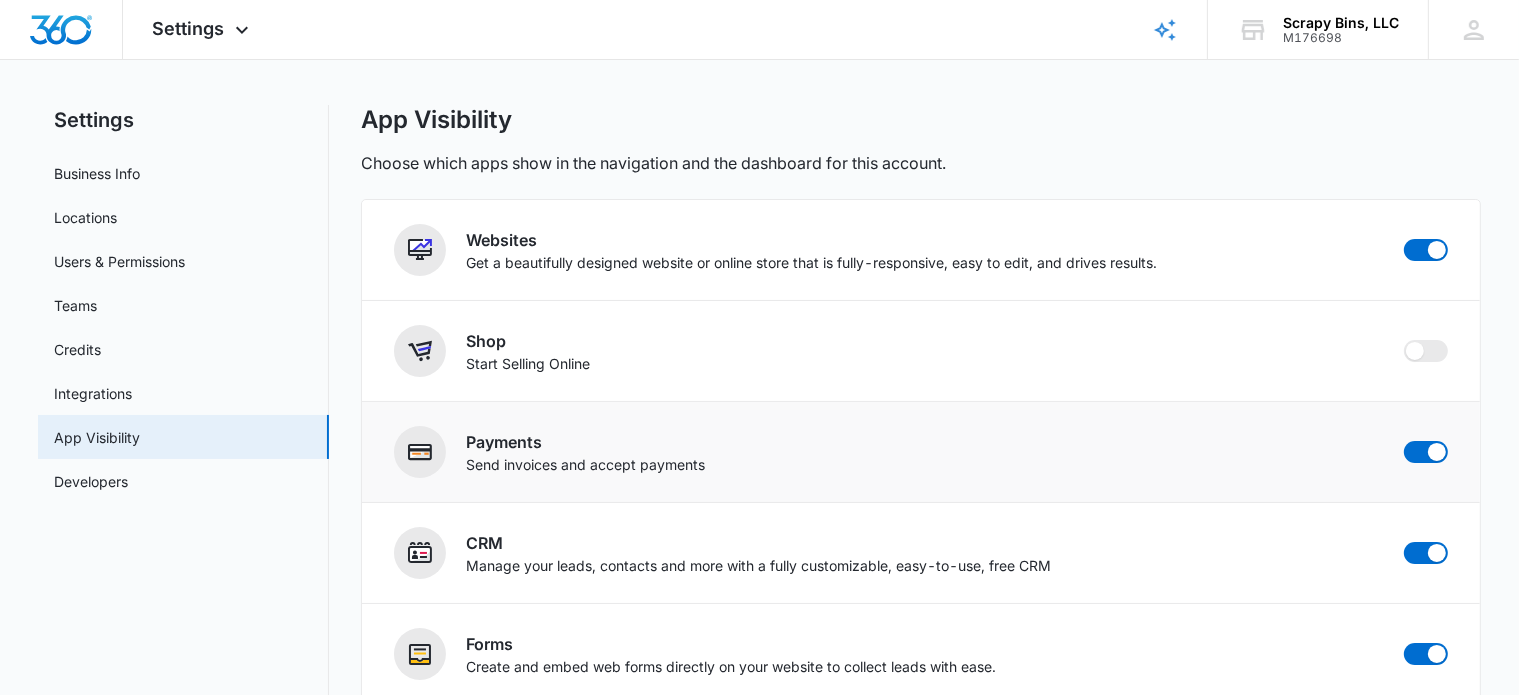 scroll, scrollTop: 24, scrollLeft: 0, axis: vertical 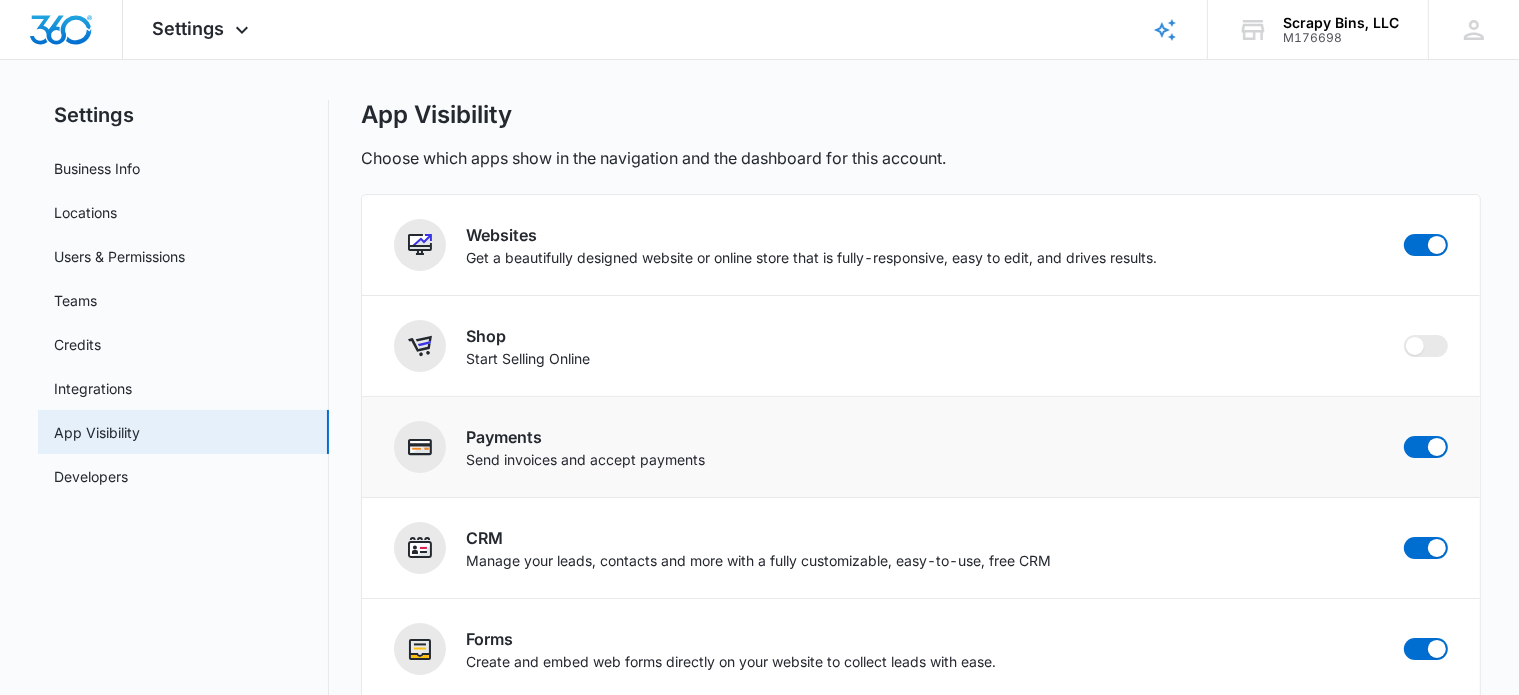 click at bounding box center (420, 447) 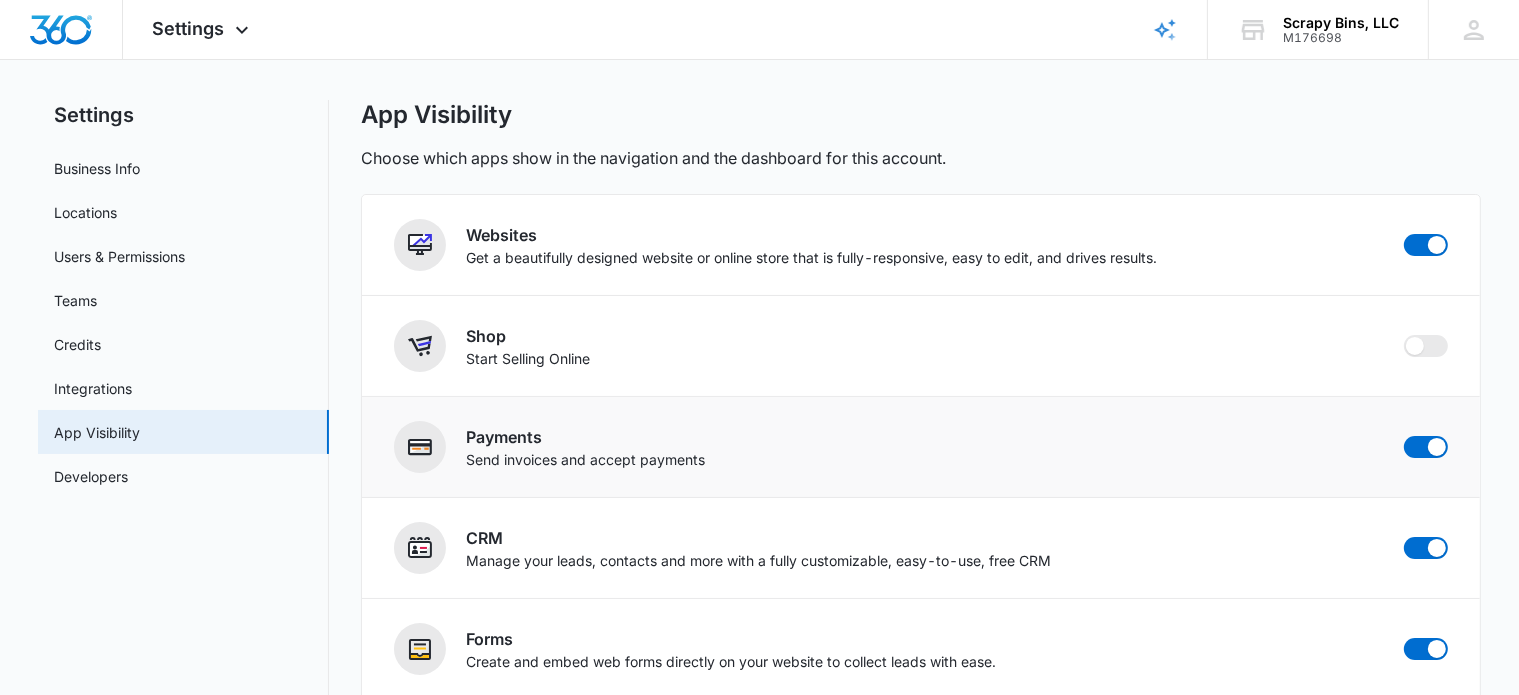 click on "Payments" at bounding box center [585, 437] 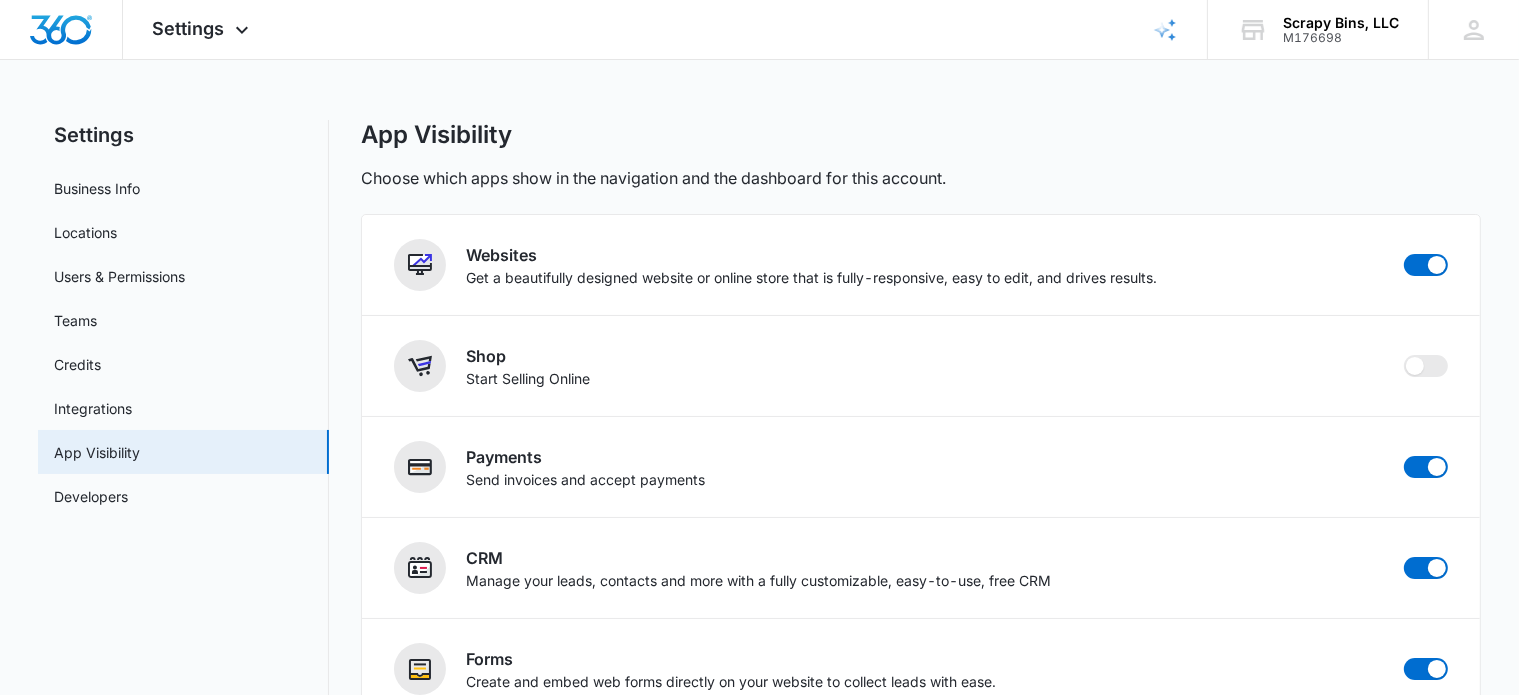 scroll, scrollTop: 0, scrollLeft: 0, axis: both 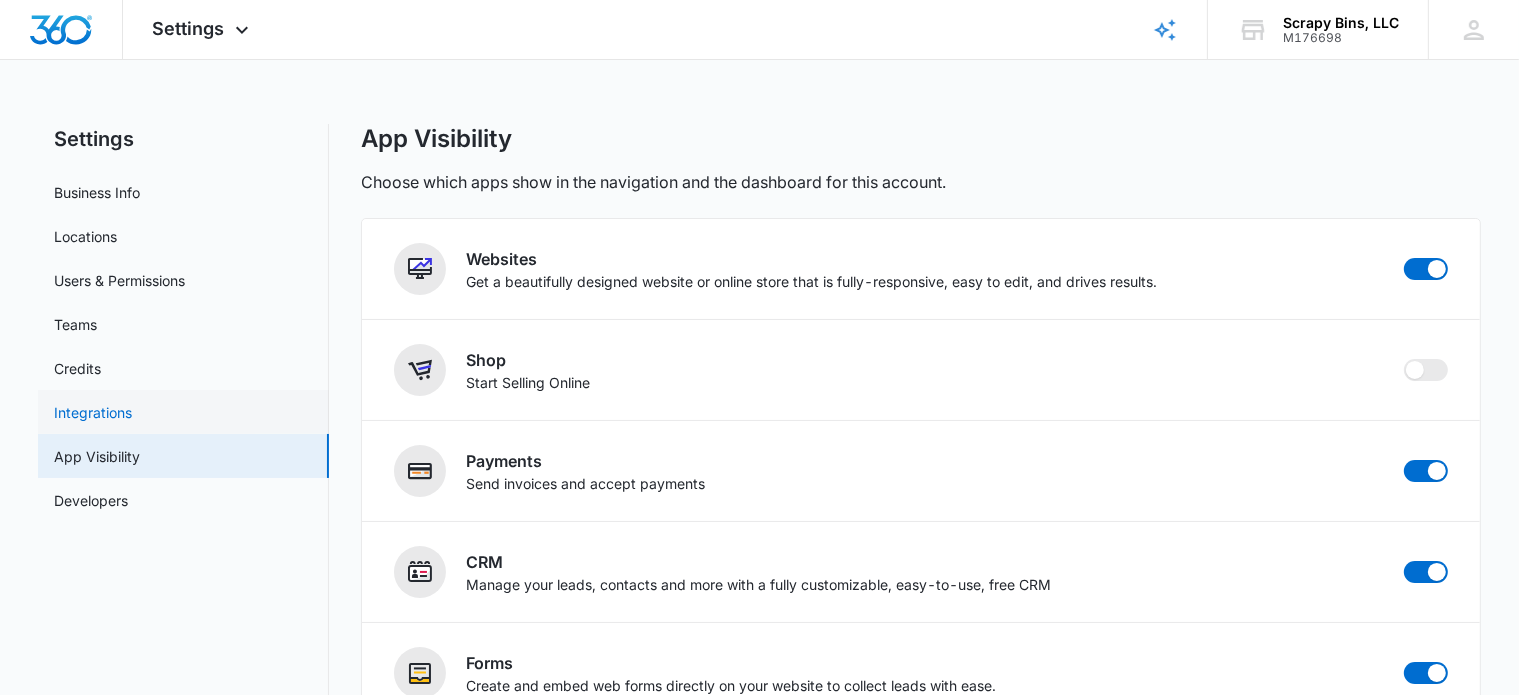 click on "Integrations" at bounding box center [93, 412] 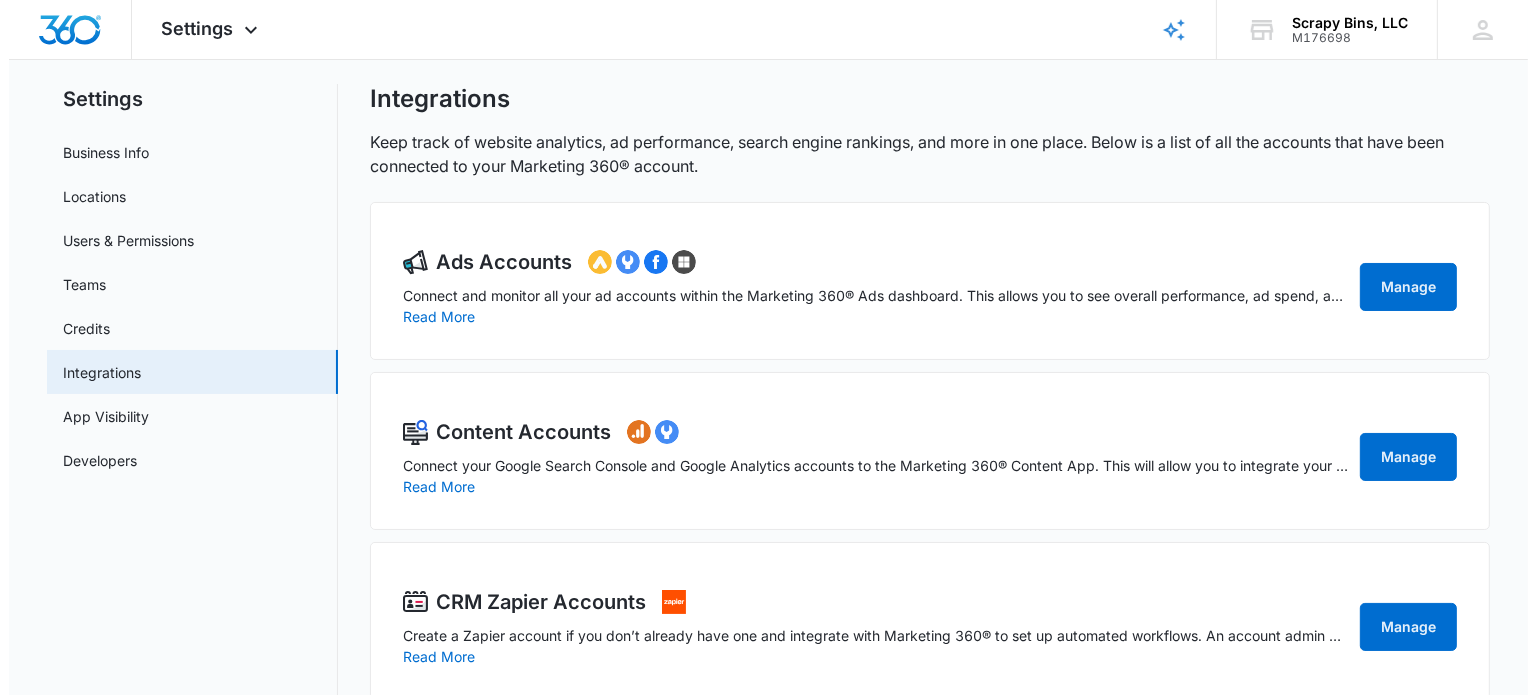 scroll, scrollTop: 0, scrollLeft: 0, axis: both 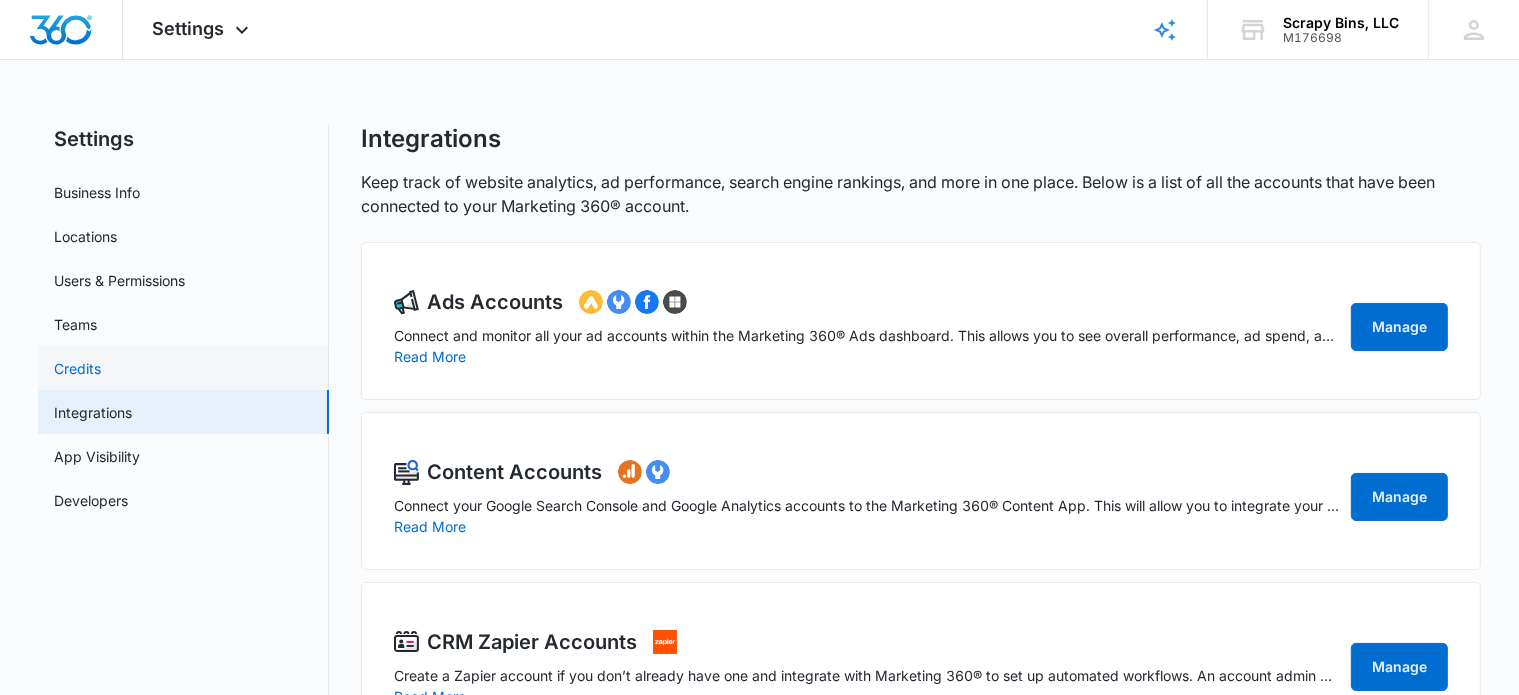 click on "Credits" at bounding box center (77, 368) 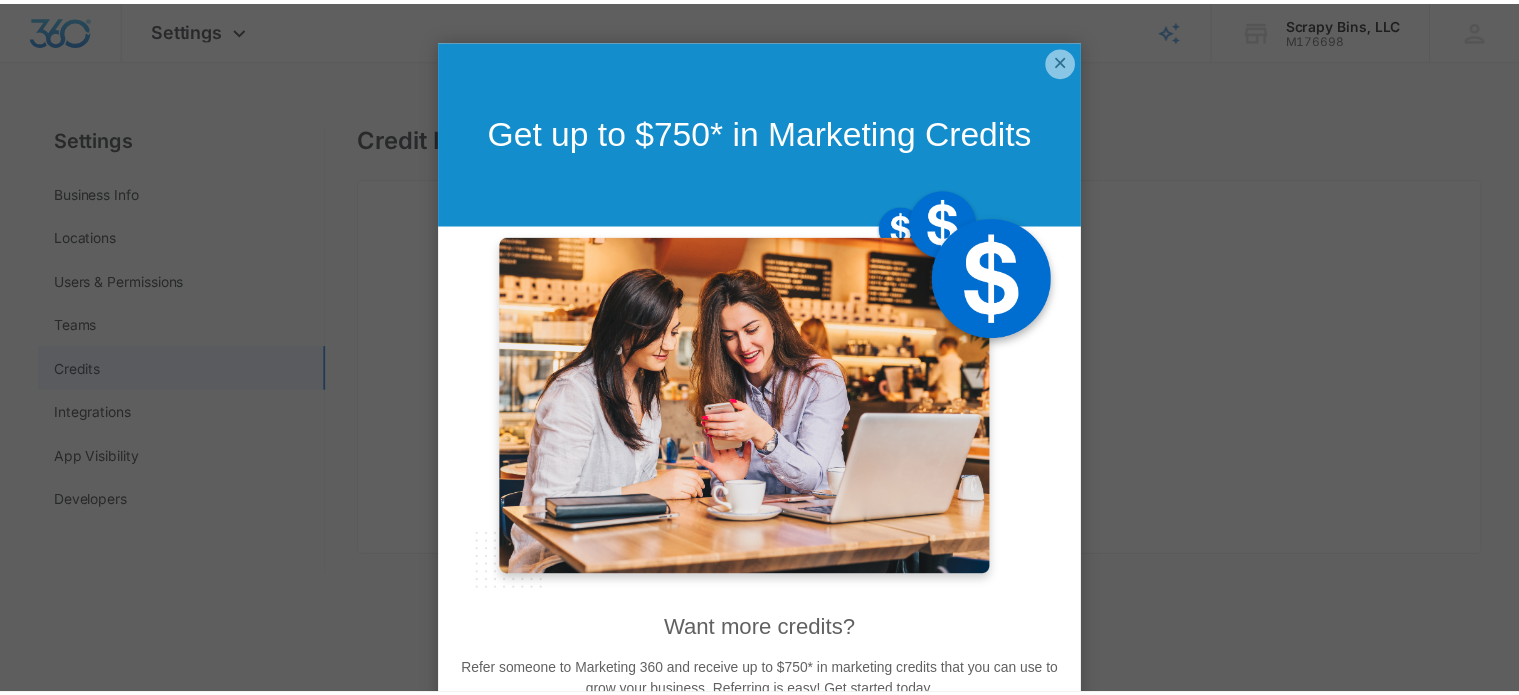 scroll, scrollTop: 0, scrollLeft: 0, axis: both 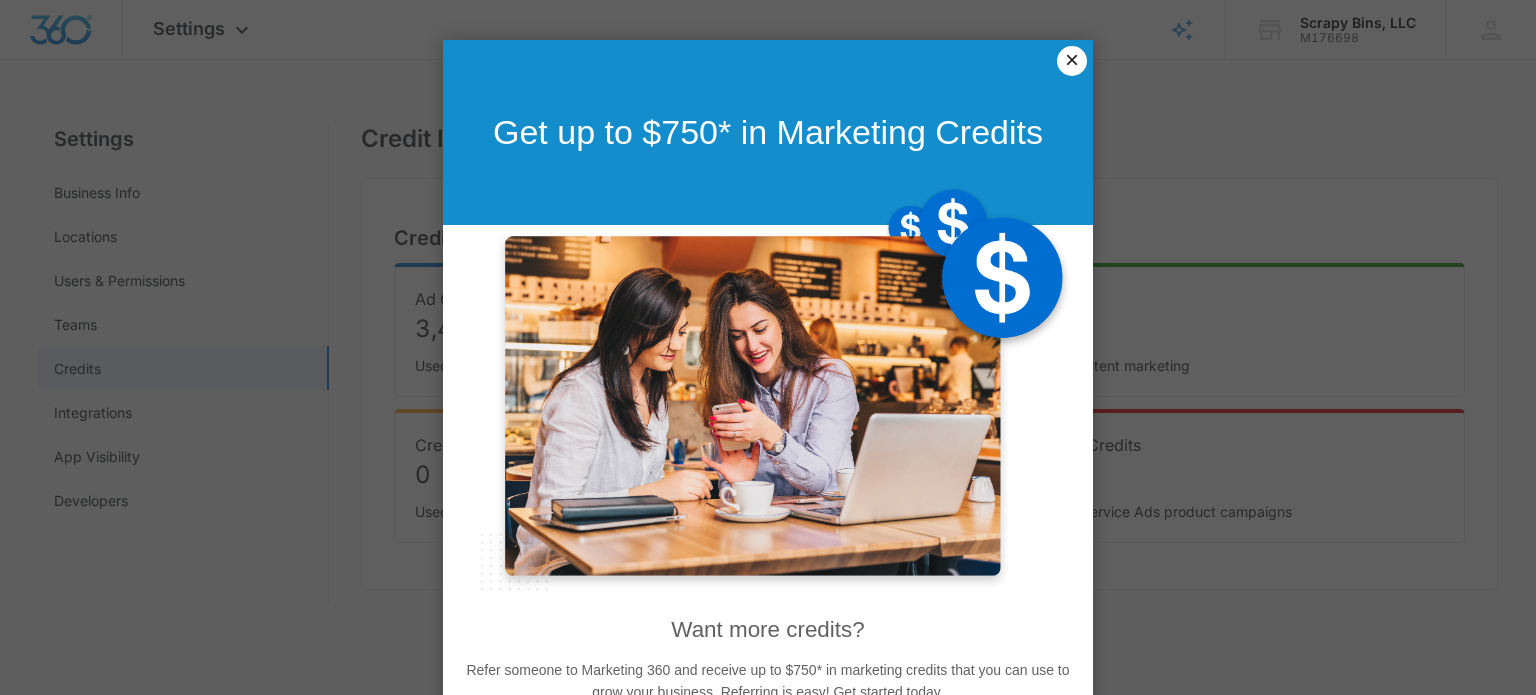 click on "×" at bounding box center (1072, 61) 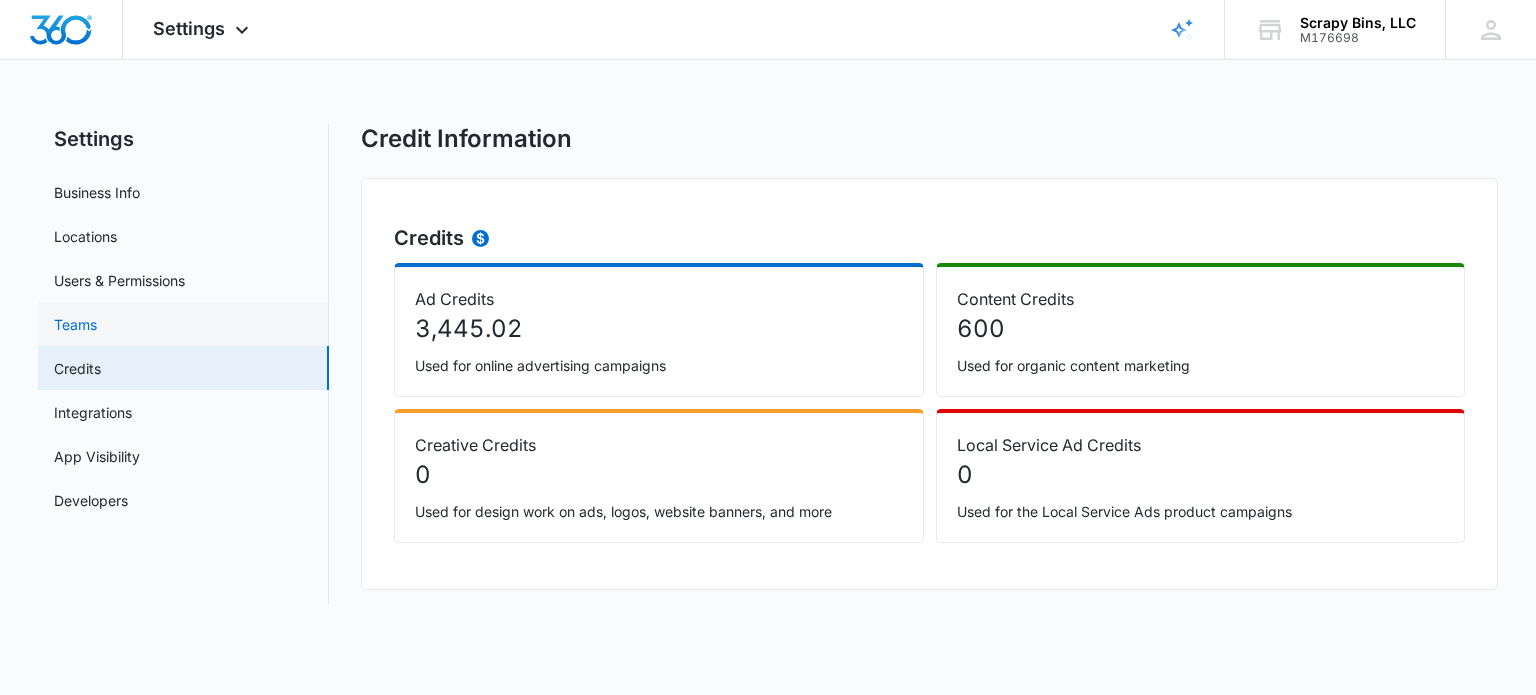 click on "Teams" at bounding box center [75, 324] 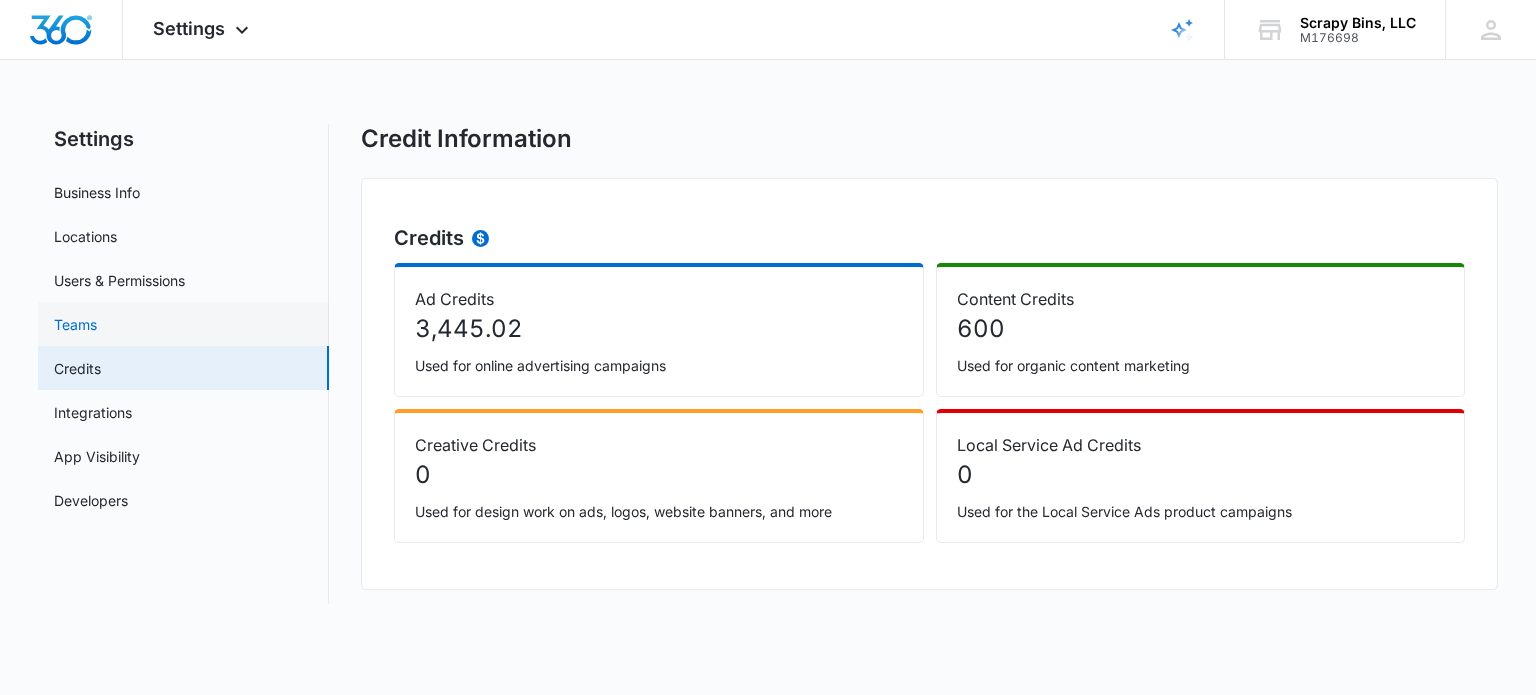 click on "Teams" at bounding box center (75, 324) 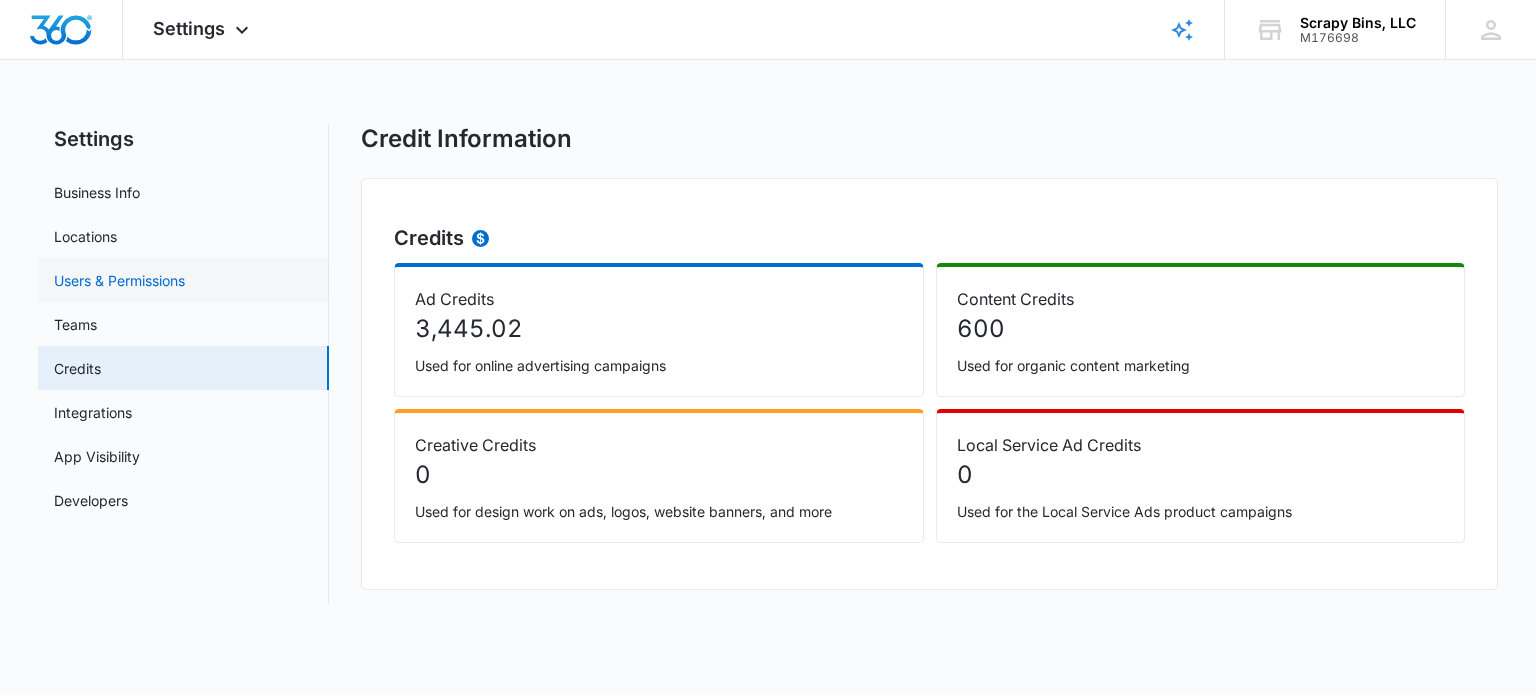 click on "Users & Permissions" at bounding box center (119, 280) 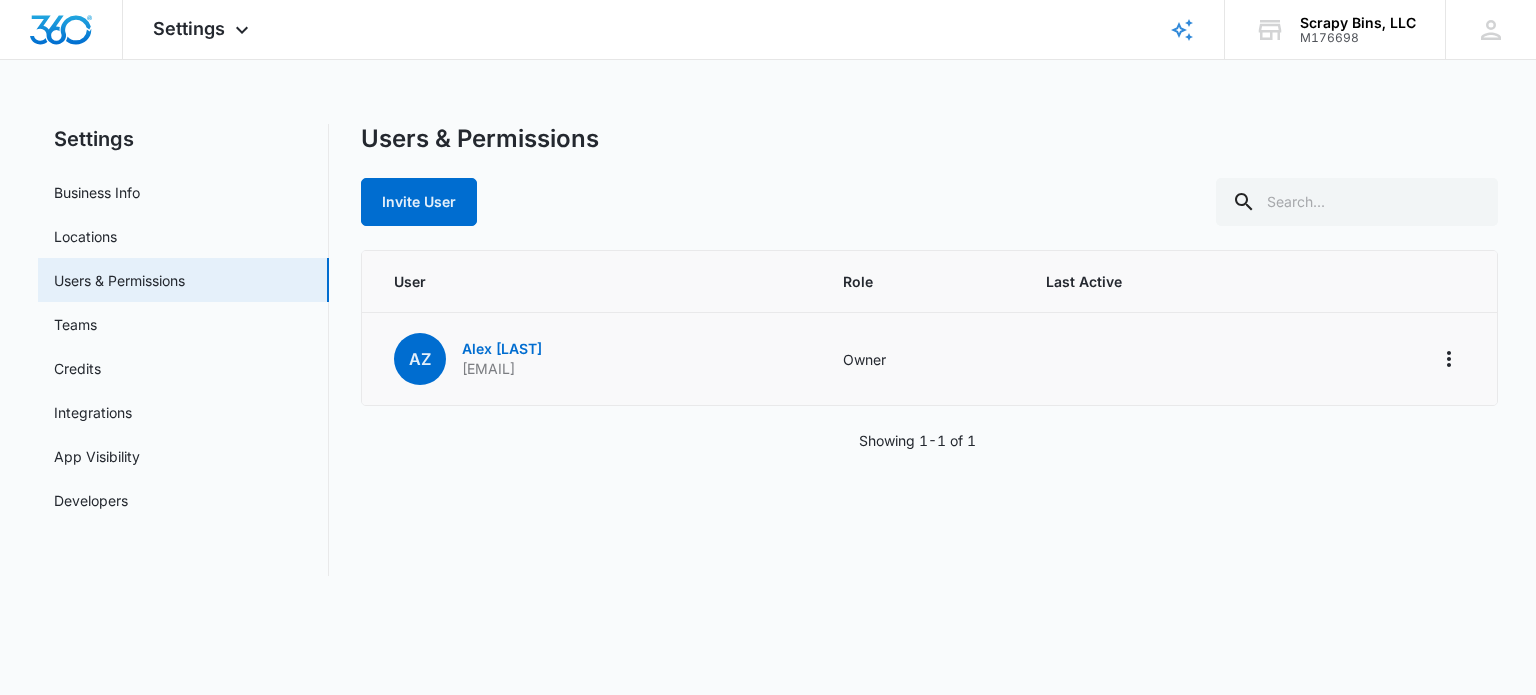 click on "[FIRST] [LAST] [EMAIL]" at bounding box center [590, 359] 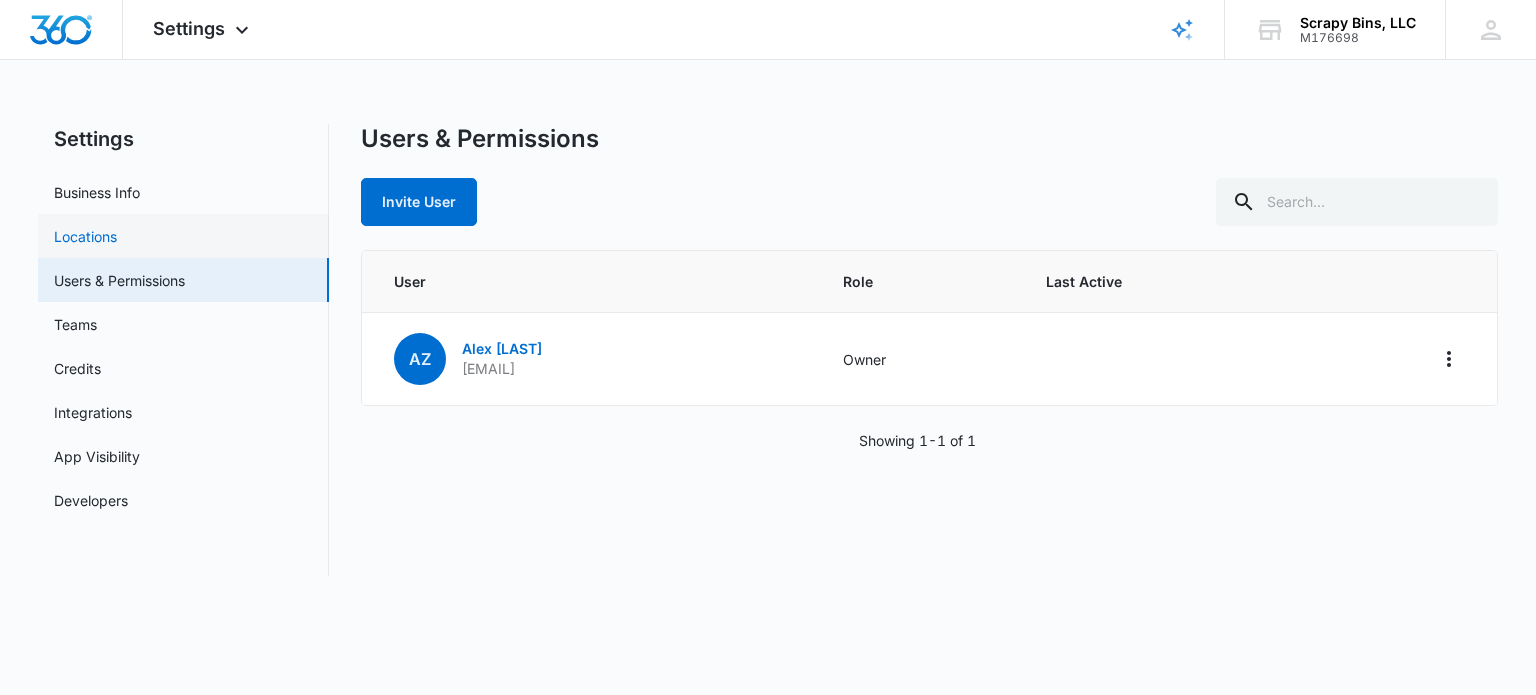 click on "Locations" at bounding box center [85, 236] 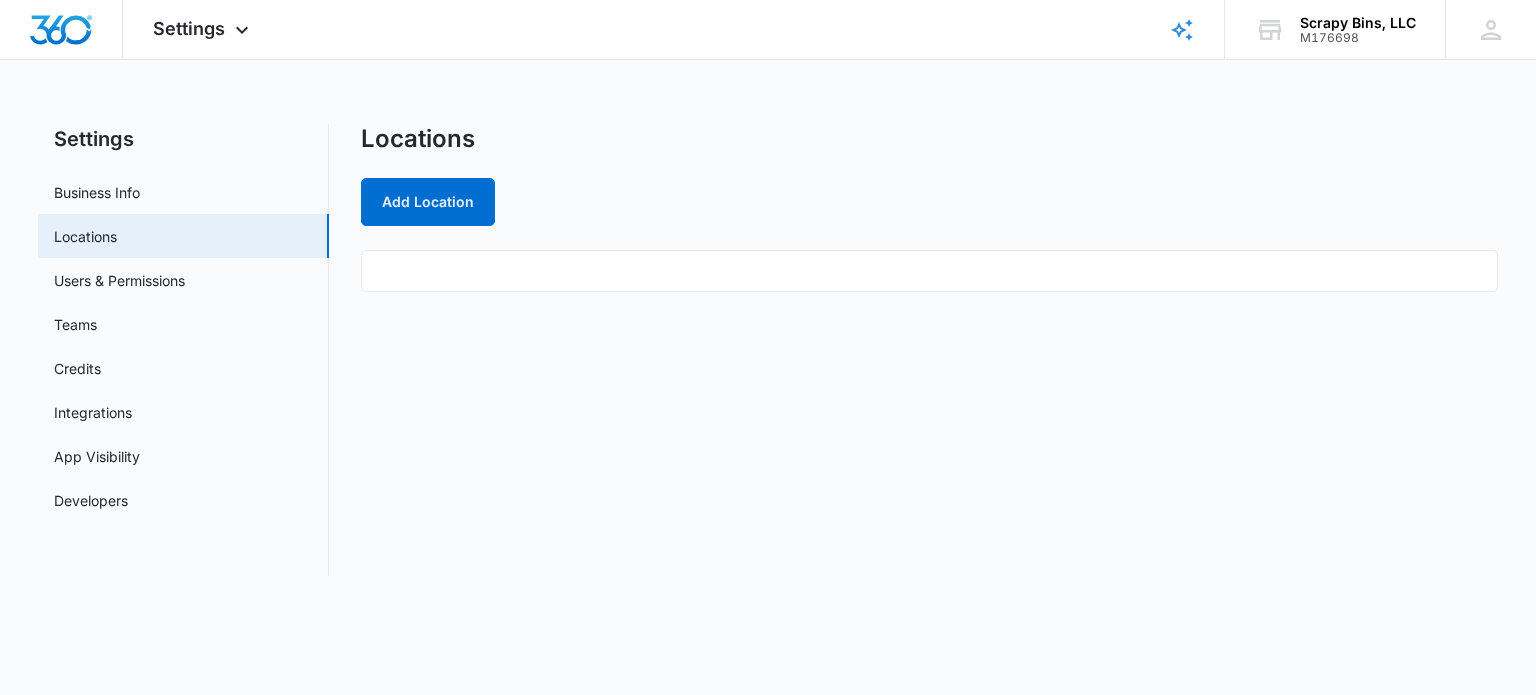 click at bounding box center (929, 271) 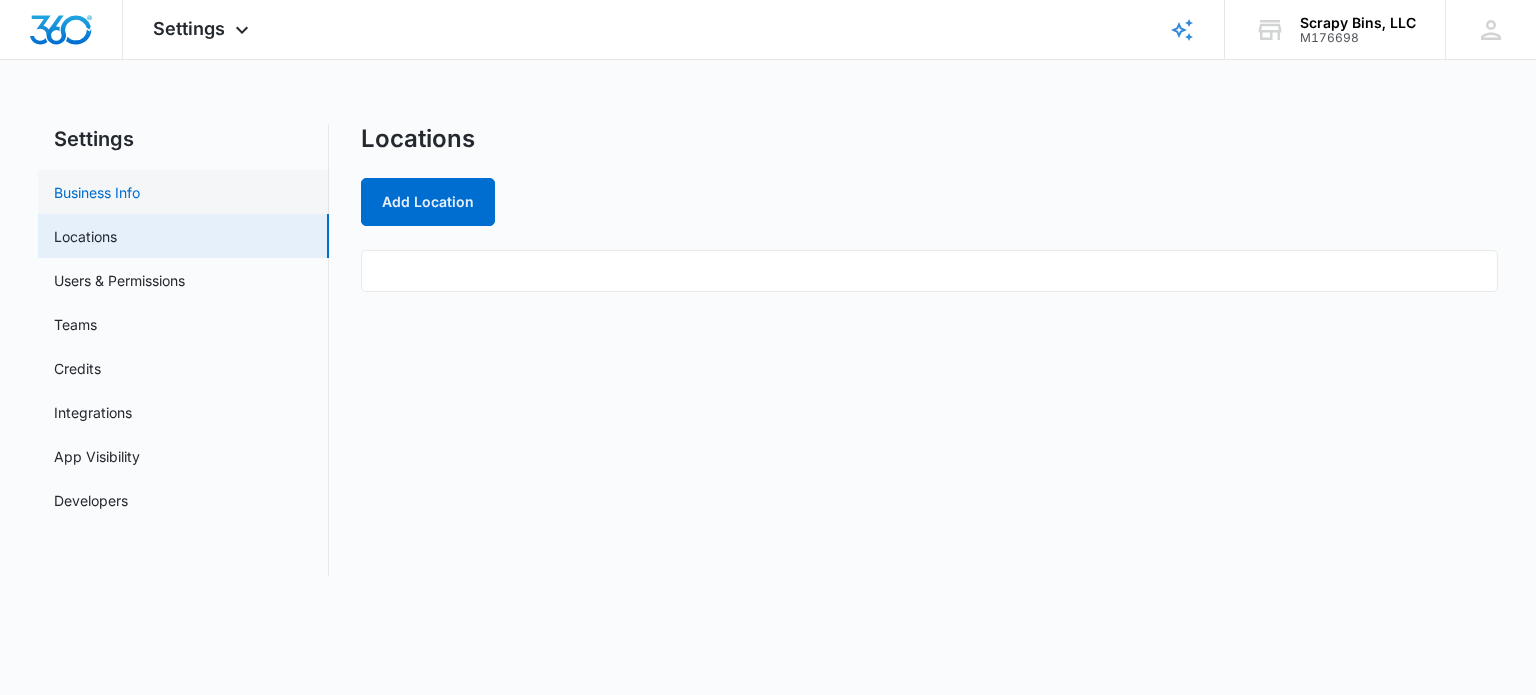 click on "Business Info" at bounding box center [97, 192] 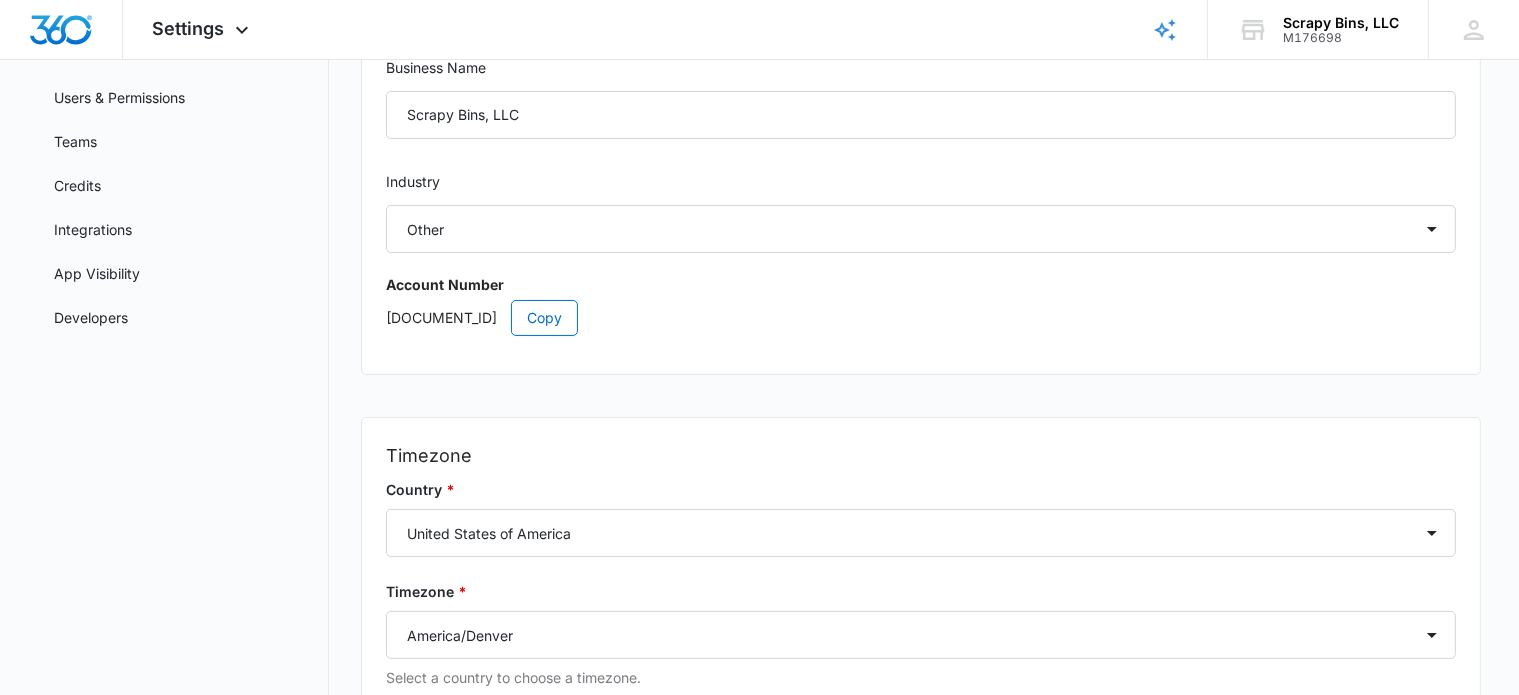 scroll, scrollTop: 0, scrollLeft: 0, axis: both 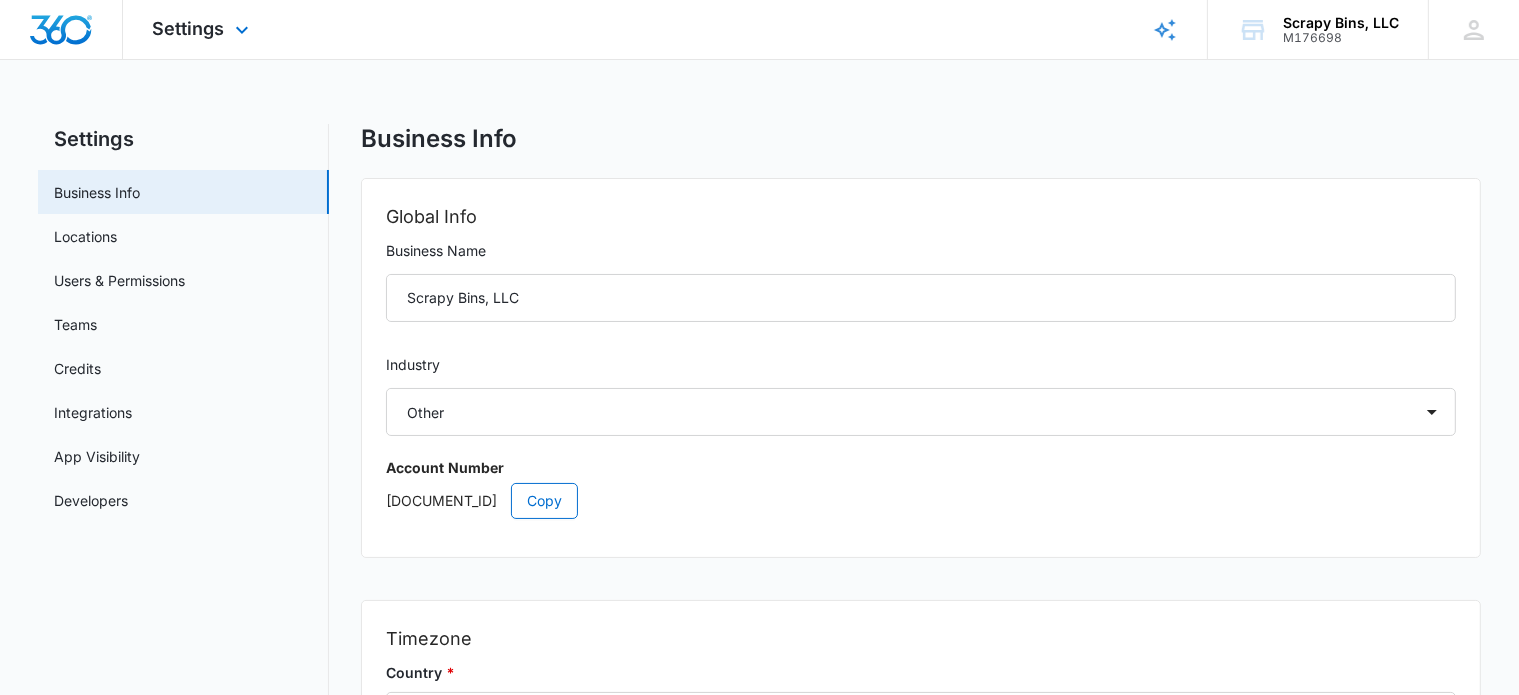 click at bounding box center [61, 30] 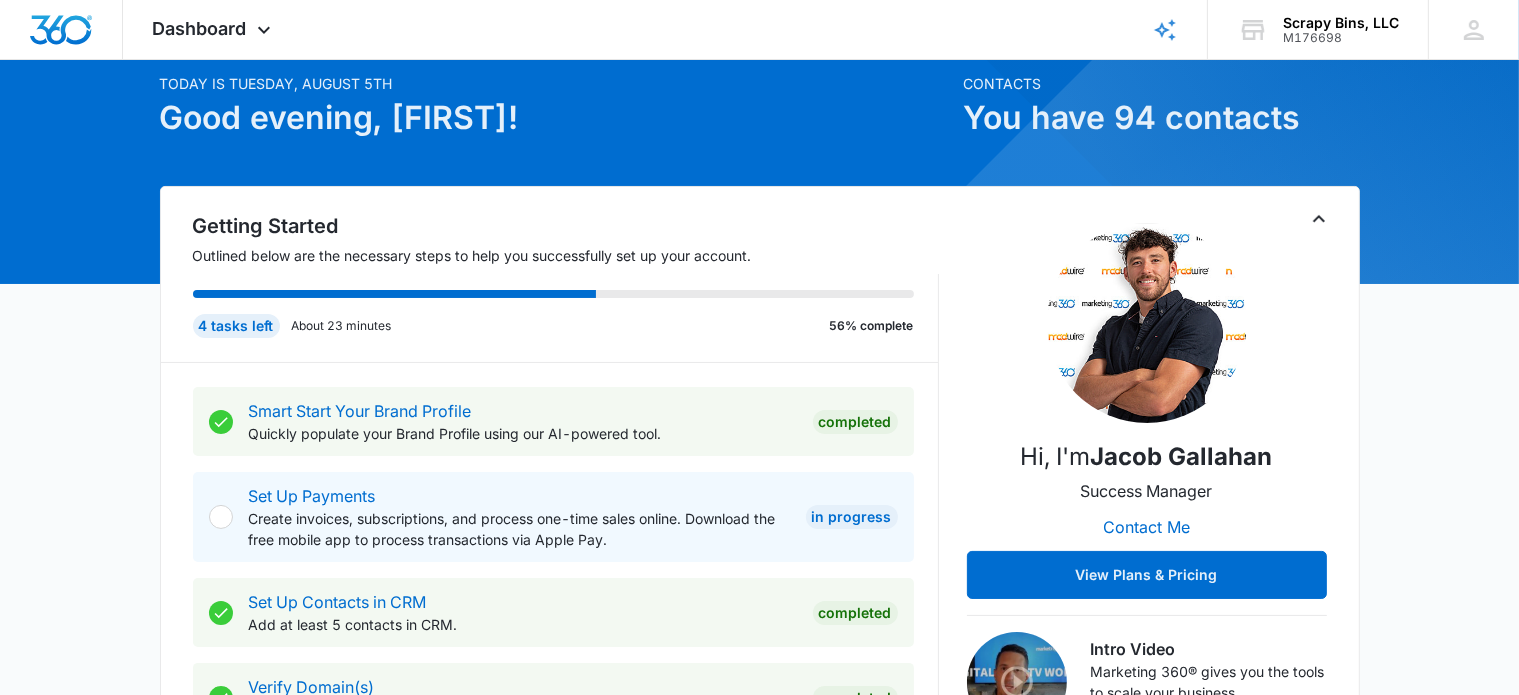 scroll, scrollTop: 75, scrollLeft: 0, axis: vertical 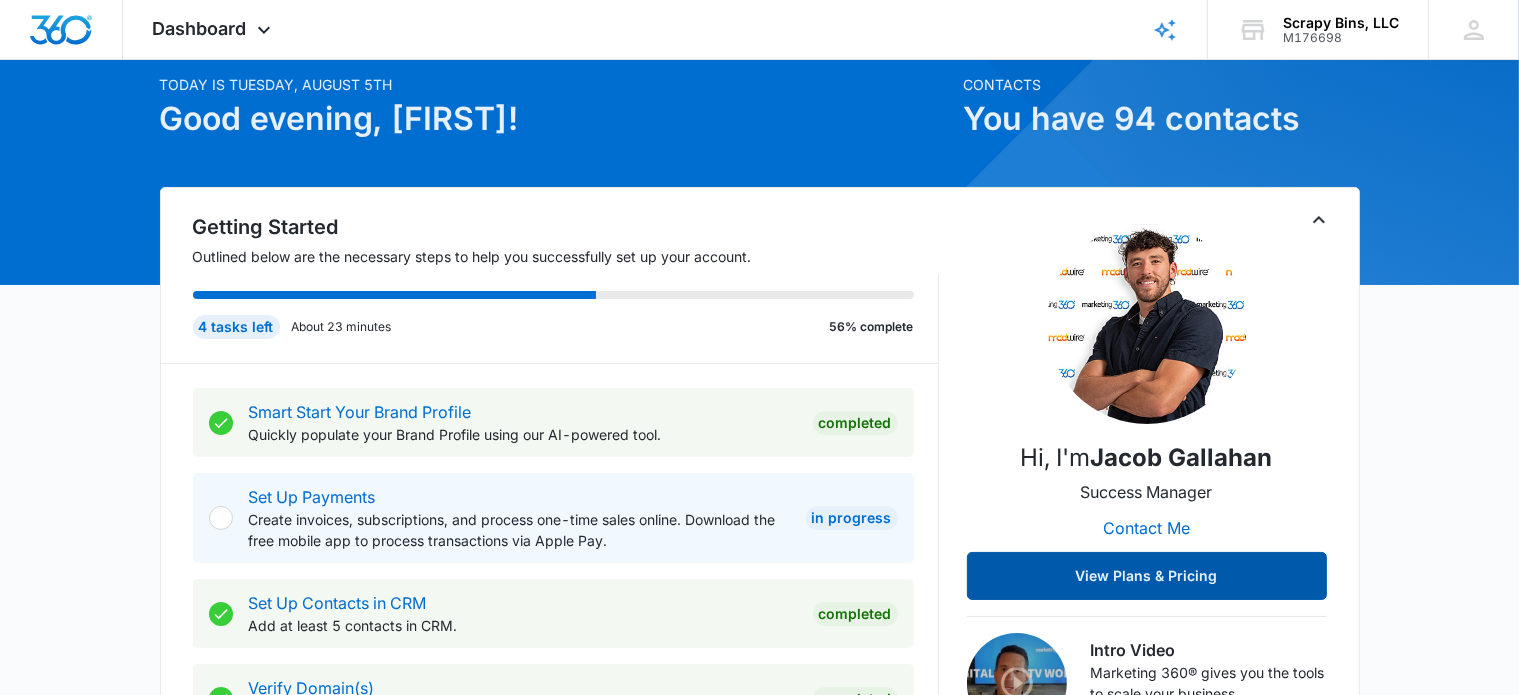 click on "View Plans & Pricing" at bounding box center [1147, 576] 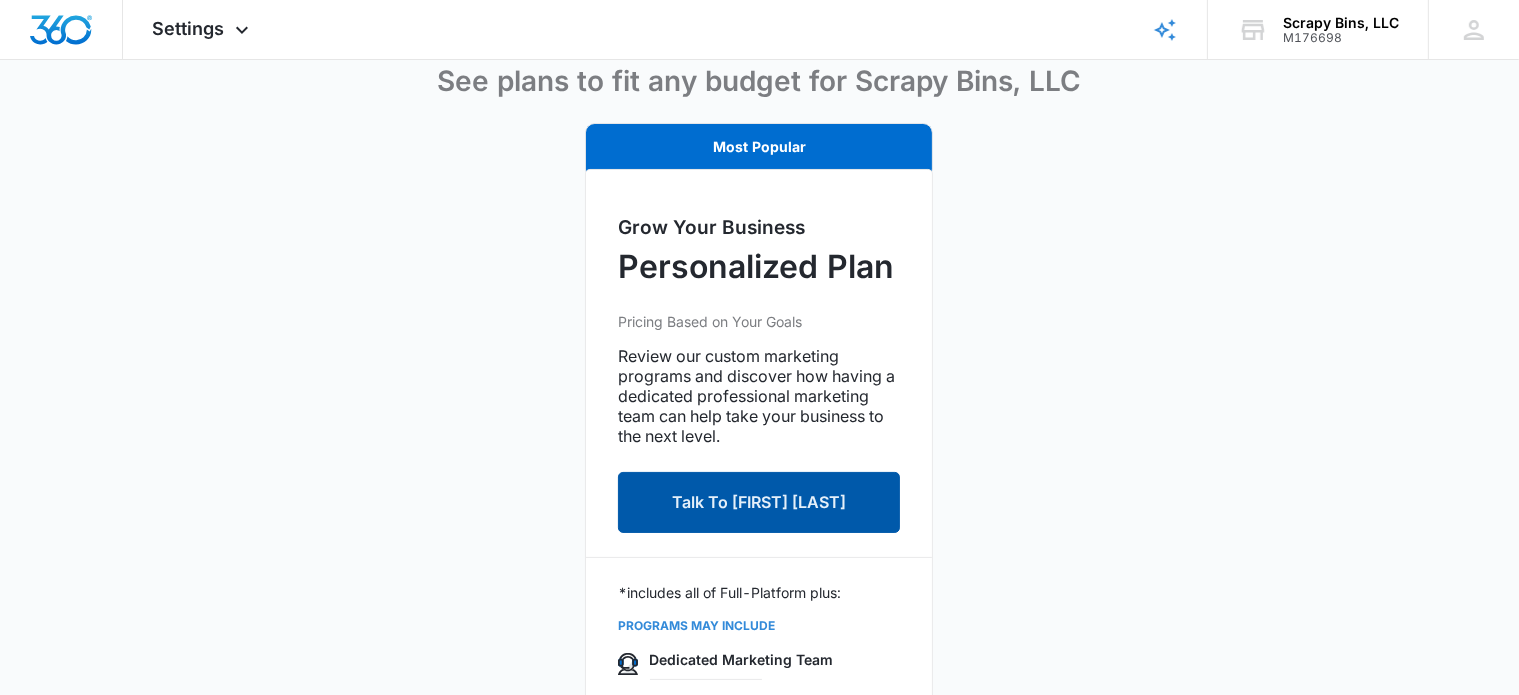 scroll, scrollTop: 0, scrollLeft: 0, axis: both 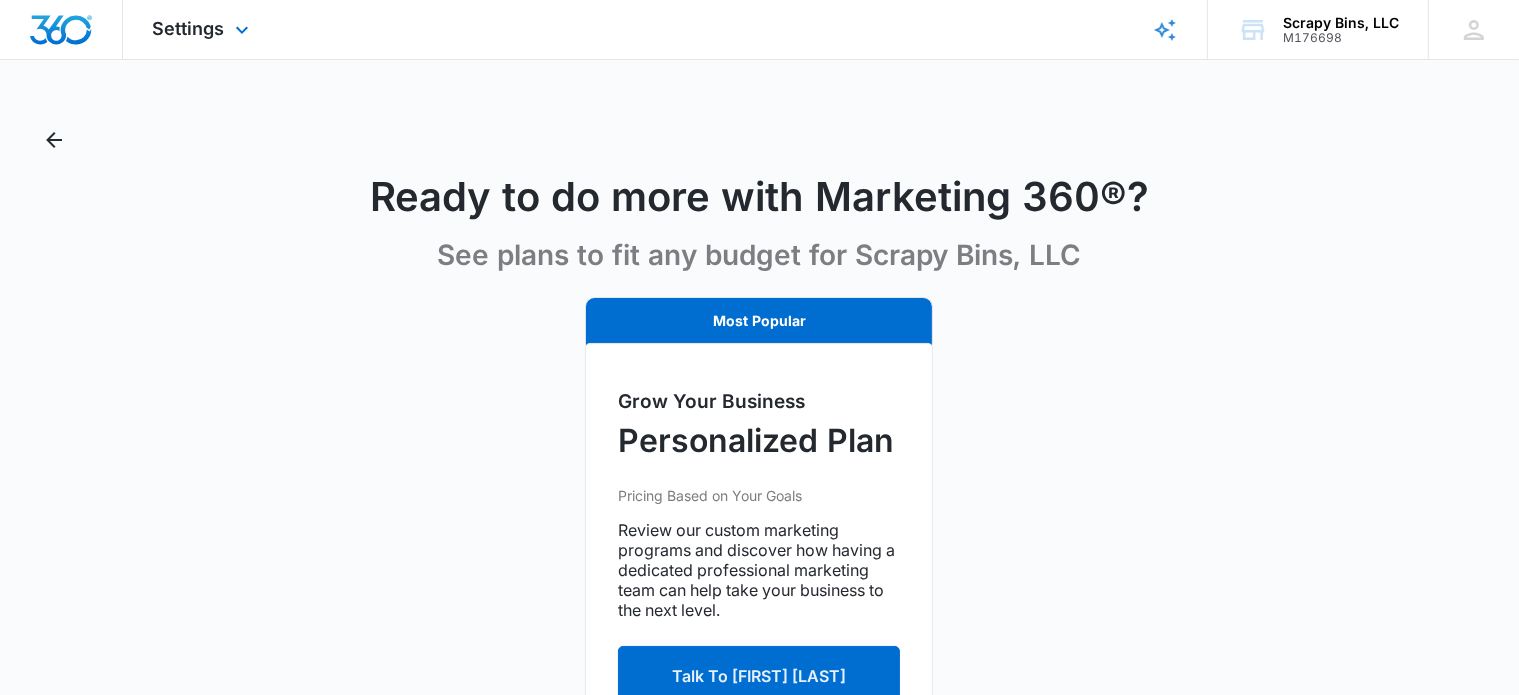 click at bounding box center (61, 30) 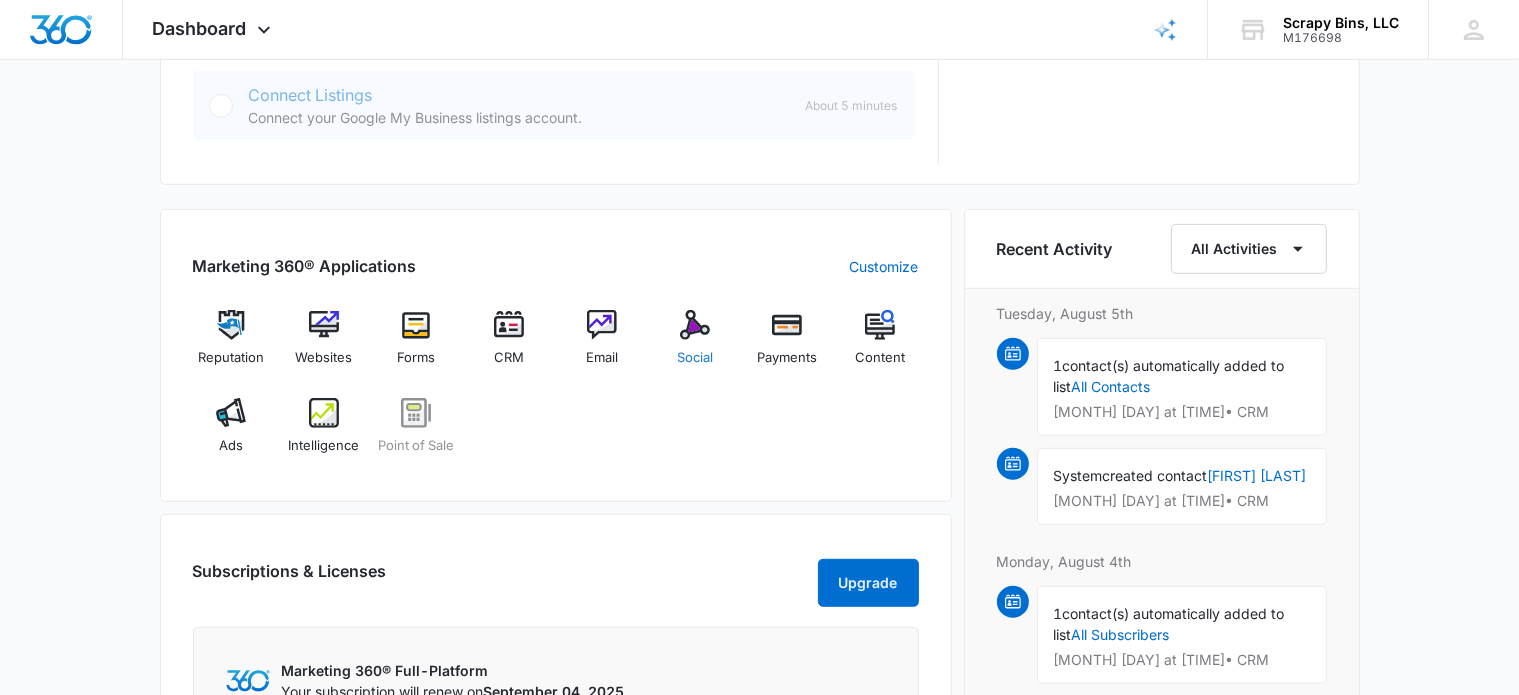 scroll, scrollTop: 1100, scrollLeft: 0, axis: vertical 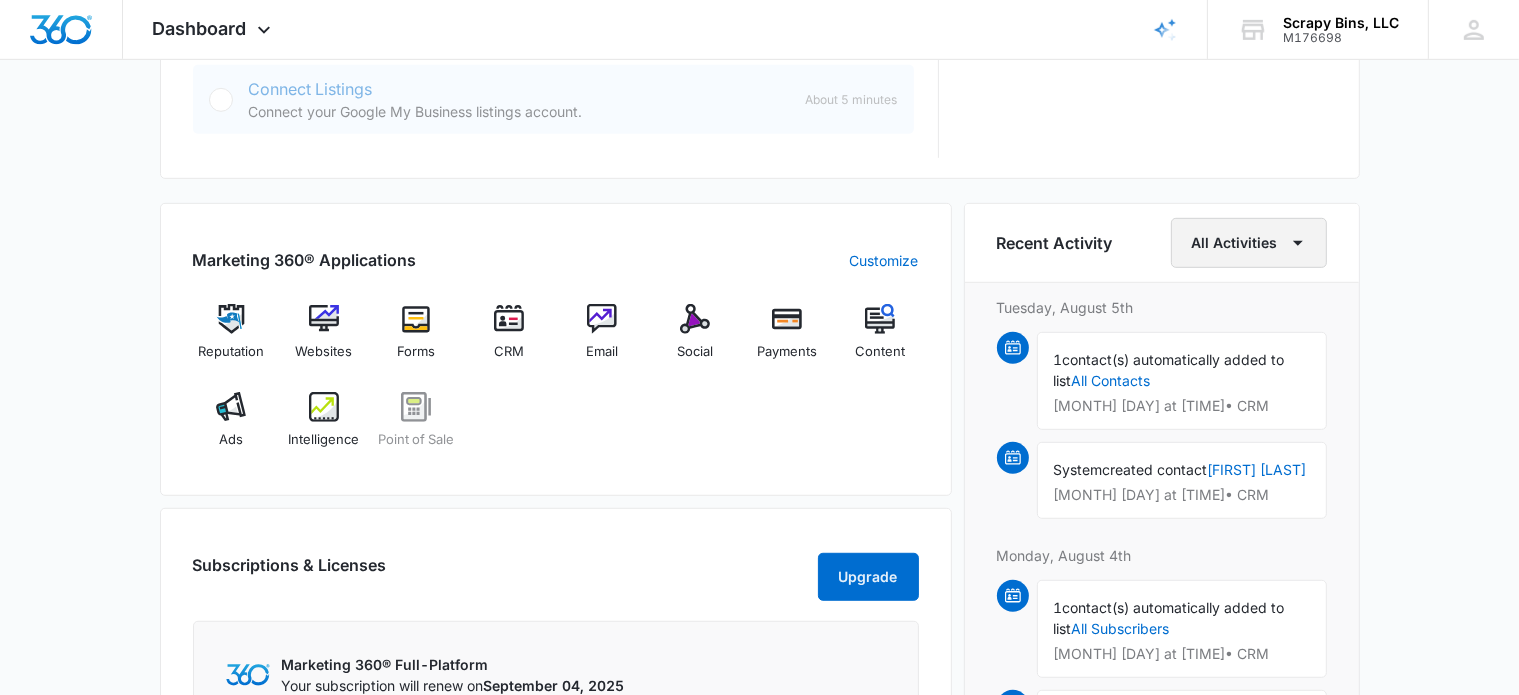 click on "All Activities" at bounding box center (1249, 243) 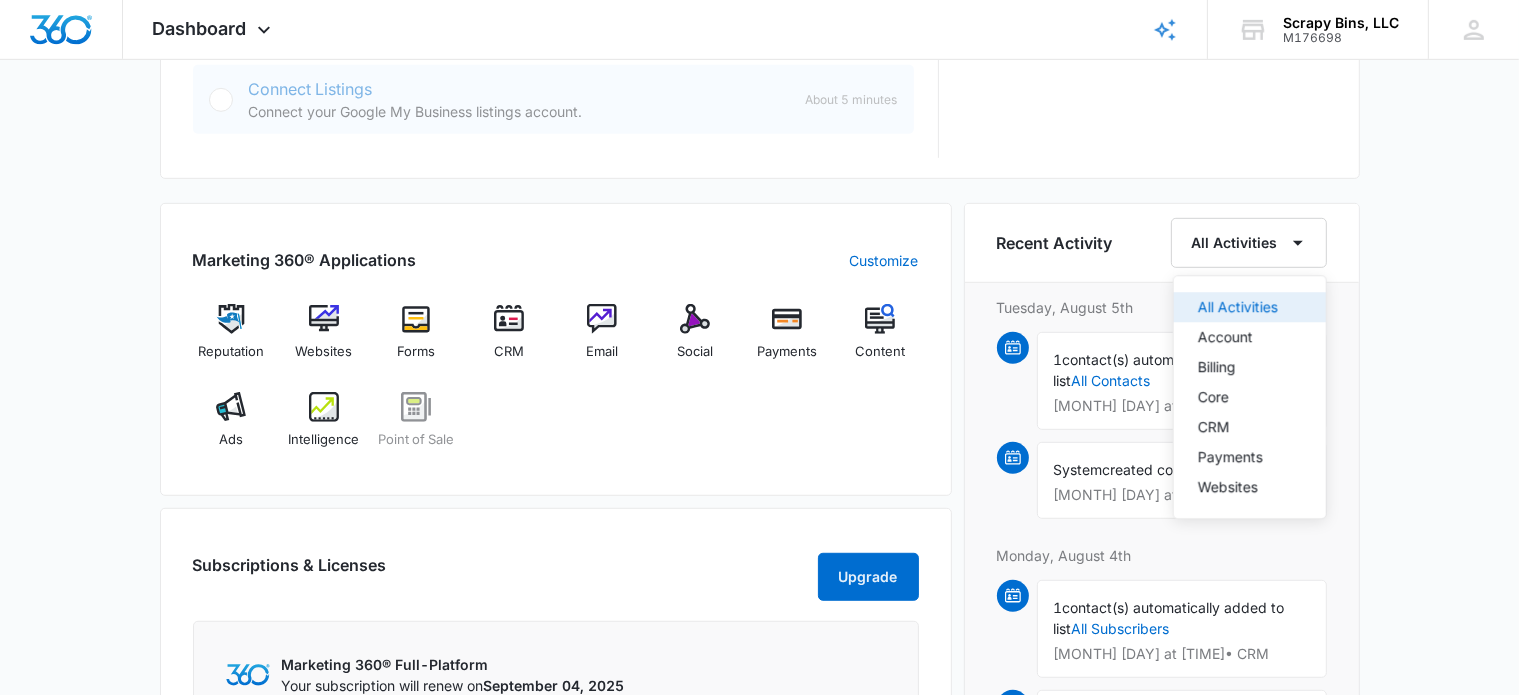 click on "All Activities" at bounding box center [1238, 307] 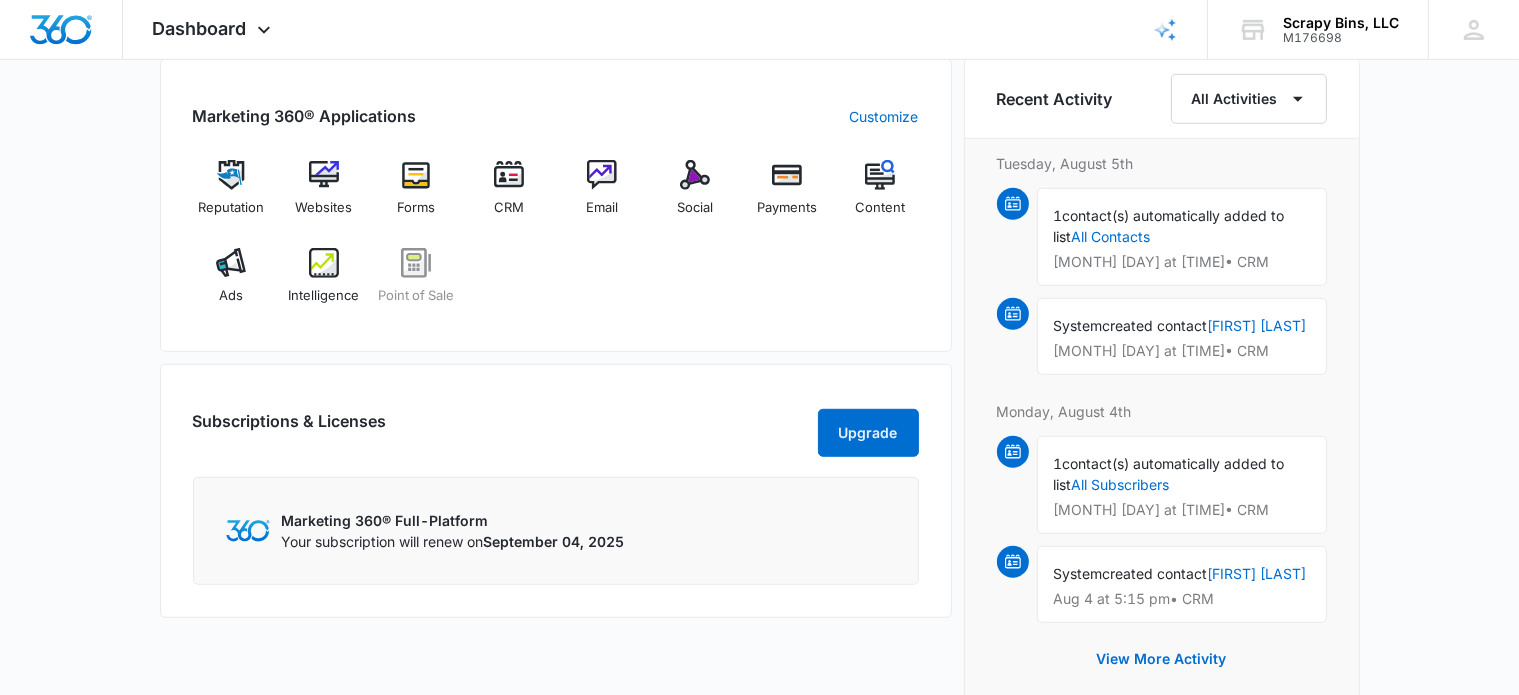 scroll, scrollTop: 1400, scrollLeft: 0, axis: vertical 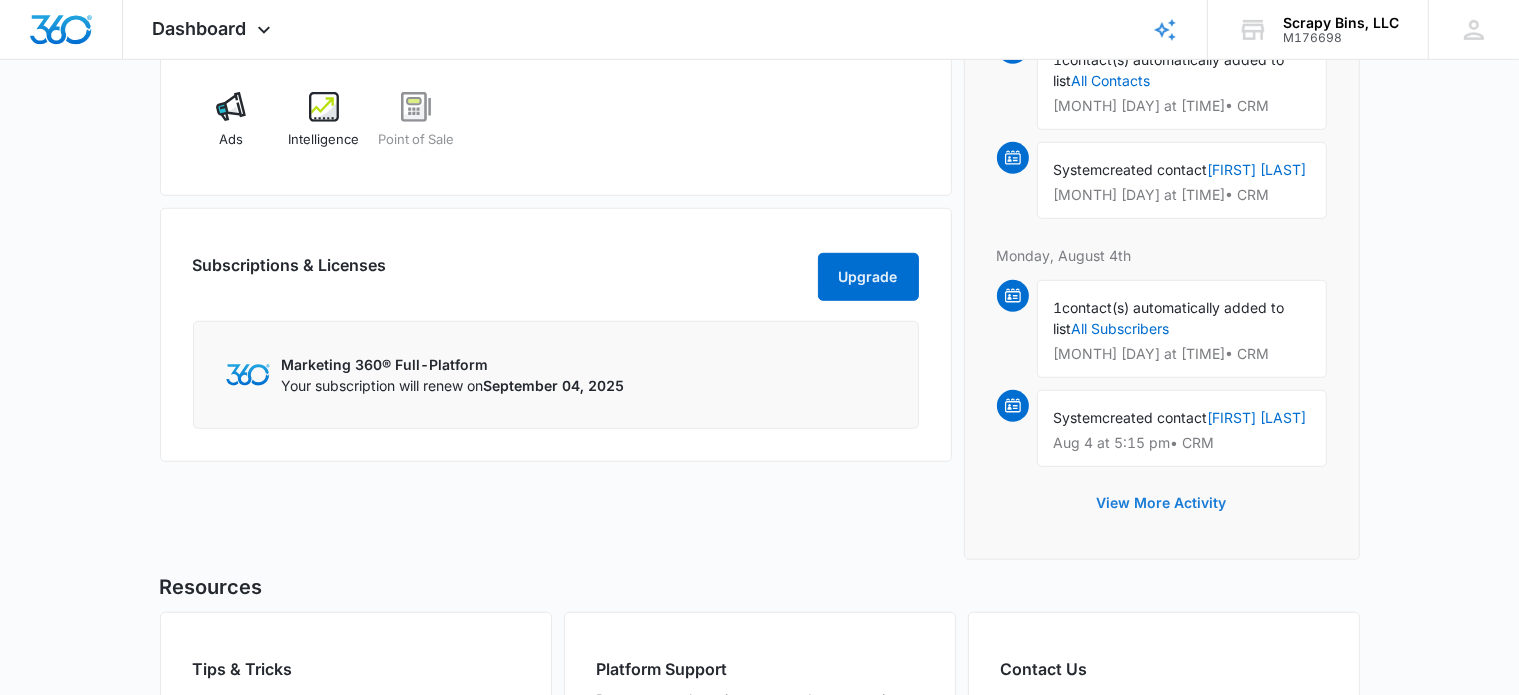 click on "View More Activity" at bounding box center [1162, 503] 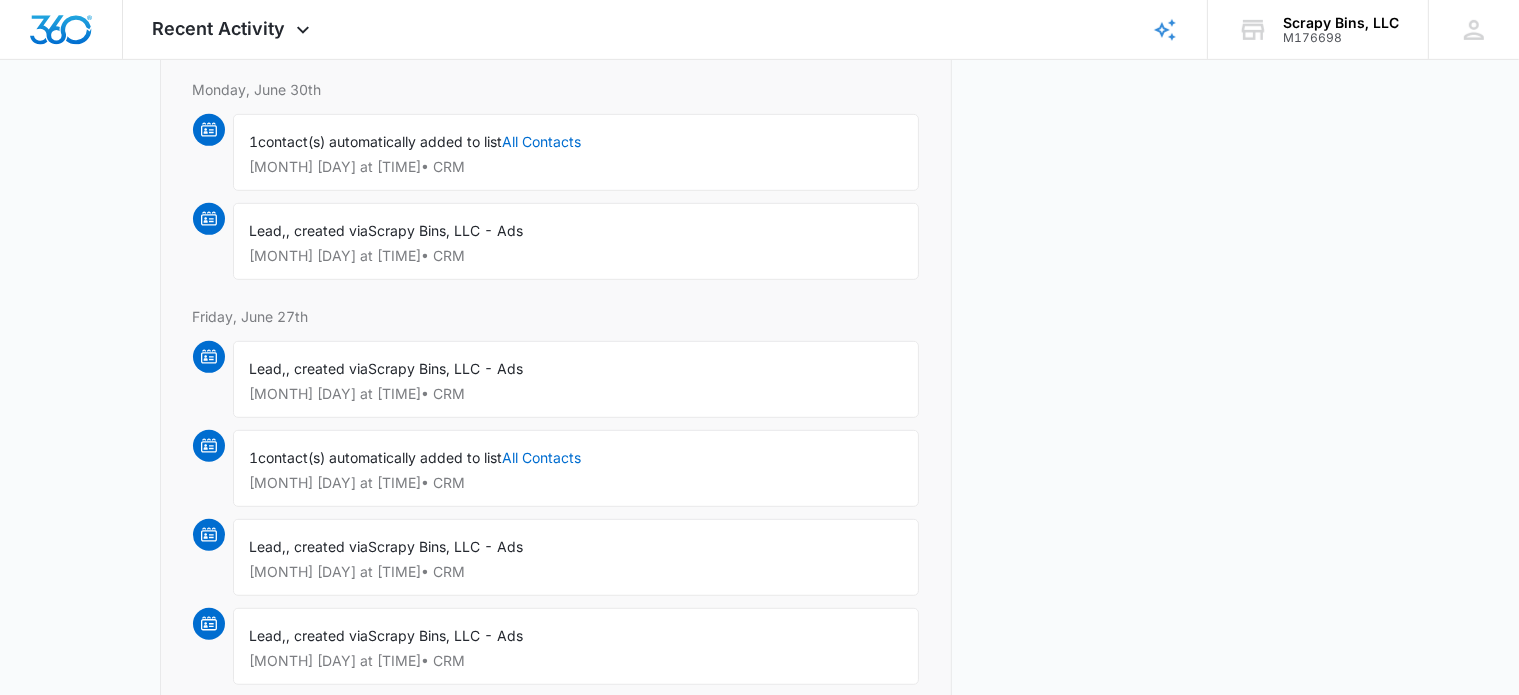 scroll, scrollTop: 8300, scrollLeft: 0, axis: vertical 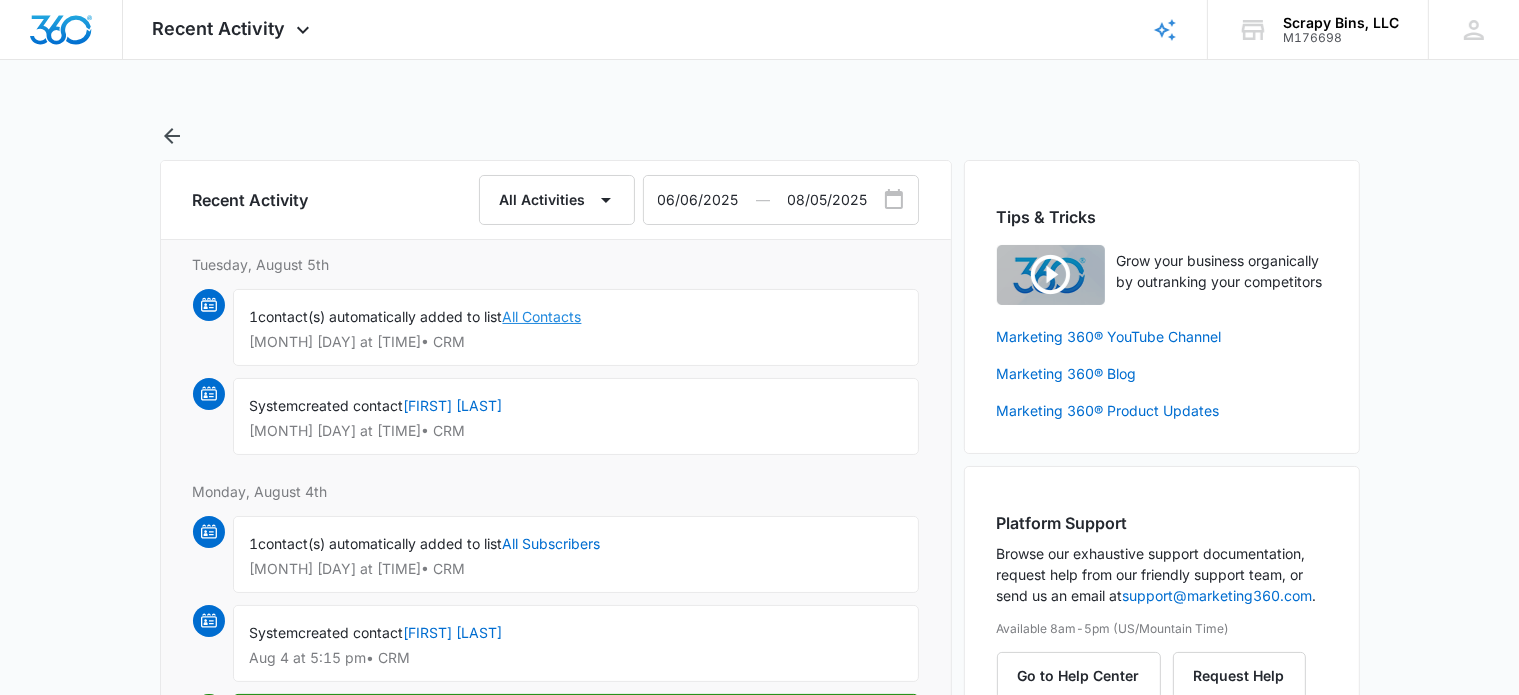 click on "All Contacts" at bounding box center (542, 316) 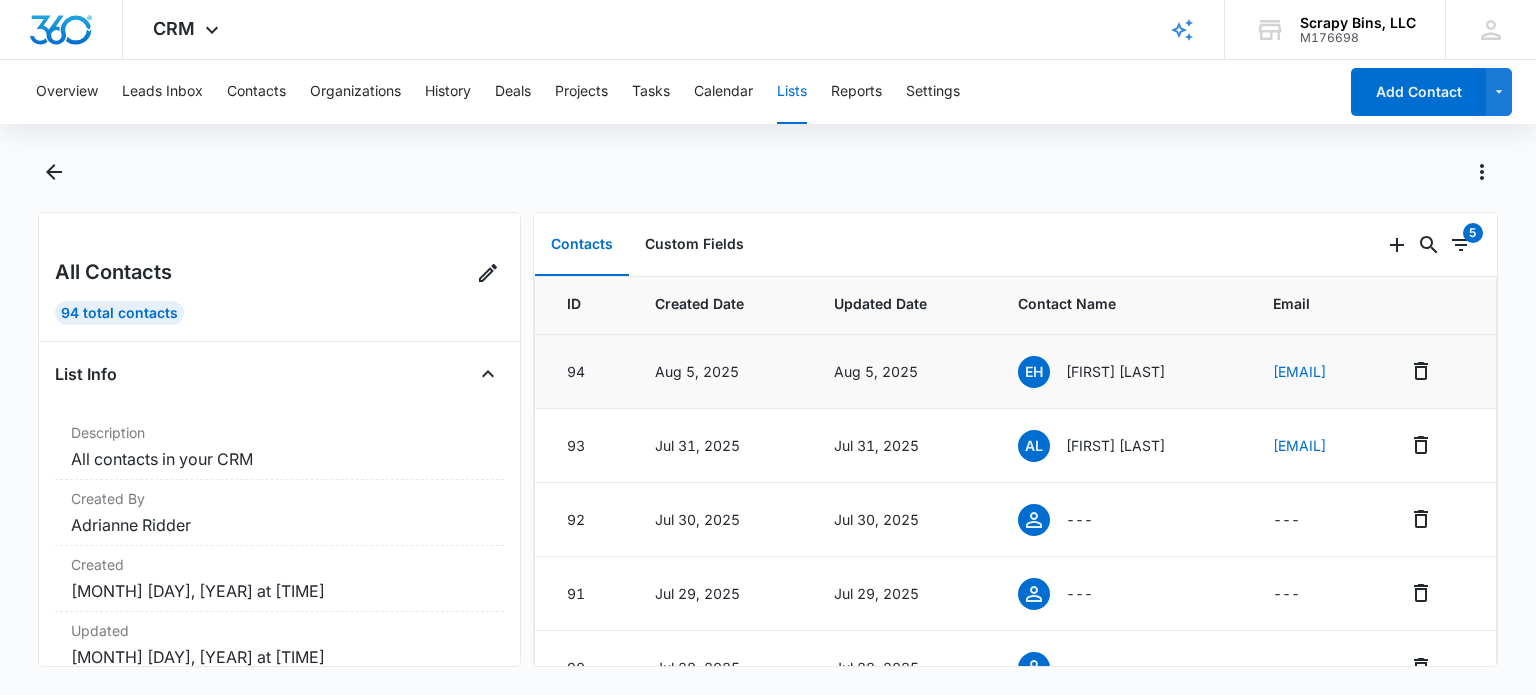 scroll, scrollTop: 0, scrollLeft: 0, axis: both 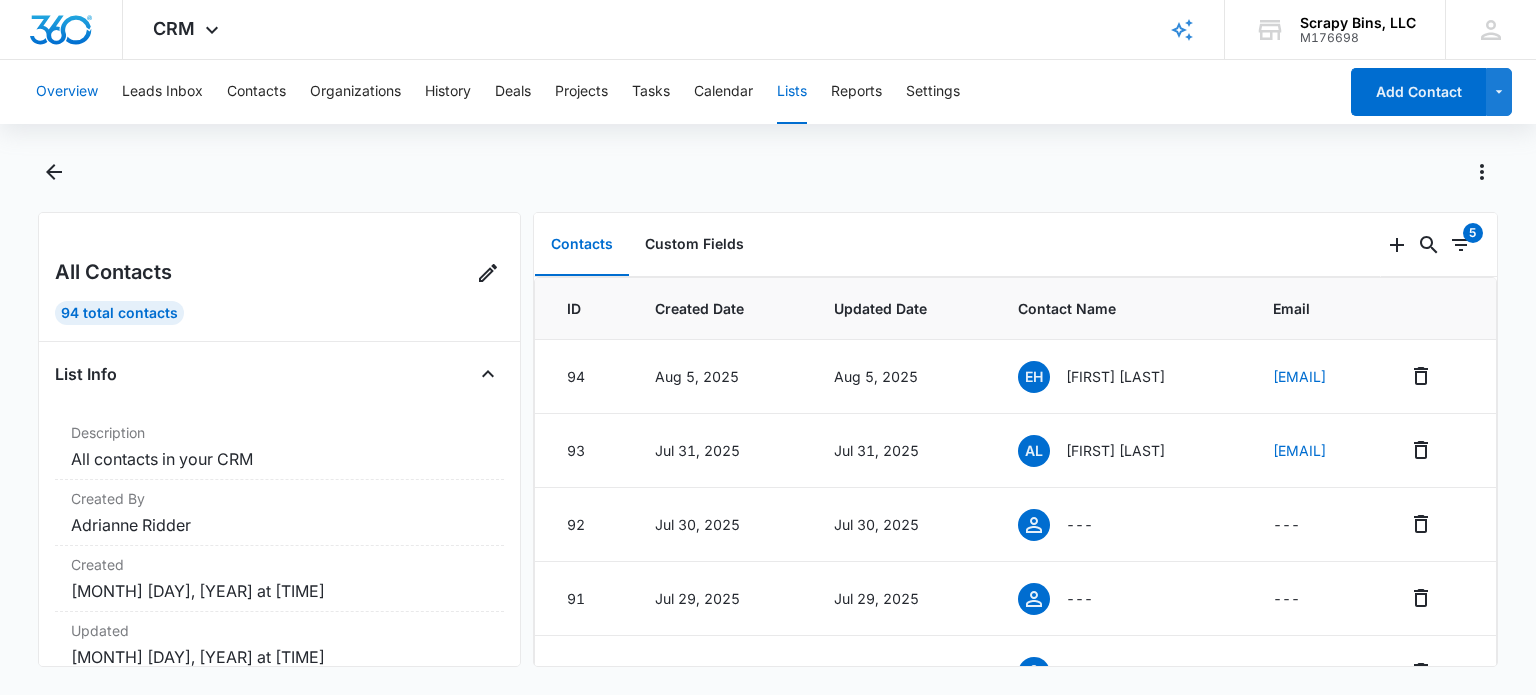 click on "Overview" at bounding box center (67, 92) 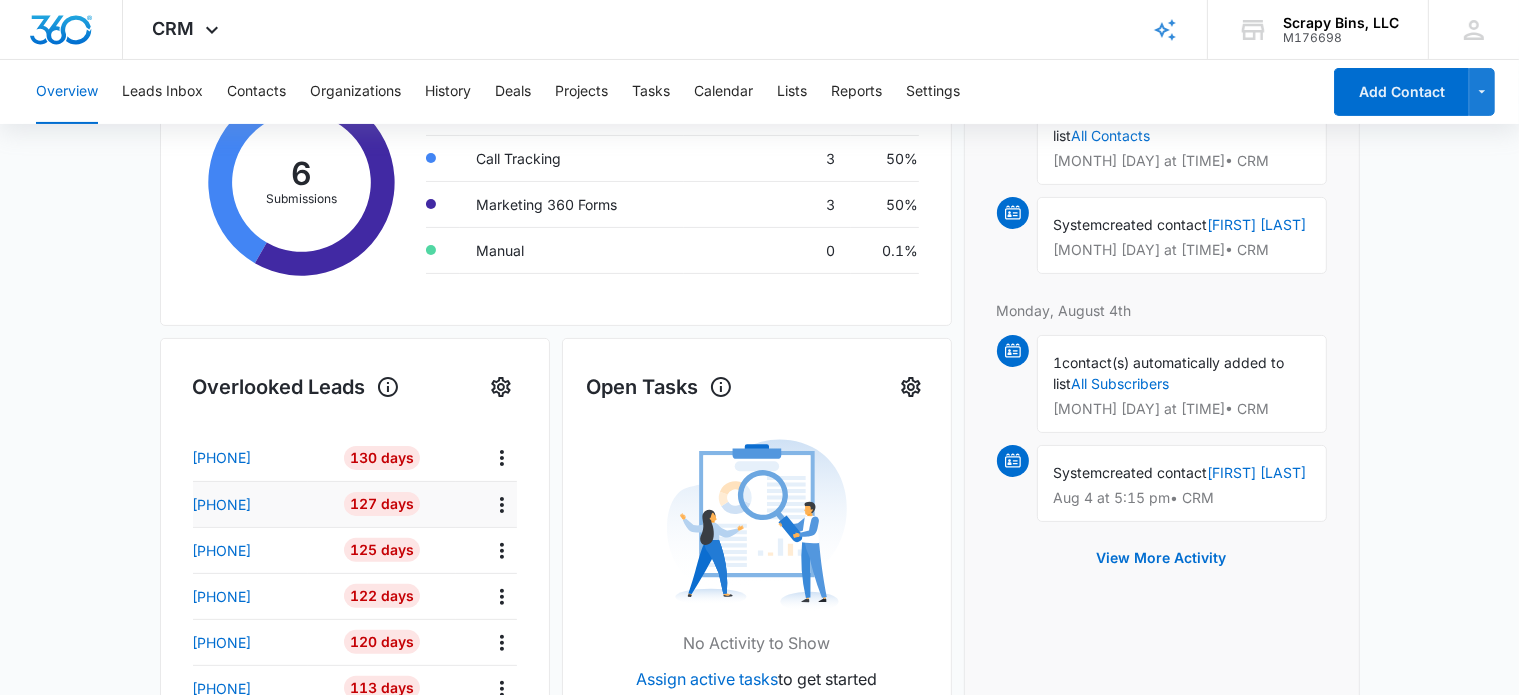 scroll, scrollTop: 424, scrollLeft: 0, axis: vertical 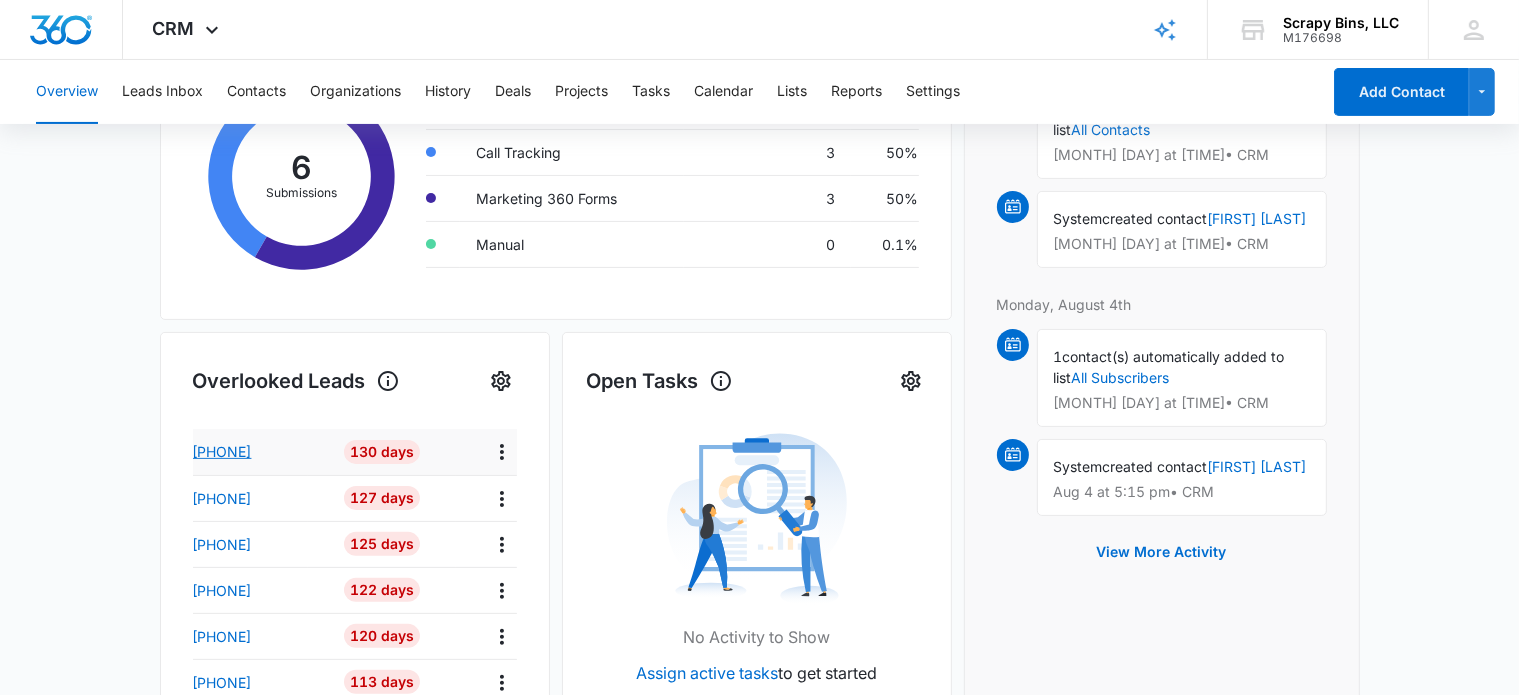 click on "[PHONE]" at bounding box center (222, 451) 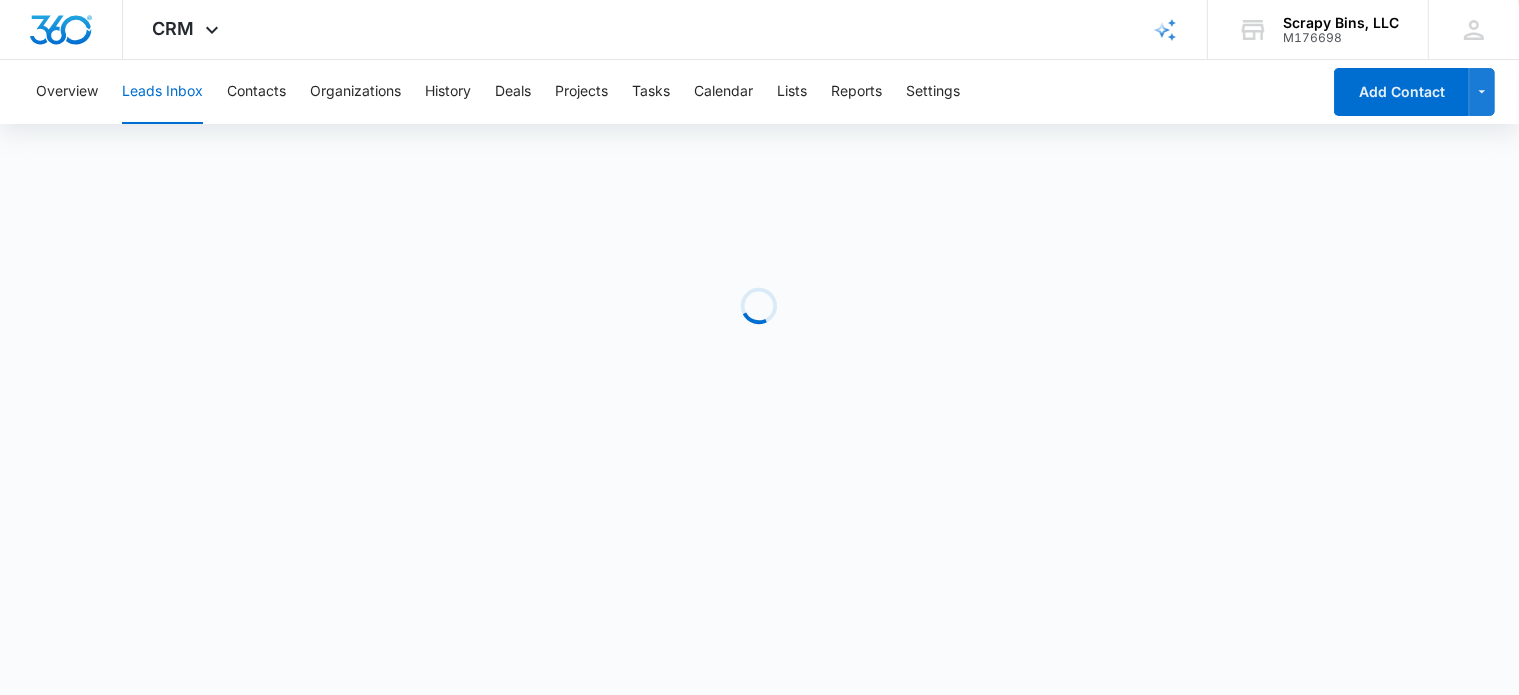 scroll, scrollTop: 0, scrollLeft: 0, axis: both 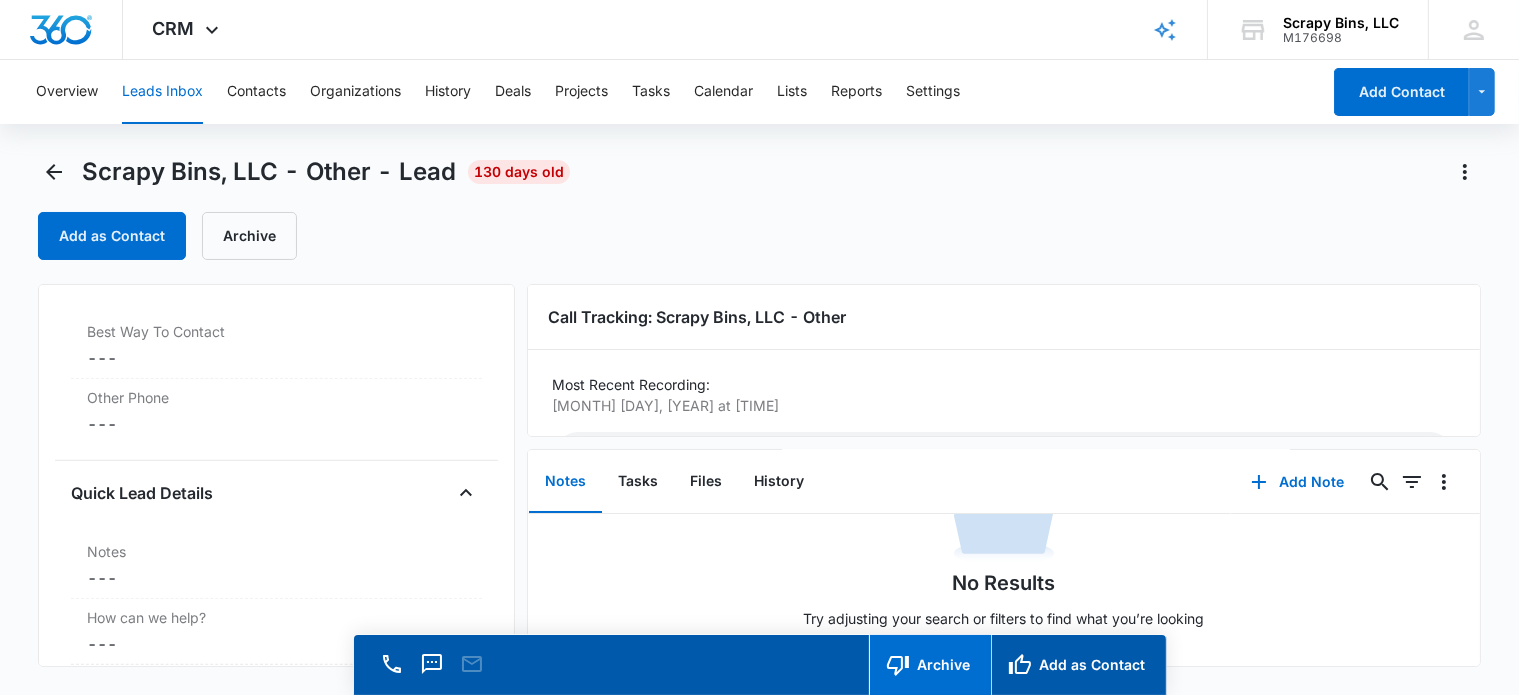 click on "Archive" at bounding box center (930, 665) 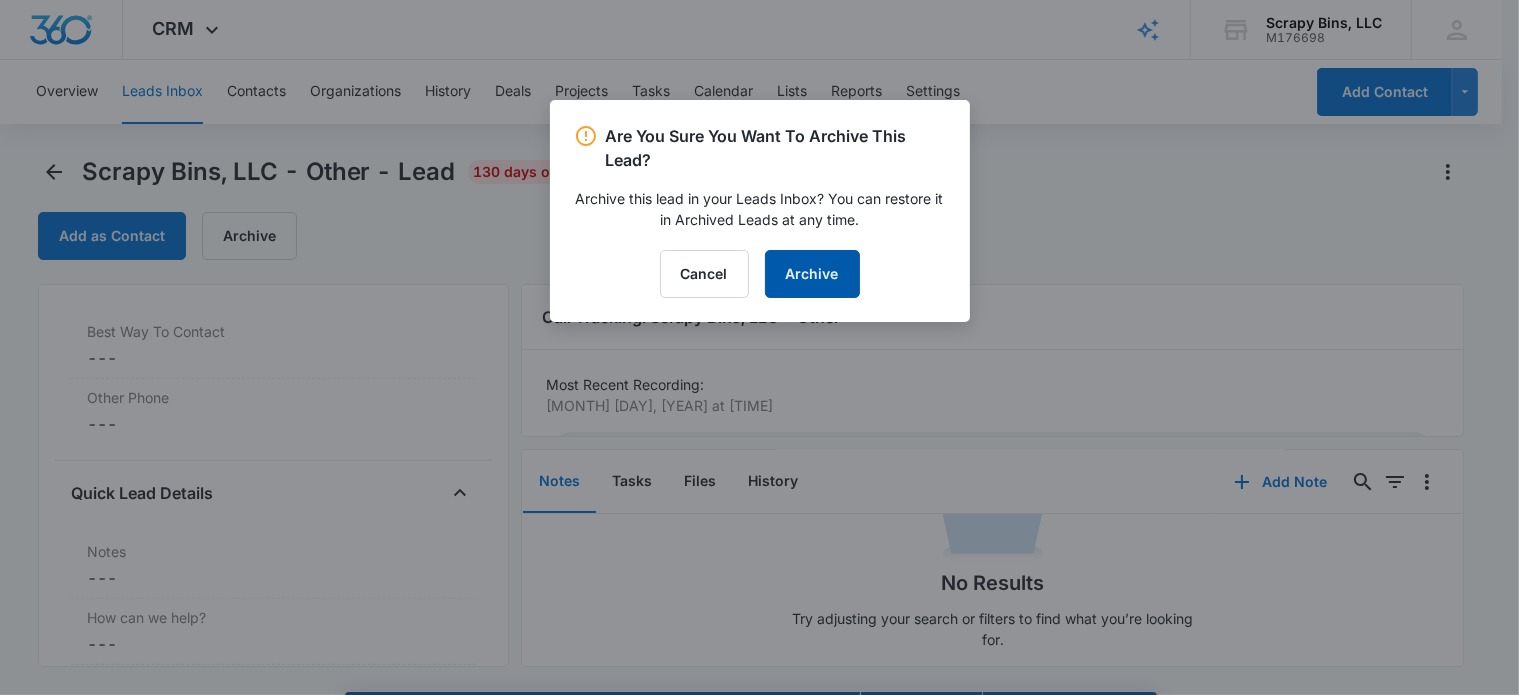 click on "Archive" at bounding box center (812, 274) 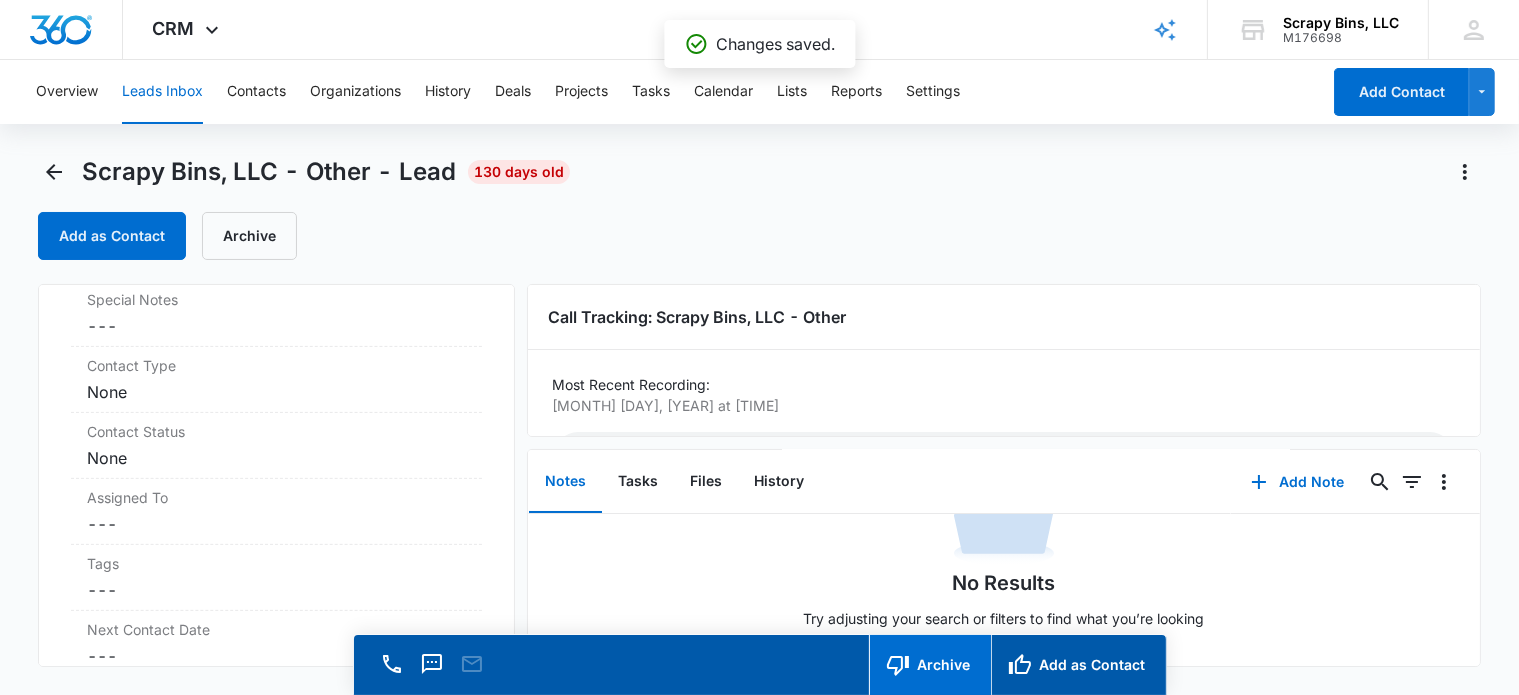 scroll, scrollTop: 575, scrollLeft: 0, axis: vertical 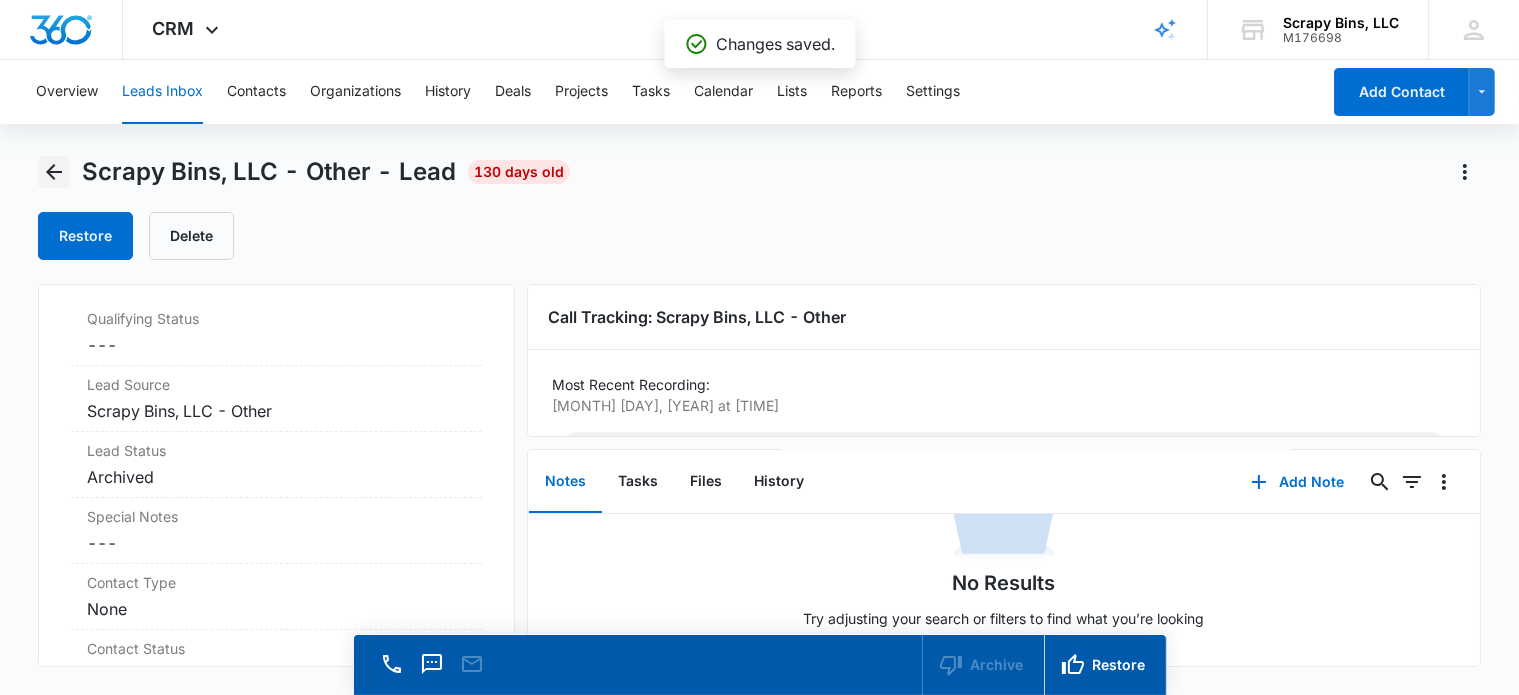 click 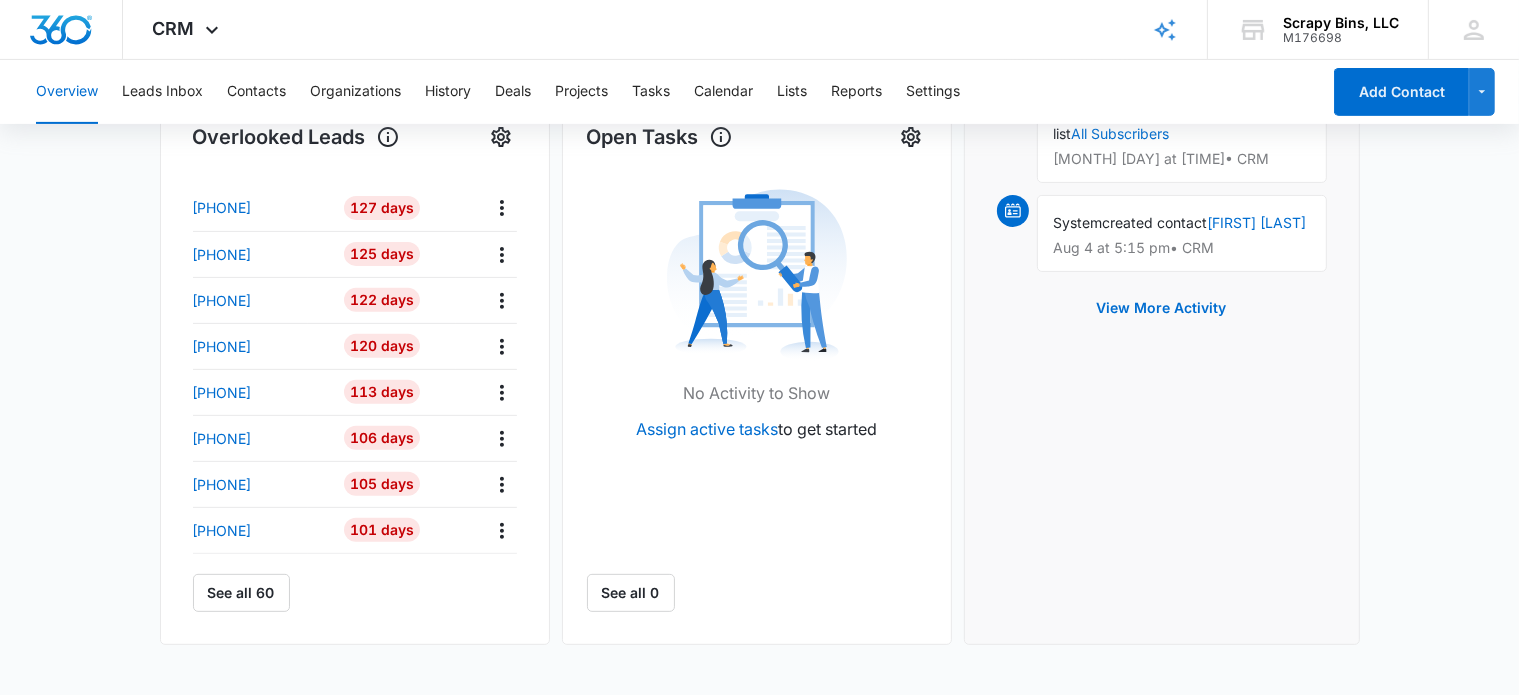 scroll, scrollTop: 677, scrollLeft: 0, axis: vertical 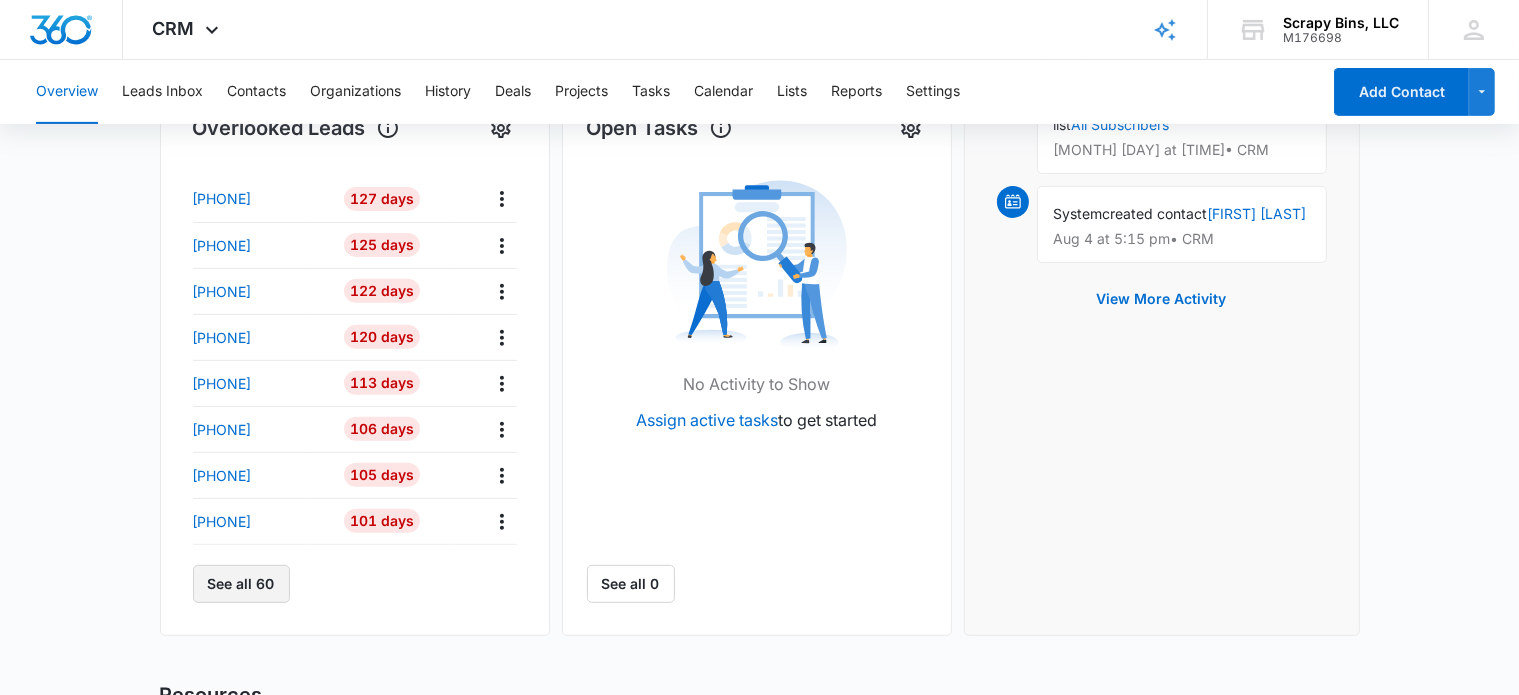 click on "See all 60" at bounding box center [241, 584] 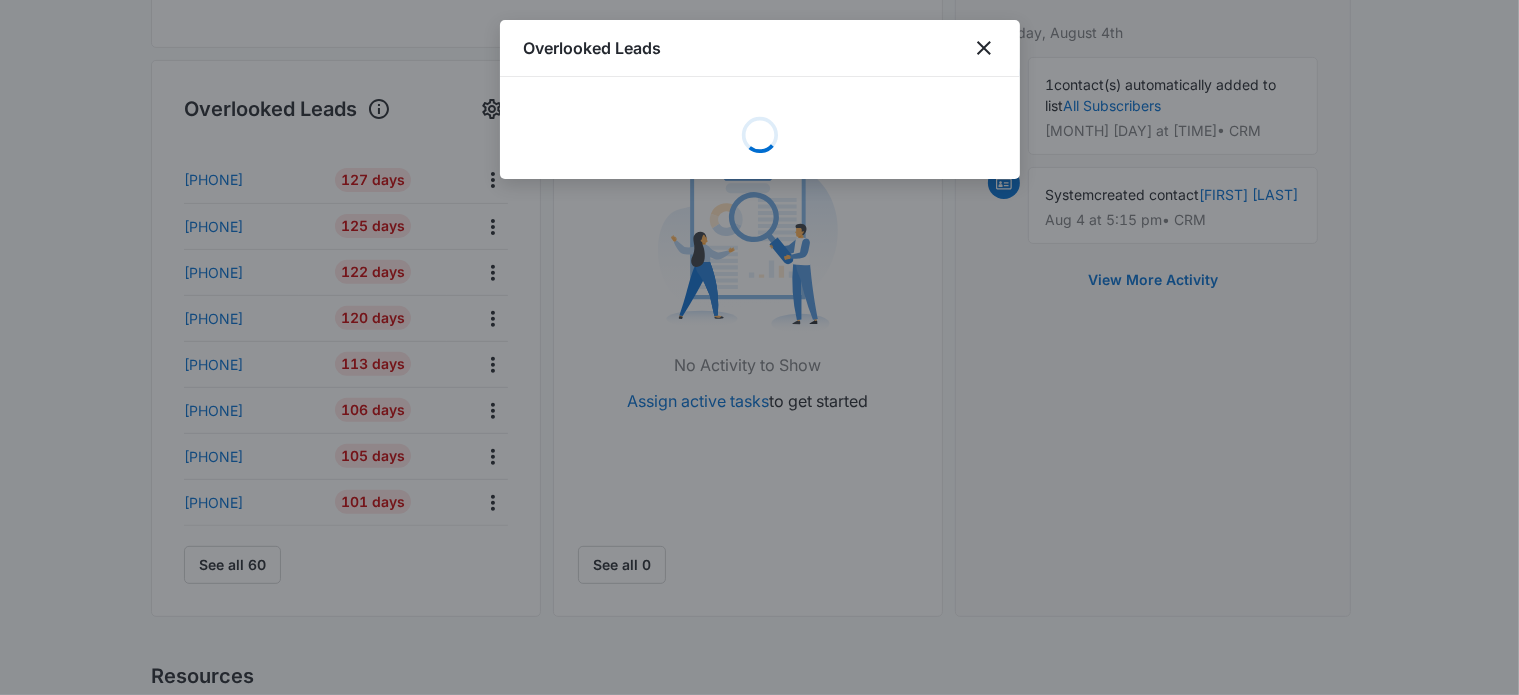 scroll, scrollTop: 702, scrollLeft: 0, axis: vertical 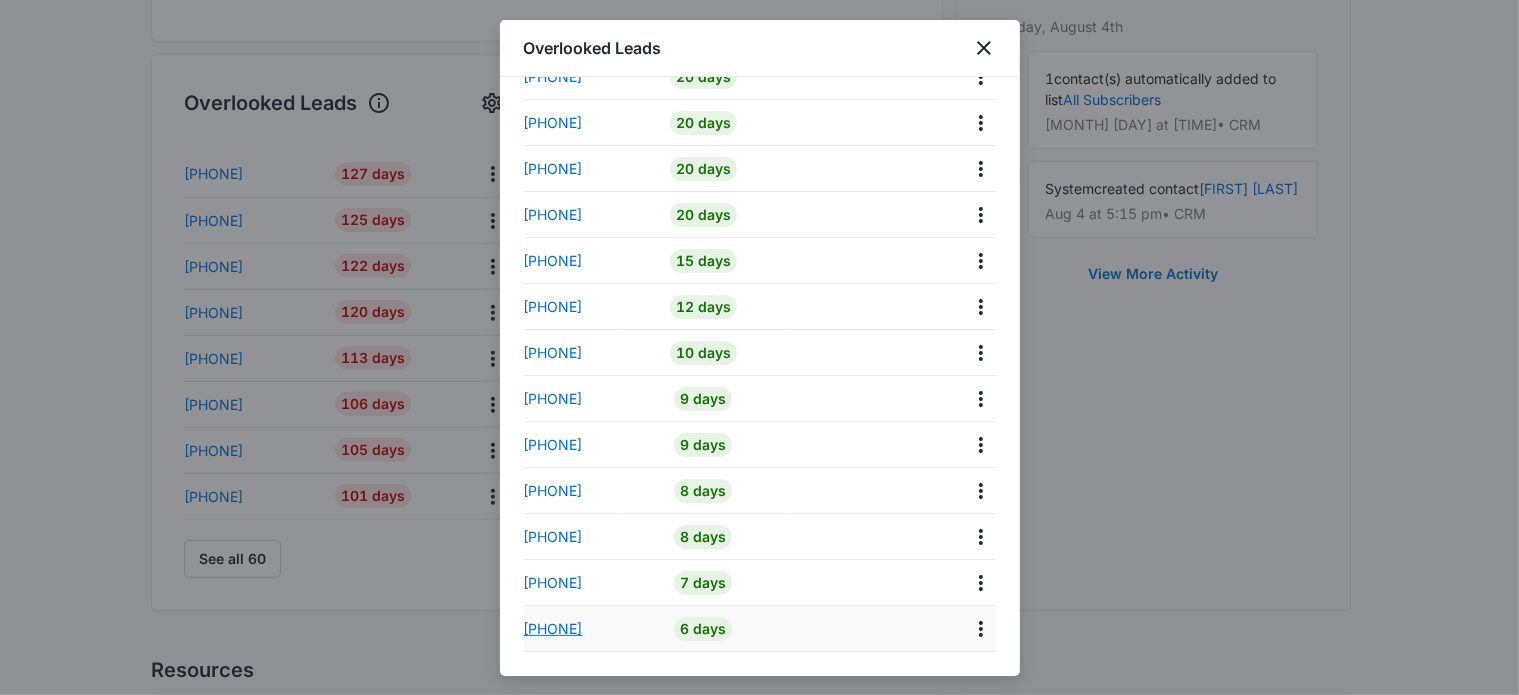 click on "[PHONE]" at bounding box center [553, 628] 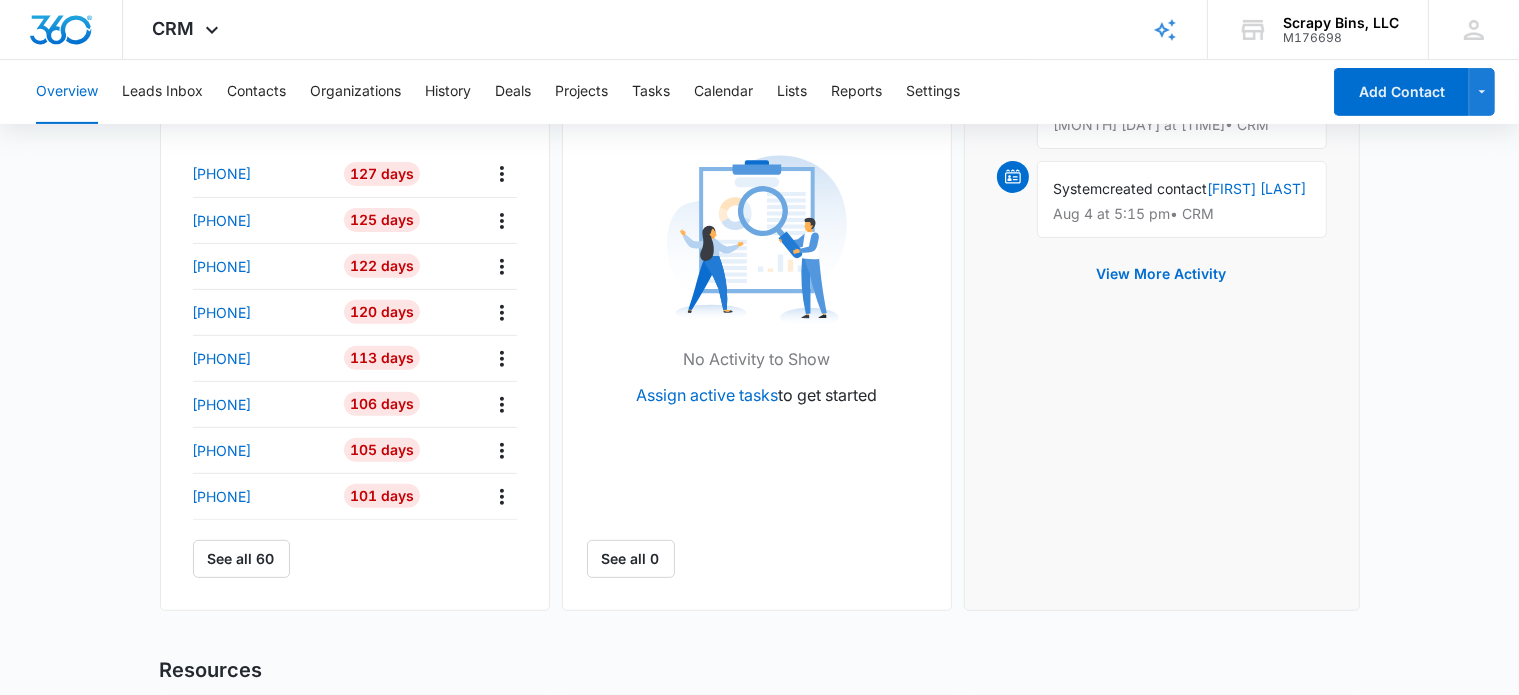 scroll, scrollTop: 0, scrollLeft: 0, axis: both 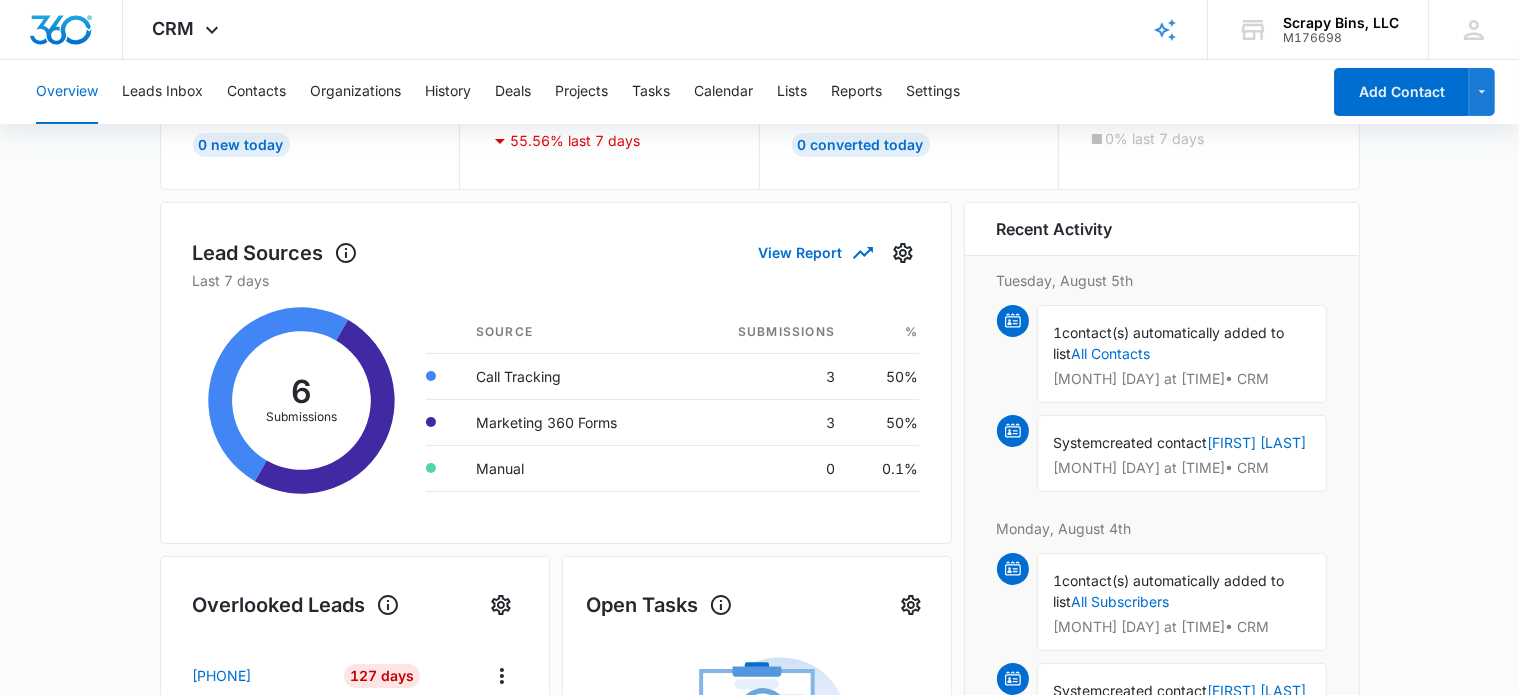 click 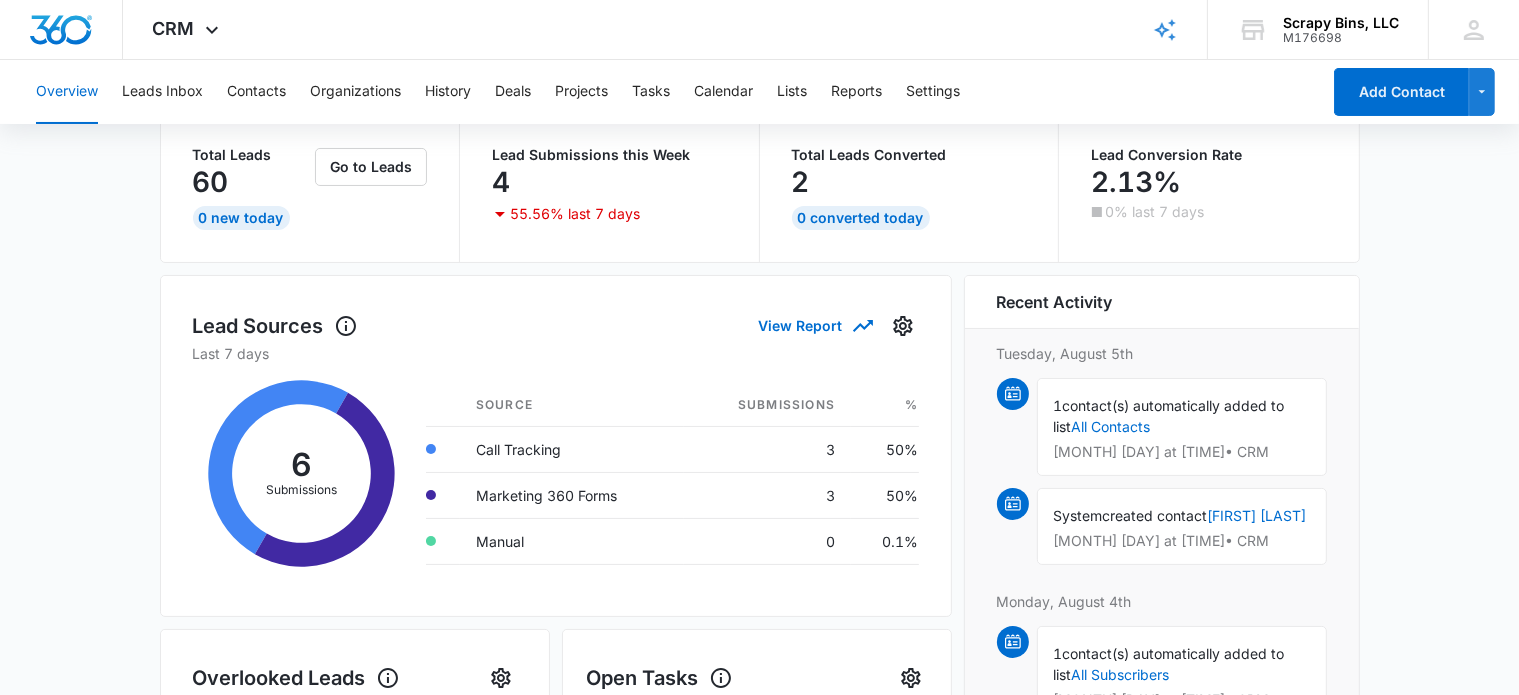 scroll, scrollTop: 0, scrollLeft: 0, axis: both 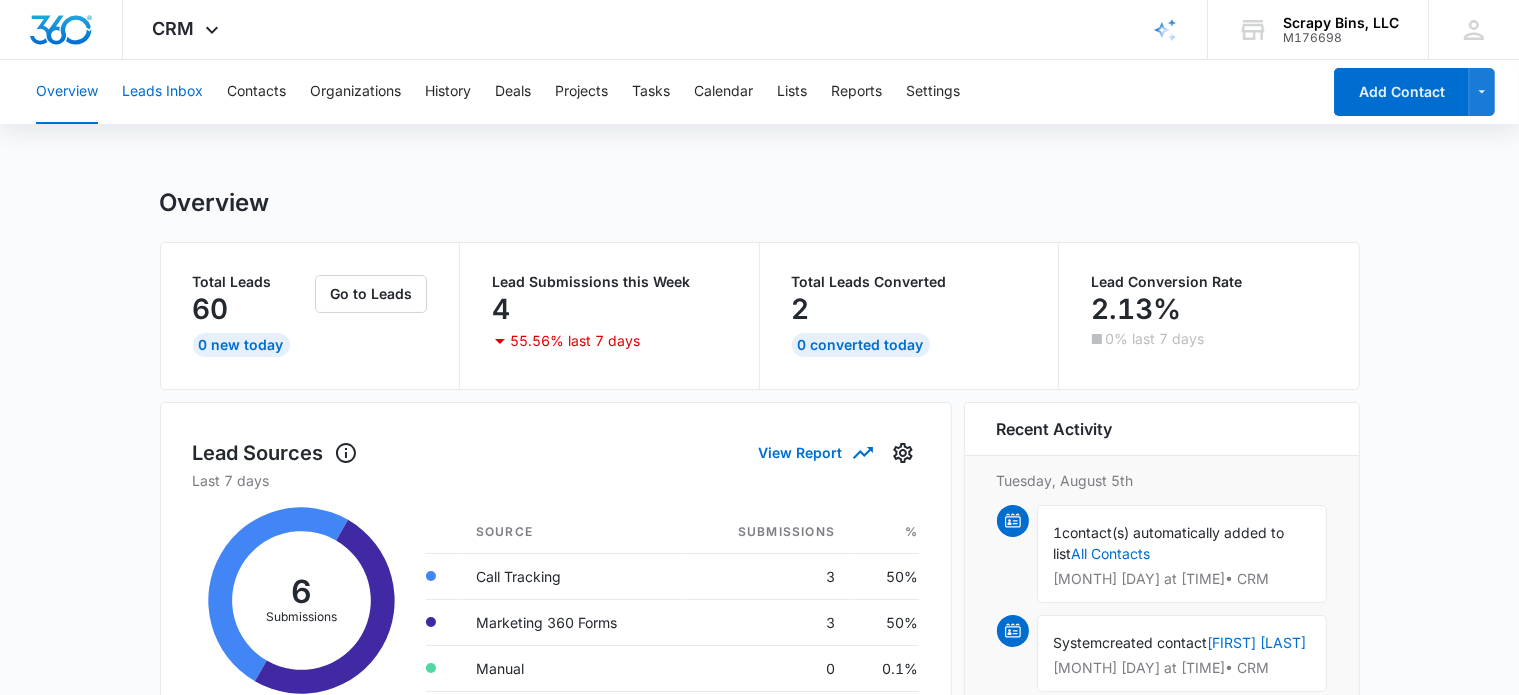 click on "Leads Inbox" at bounding box center (162, 92) 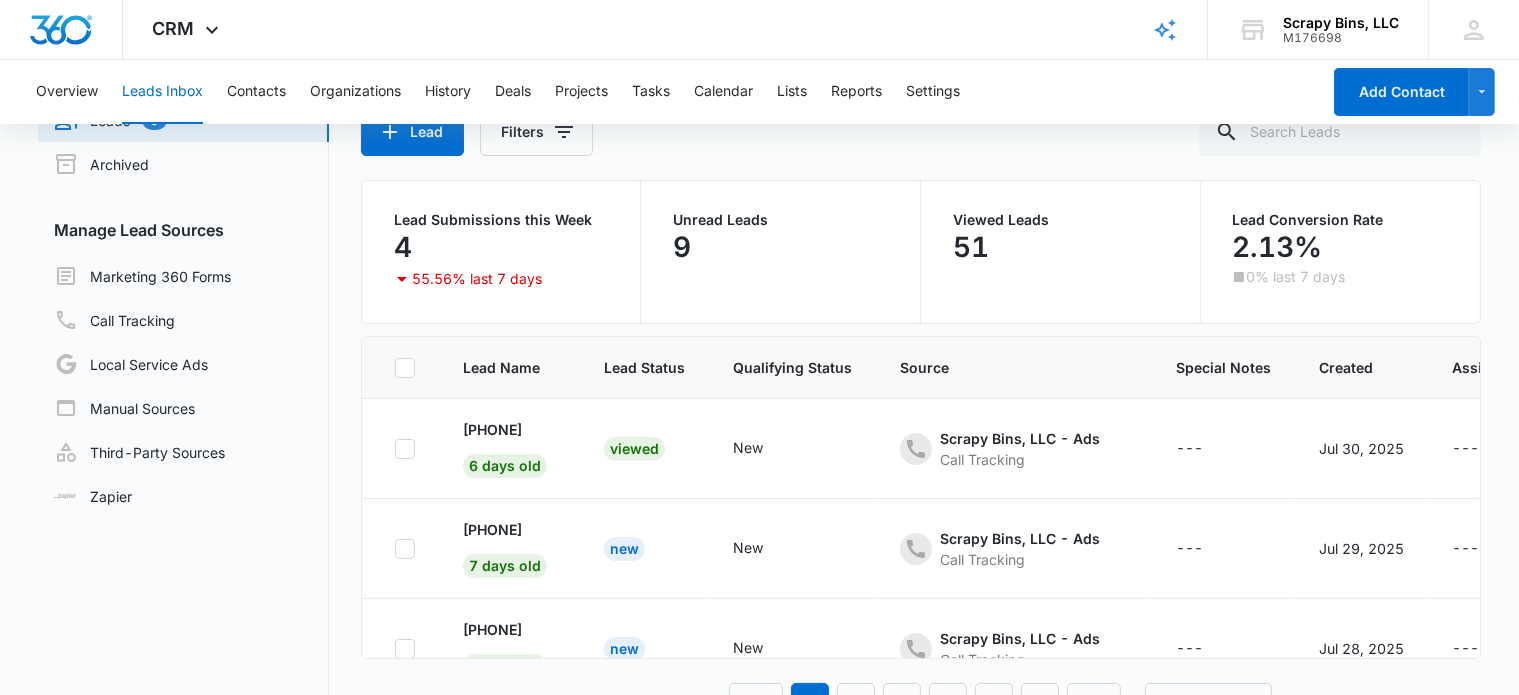 scroll, scrollTop: 124, scrollLeft: 0, axis: vertical 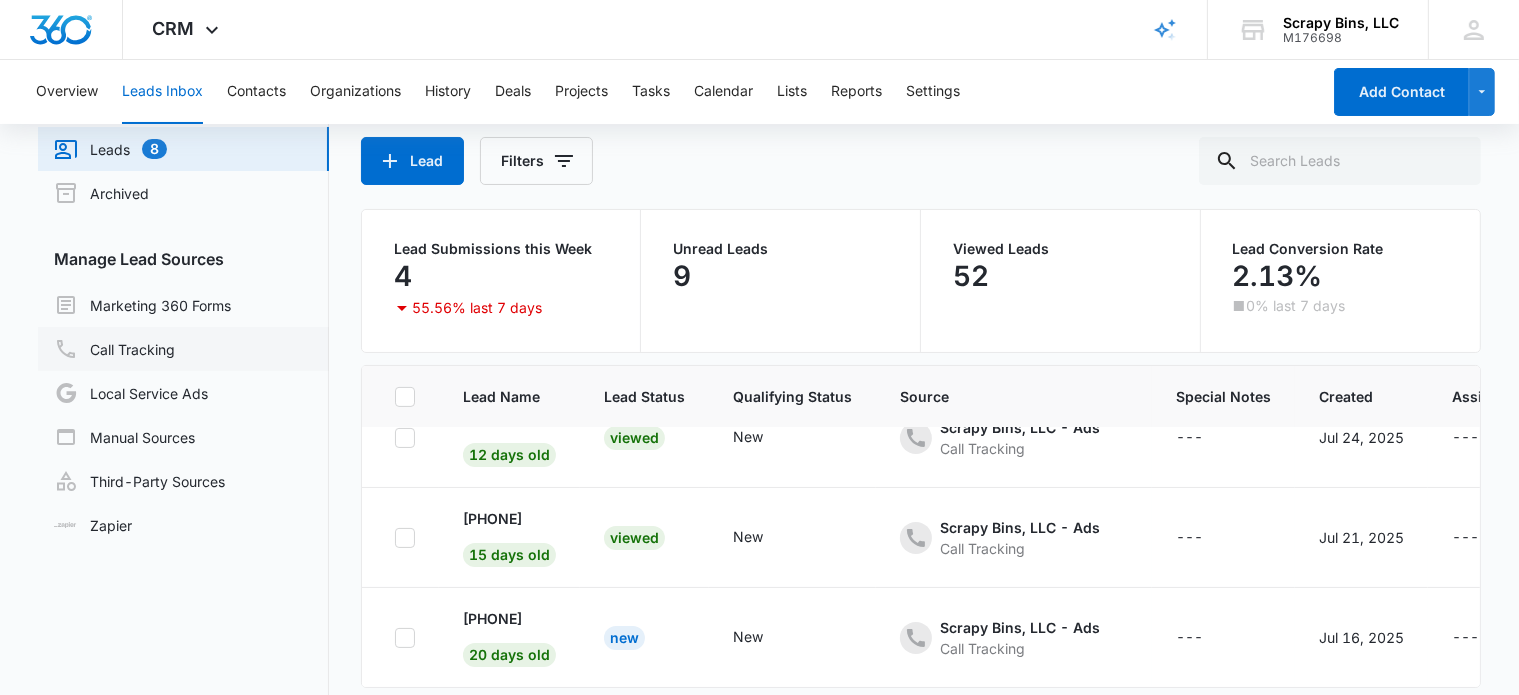 click on "Call Tracking" at bounding box center [114, 349] 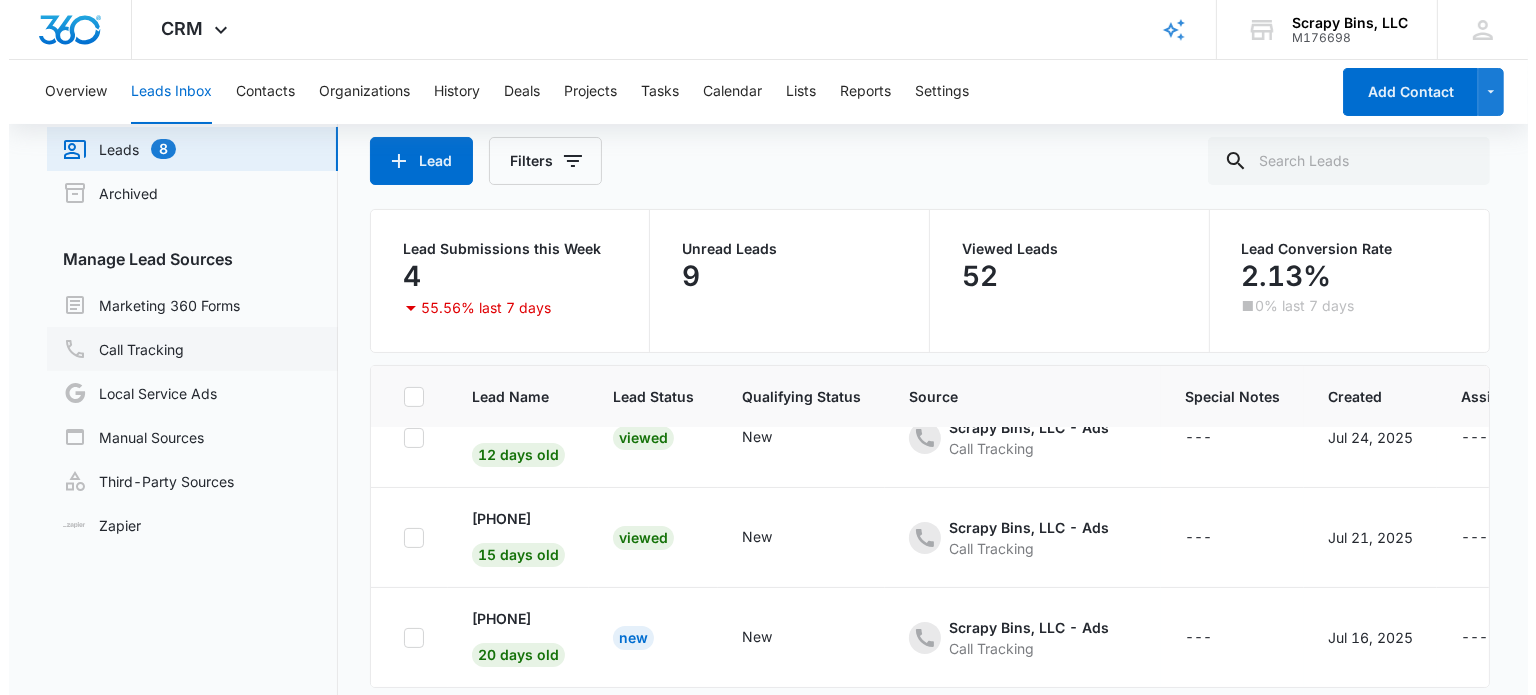 scroll, scrollTop: 0, scrollLeft: 0, axis: both 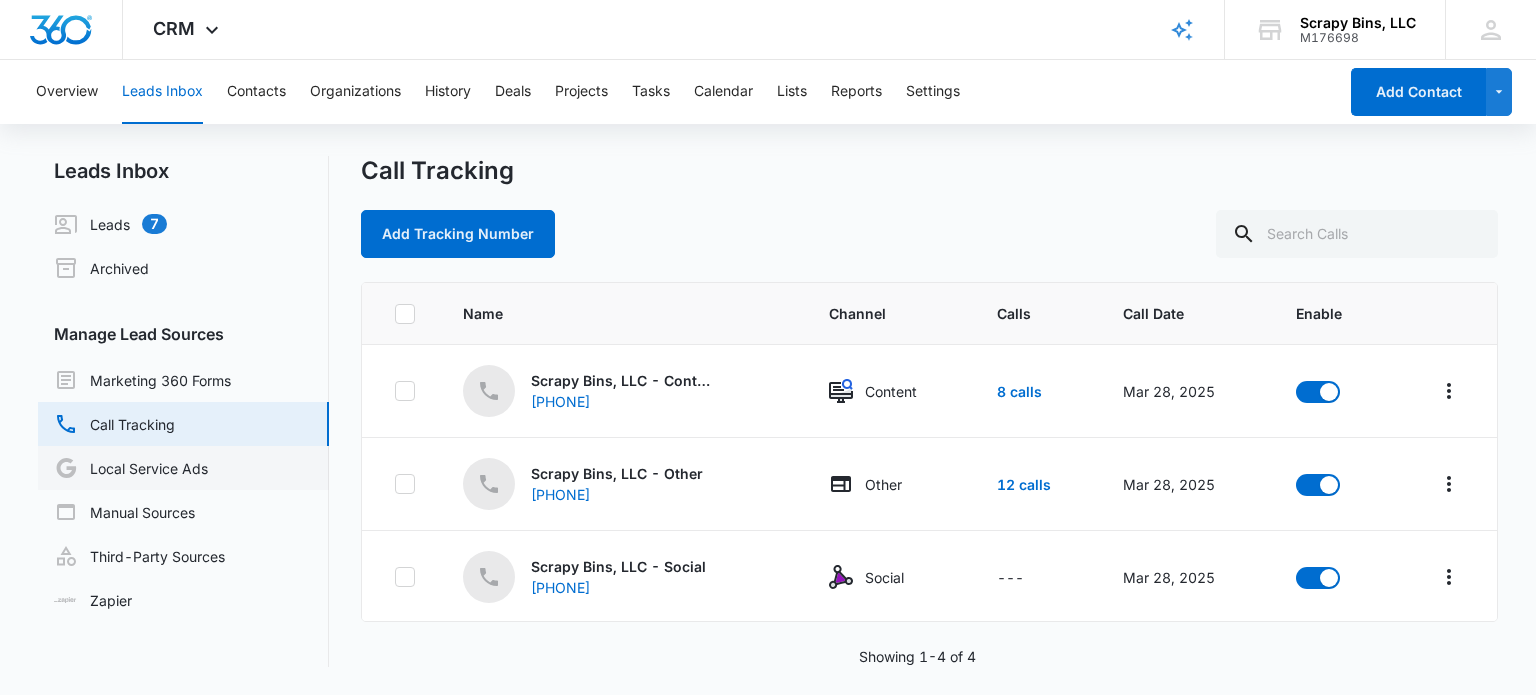 click on "Local Service Ads" at bounding box center [131, 468] 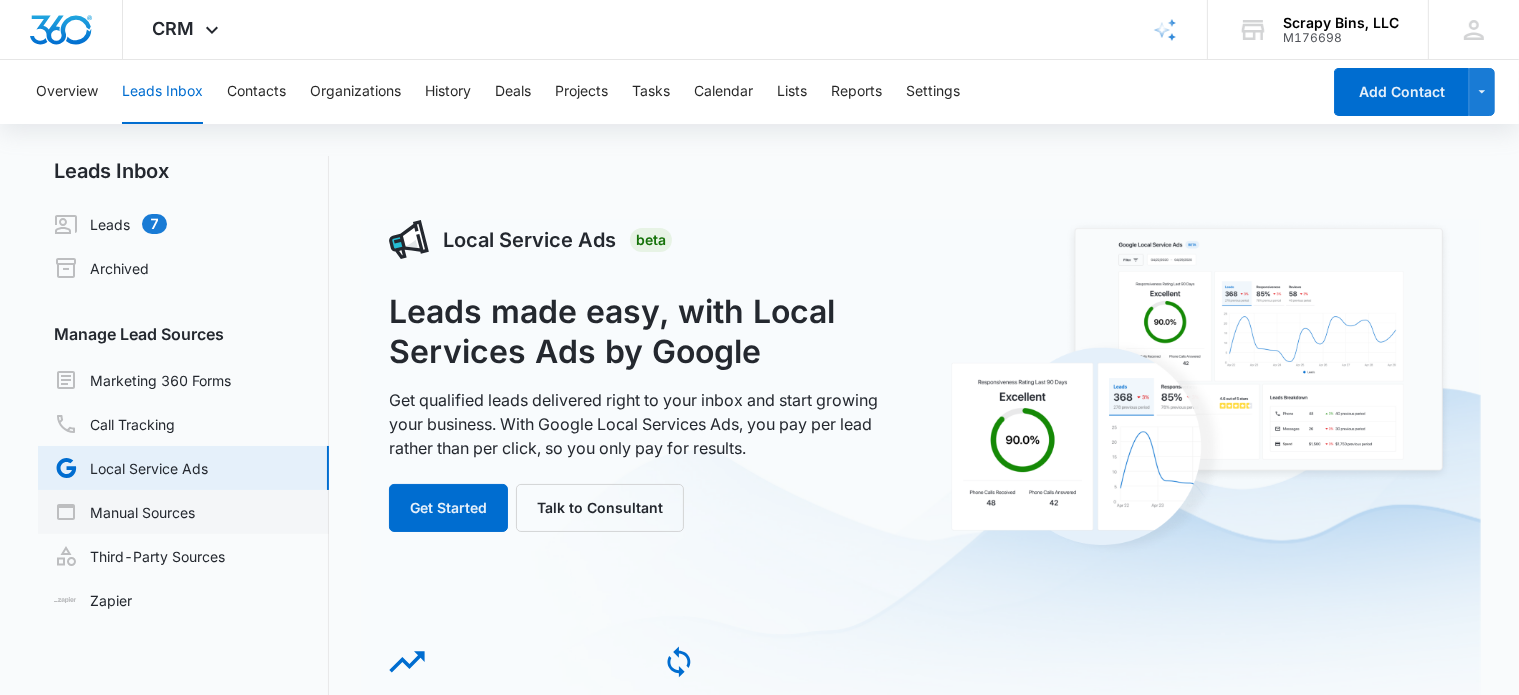 click on "Manual Sources" at bounding box center [124, 512] 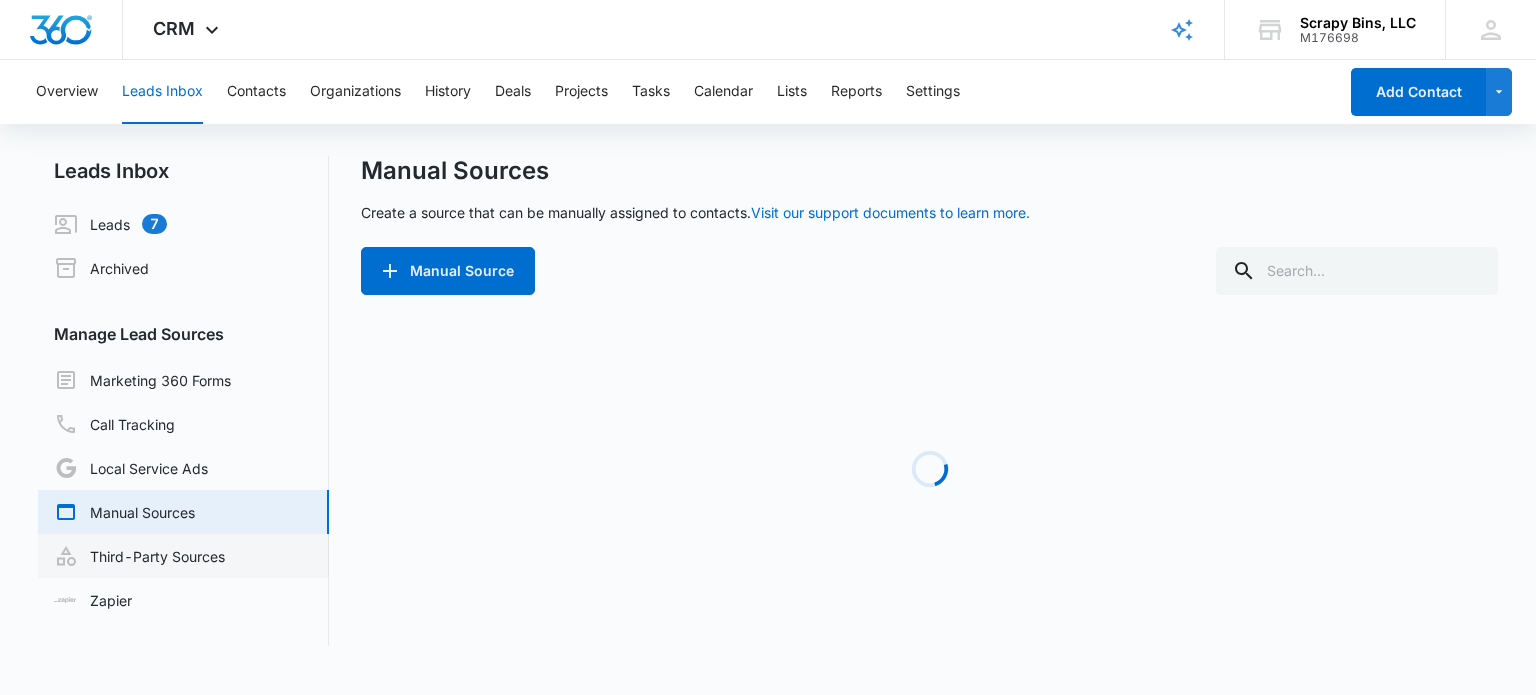 click on "Third-Party Sources" at bounding box center (139, 556) 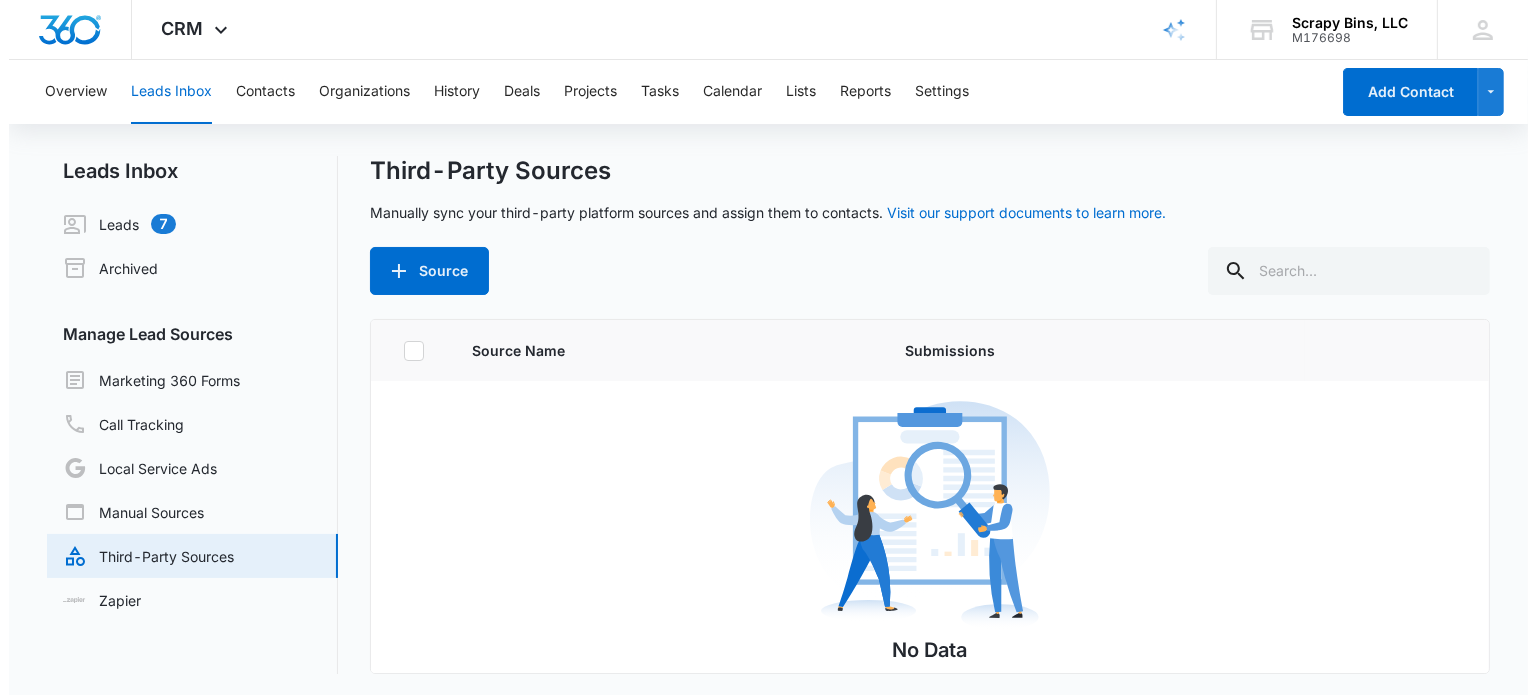 scroll, scrollTop: 0, scrollLeft: 0, axis: both 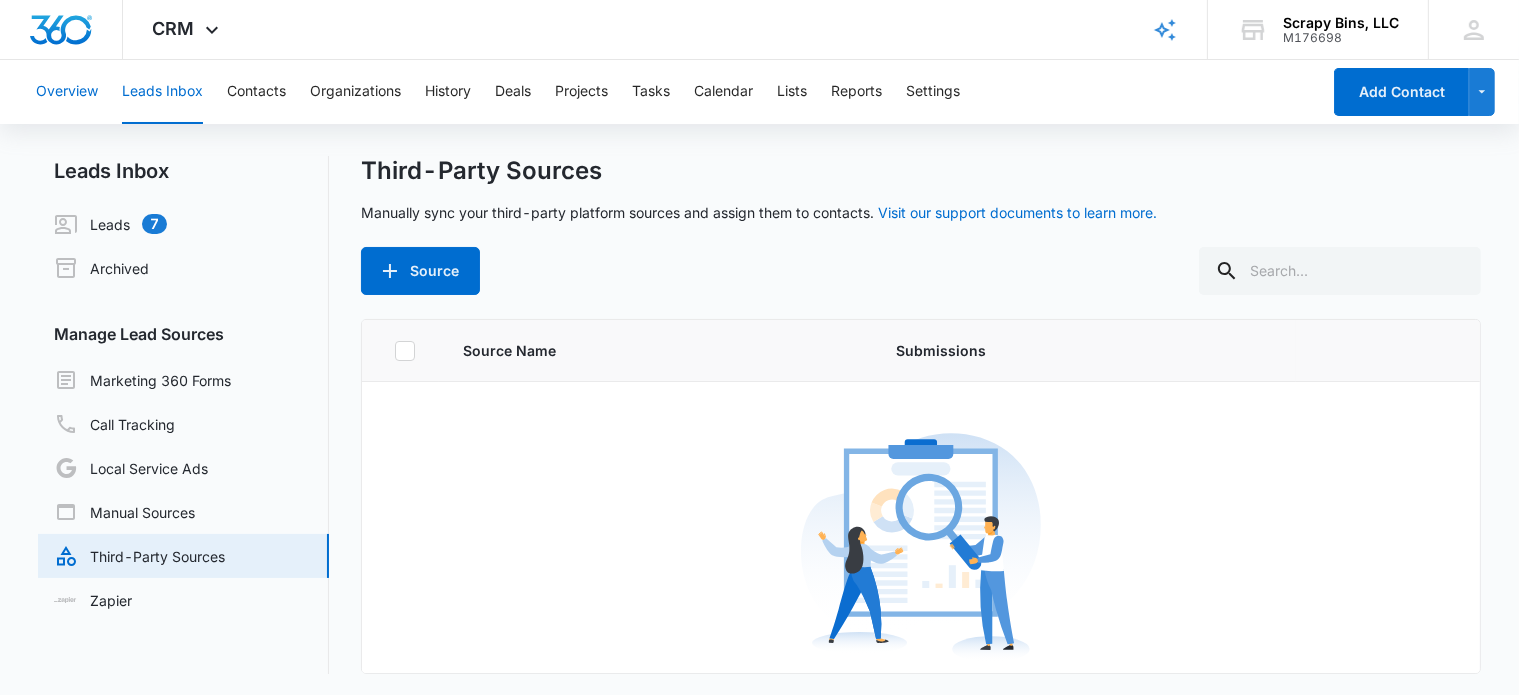 click on "Overview" at bounding box center [67, 92] 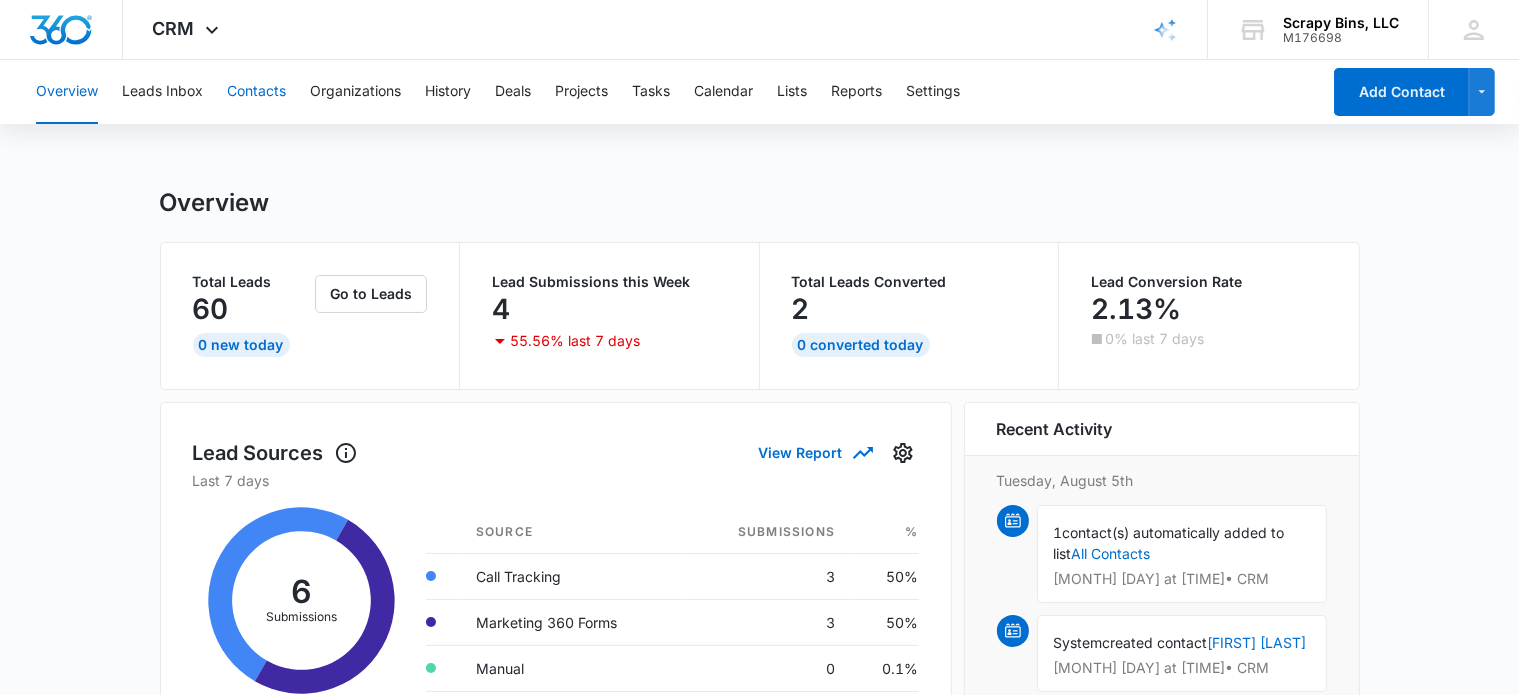 click on "Contacts" at bounding box center [256, 92] 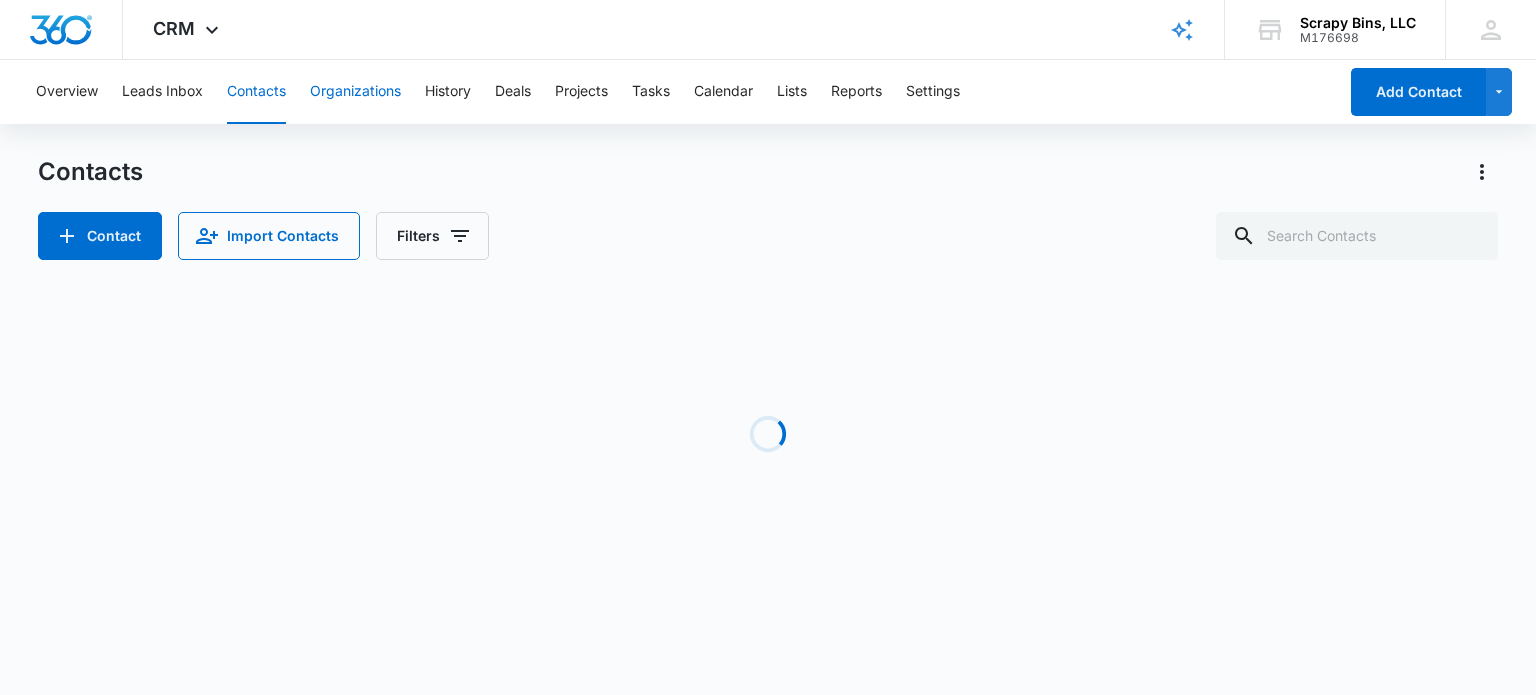 click on "Organizations" at bounding box center (355, 92) 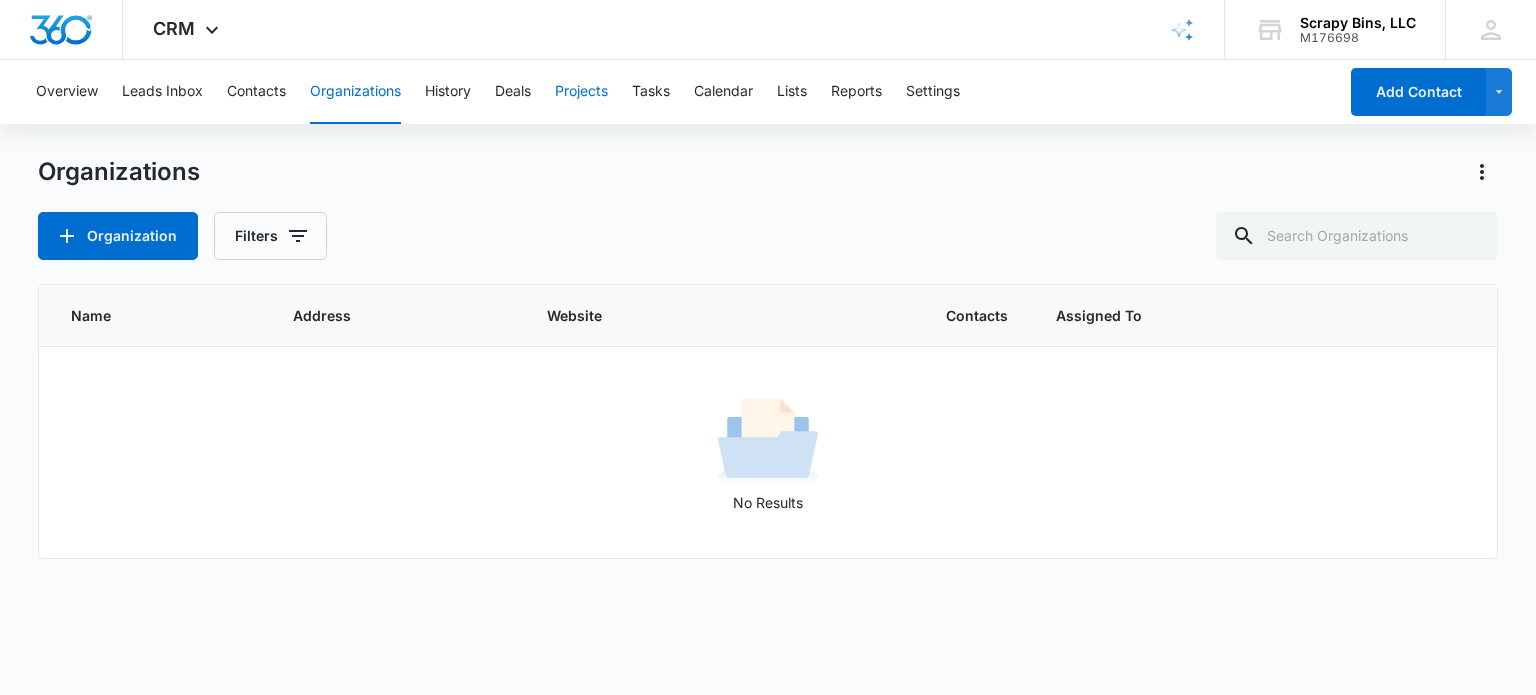 click on "Projects" at bounding box center (581, 92) 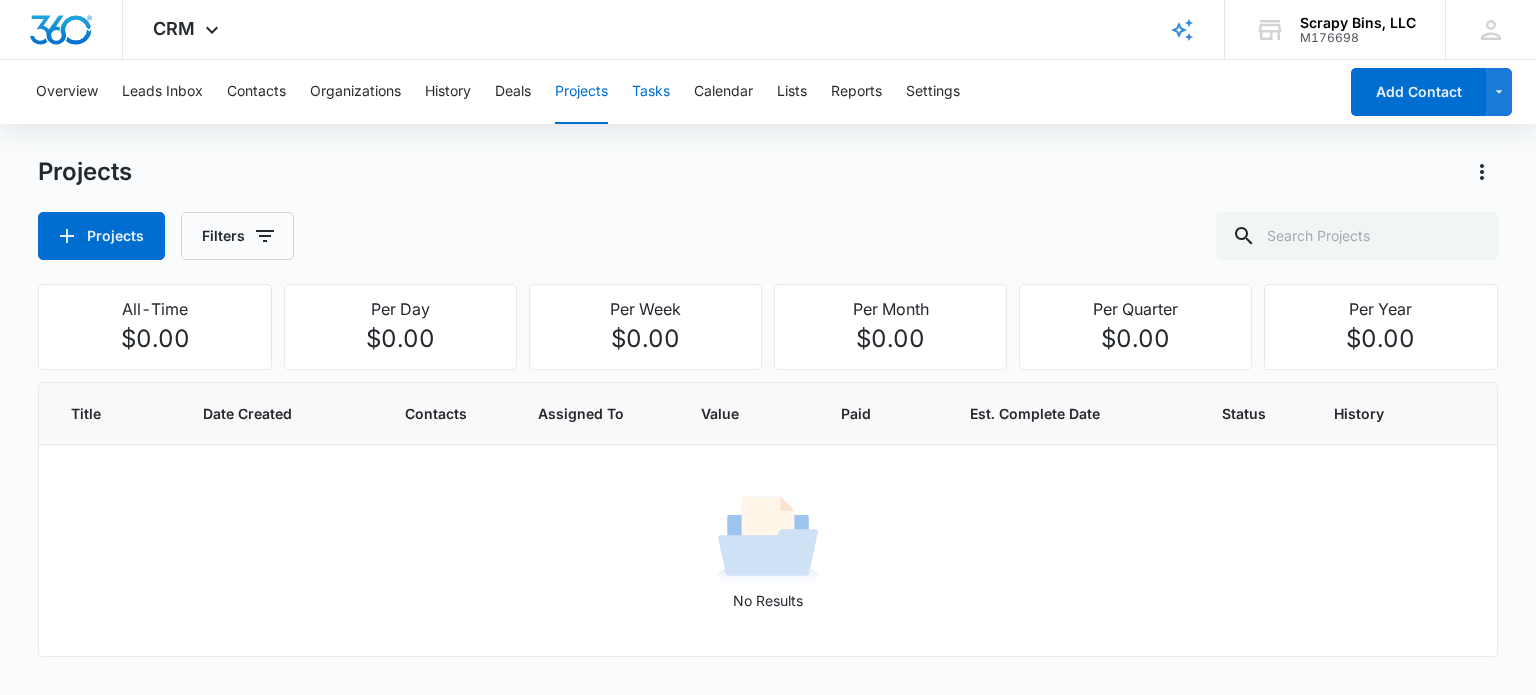 click on "Tasks" at bounding box center [651, 92] 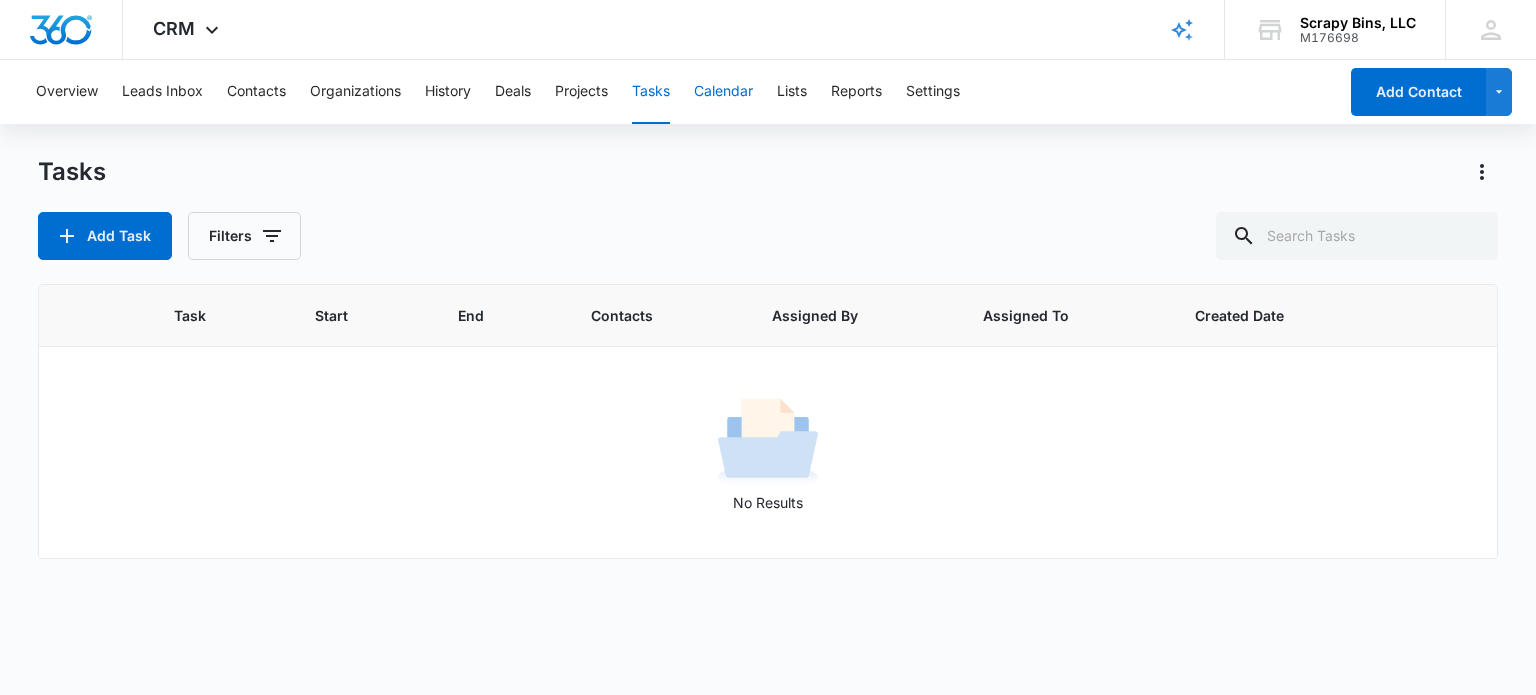 click on "Calendar" at bounding box center [723, 92] 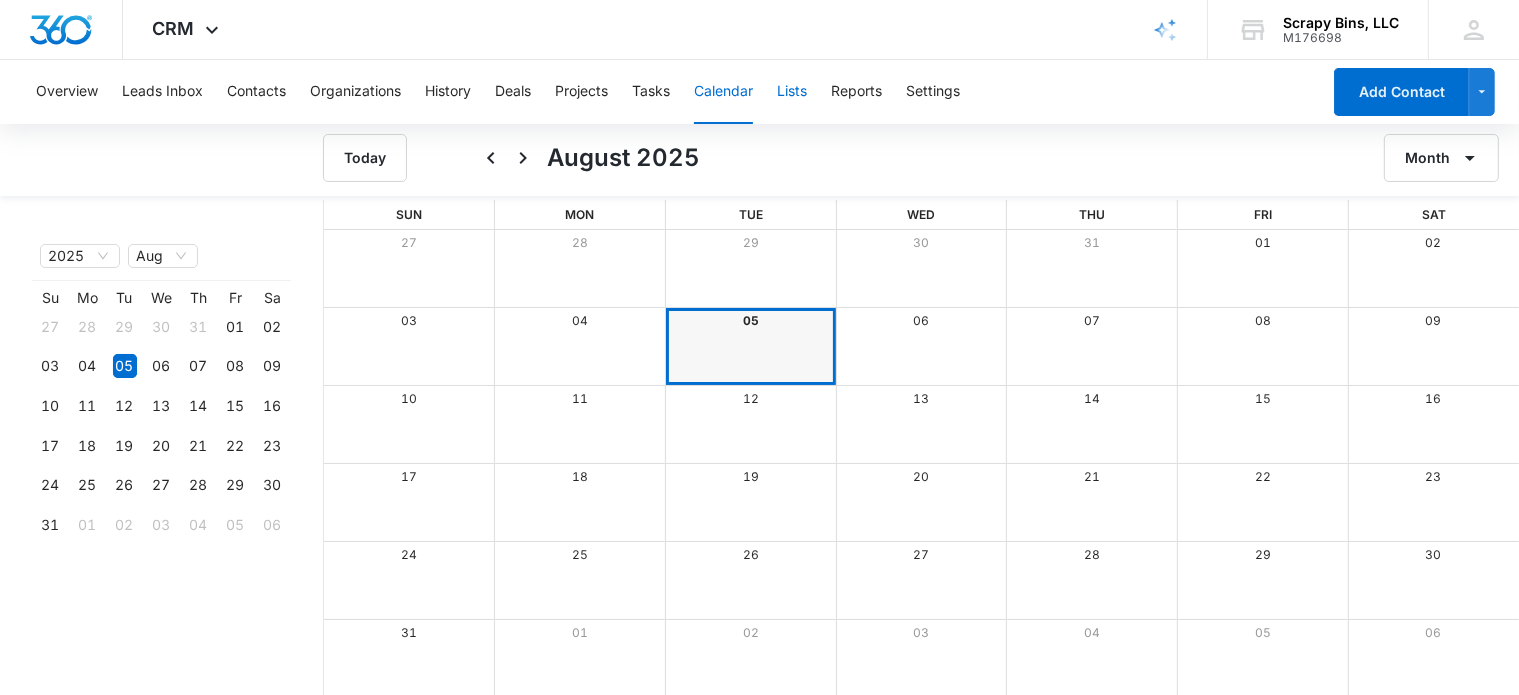 click on "Lists" at bounding box center [792, 92] 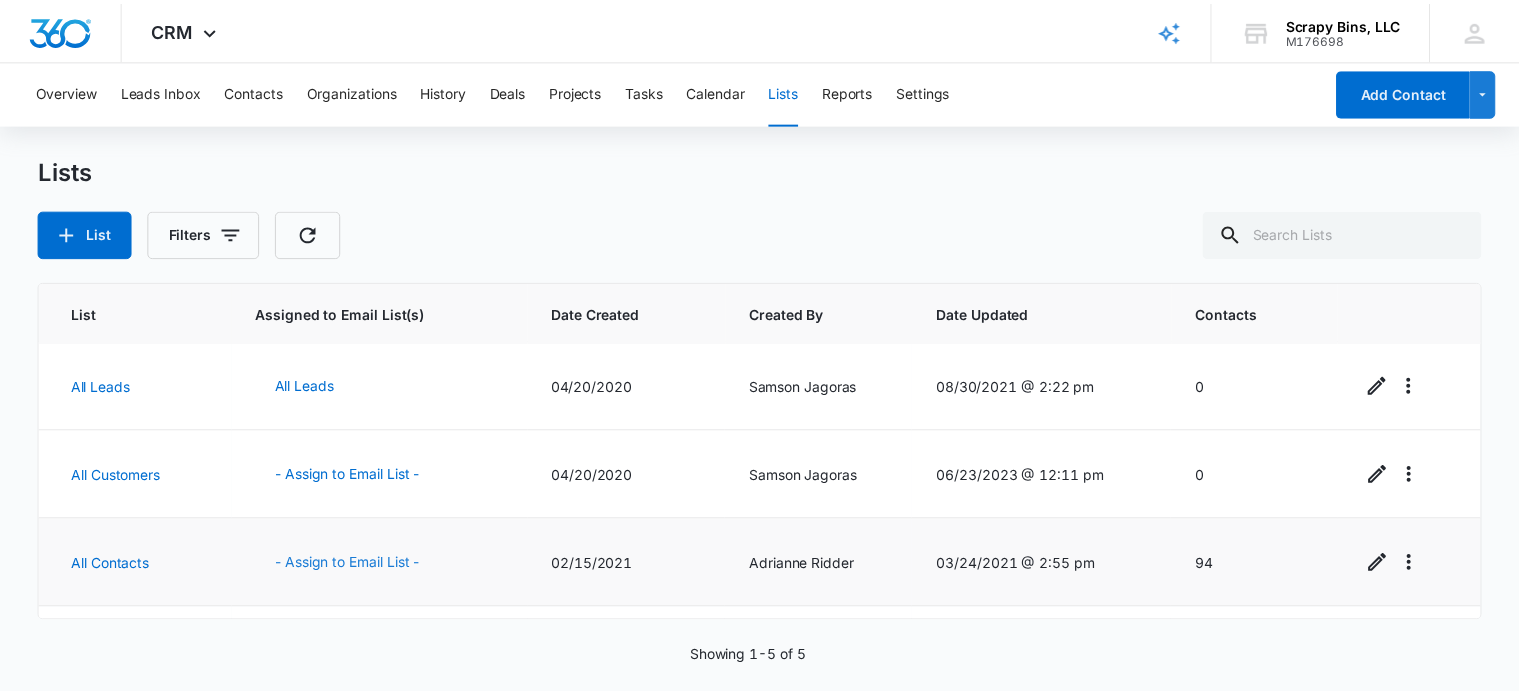 scroll, scrollTop: 0, scrollLeft: 0, axis: both 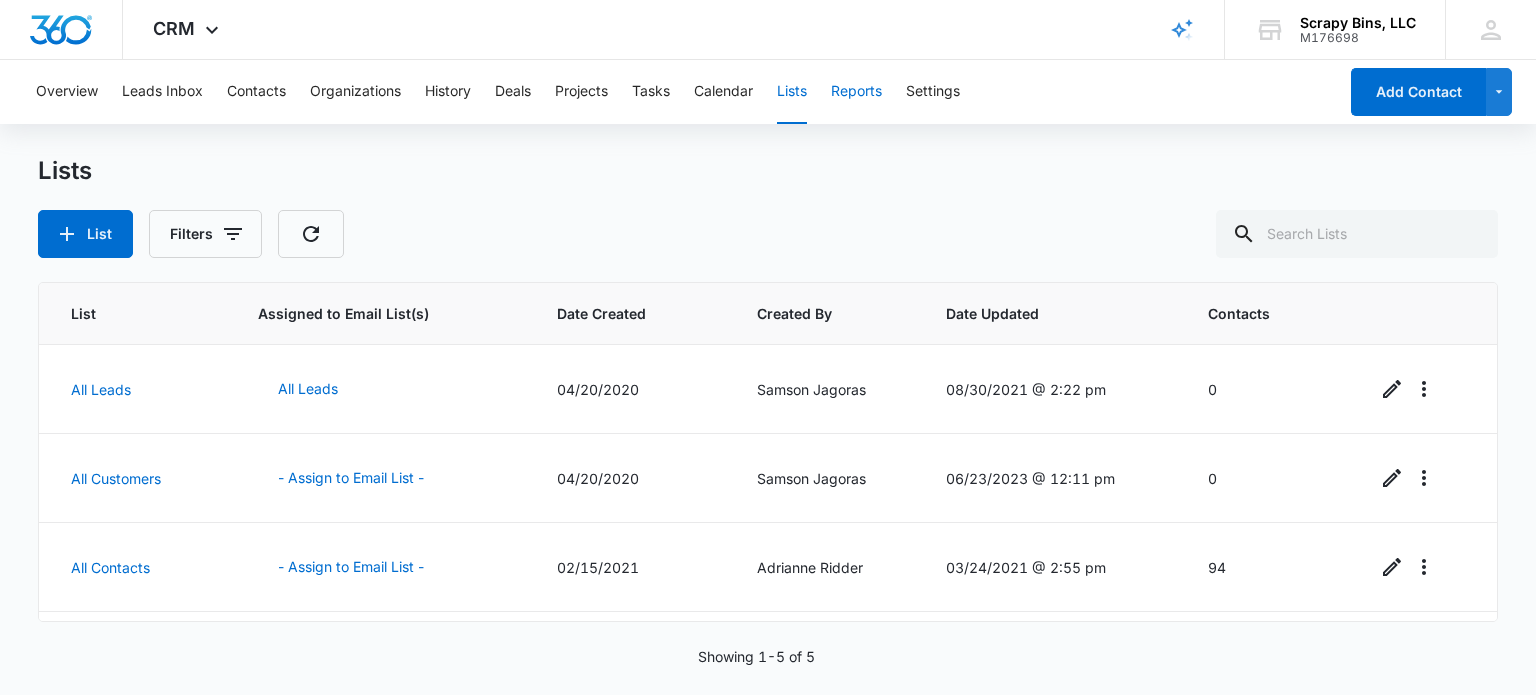 click on "Reports" at bounding box center (856, 92) 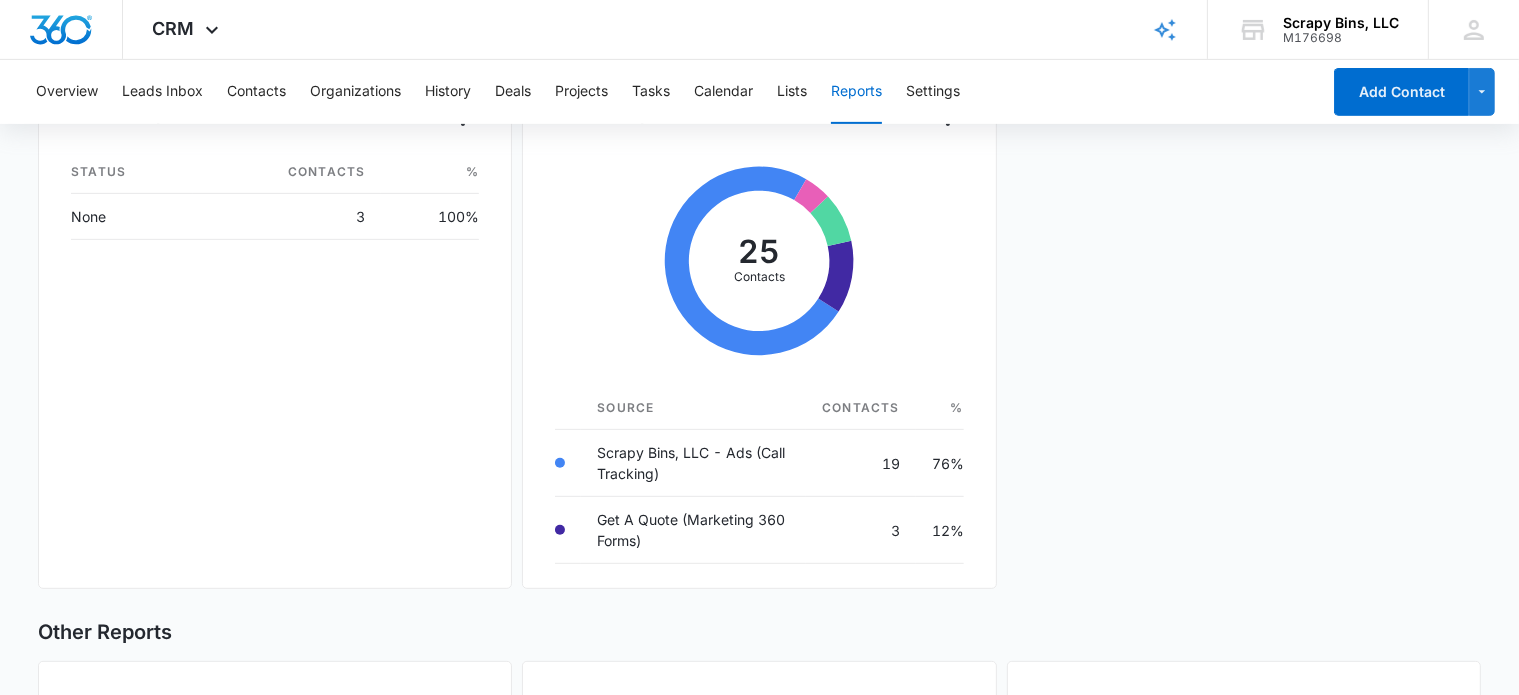scroll, scrollTop: 824, scrollLeft: 0, axis: vertical 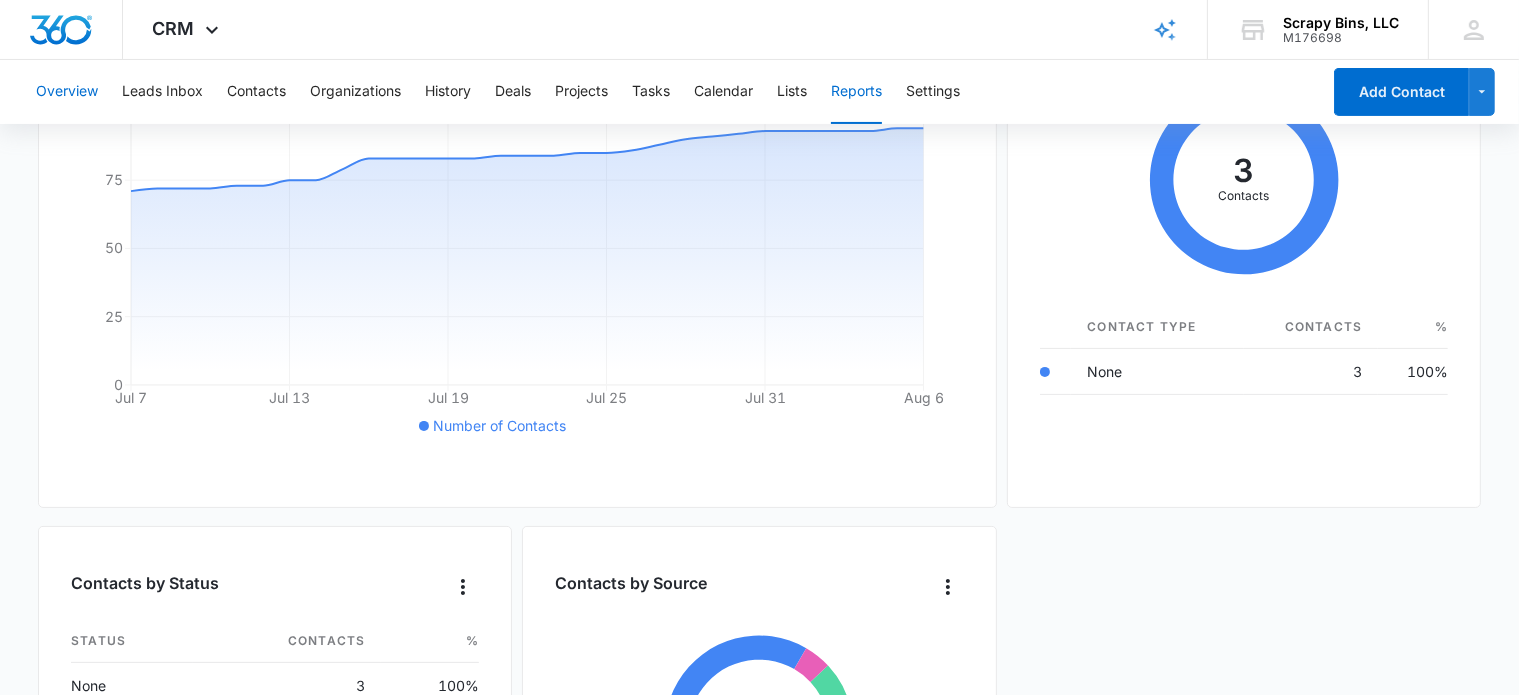click on "Overview" at bounding box center (67, 92) 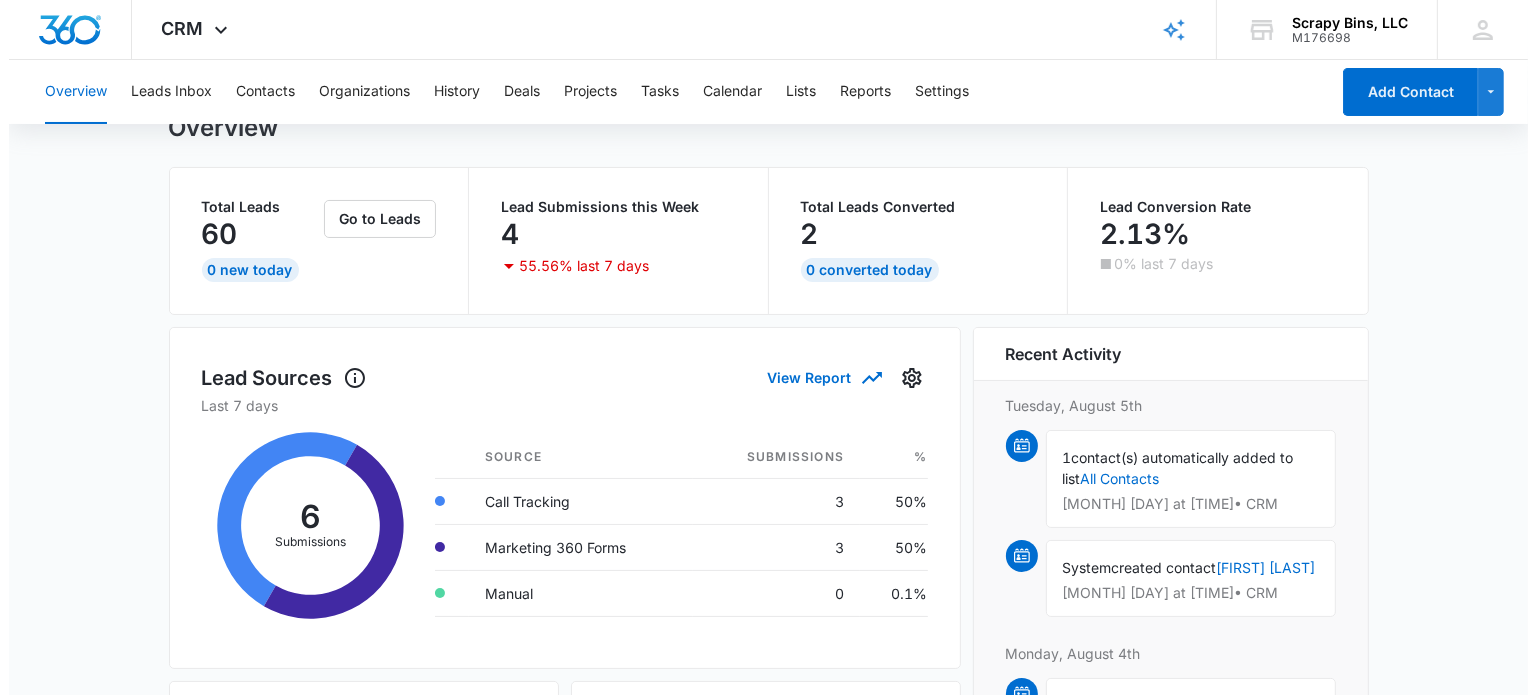 scroll, scrollTop: 0, scrollLeft: 0, axis: both 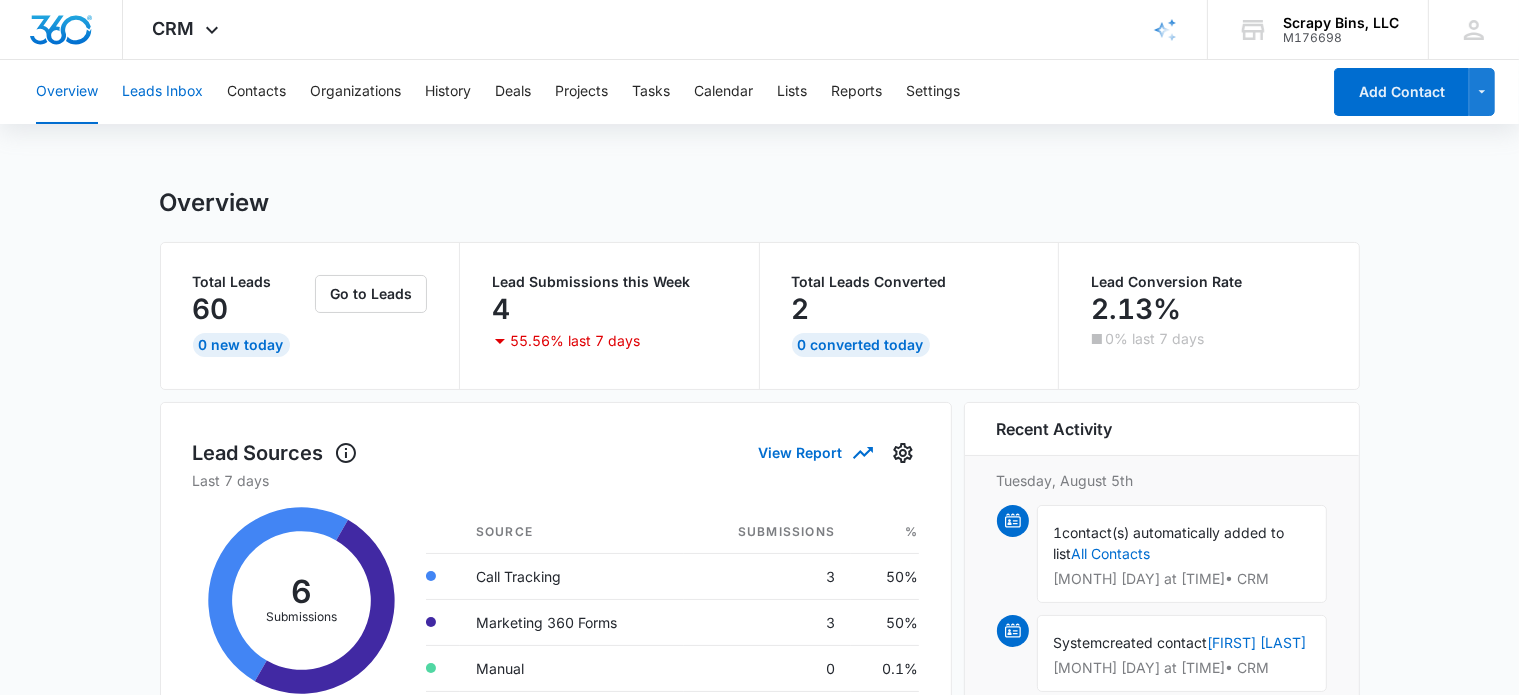 click on "Leads Inbox" at bounding box center (162, 92) 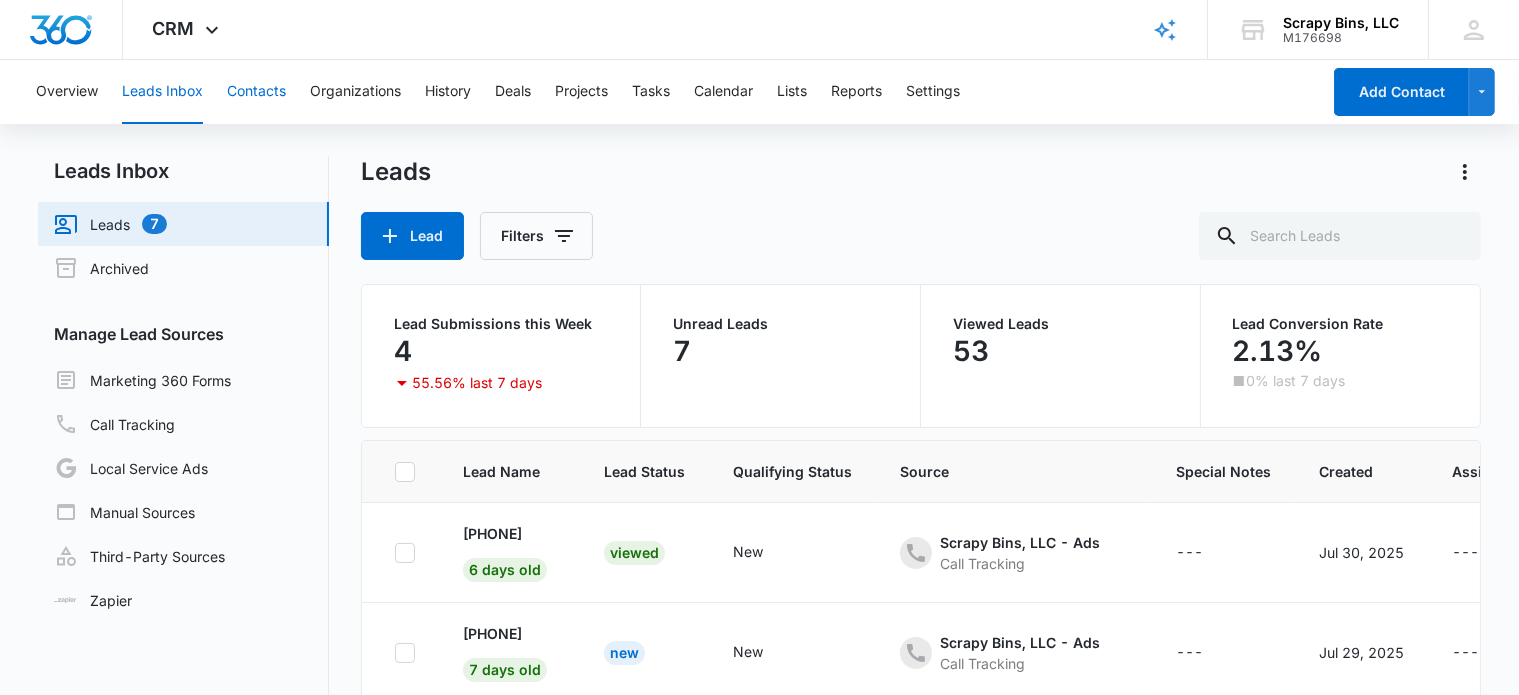 click on "Contacts" at bounding box center [256, 92] 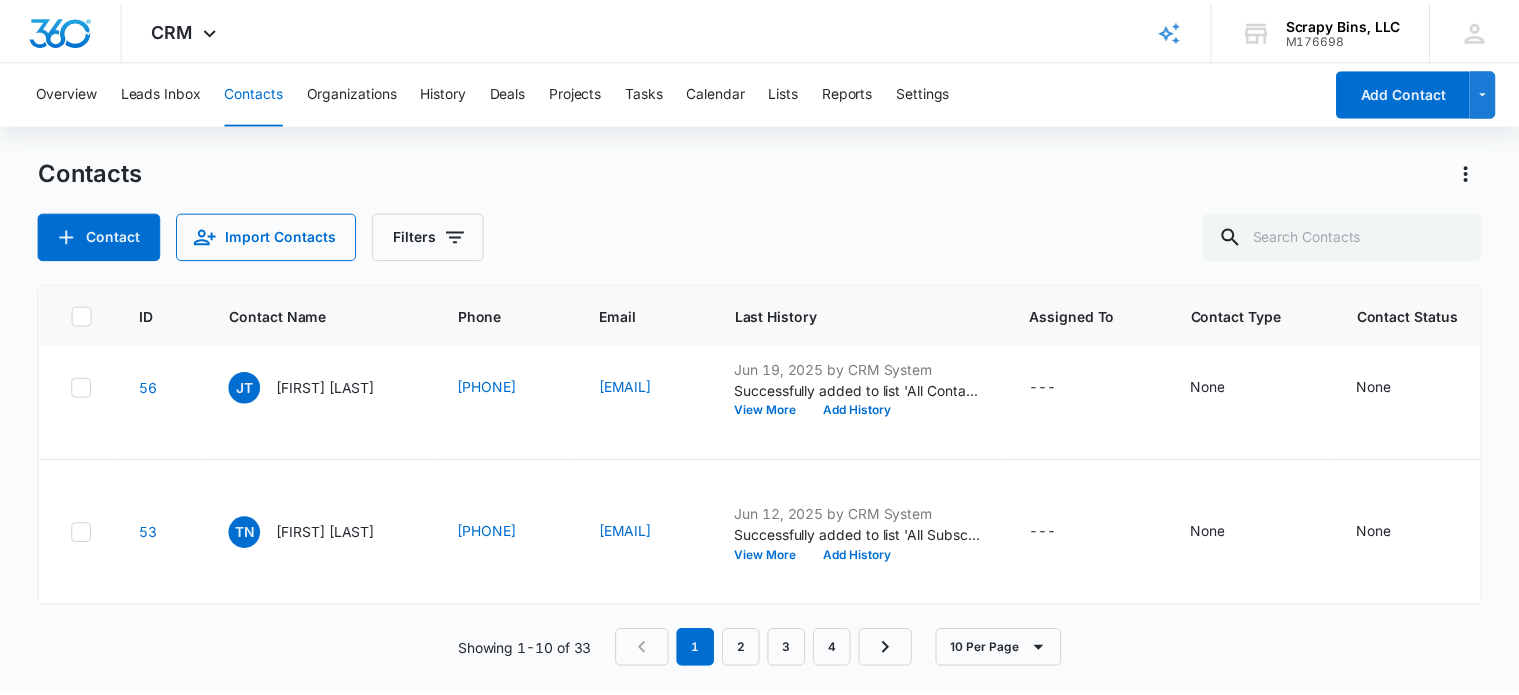 scroll, scrollTop: 1235, scrollLeft: 0, axis: vertical 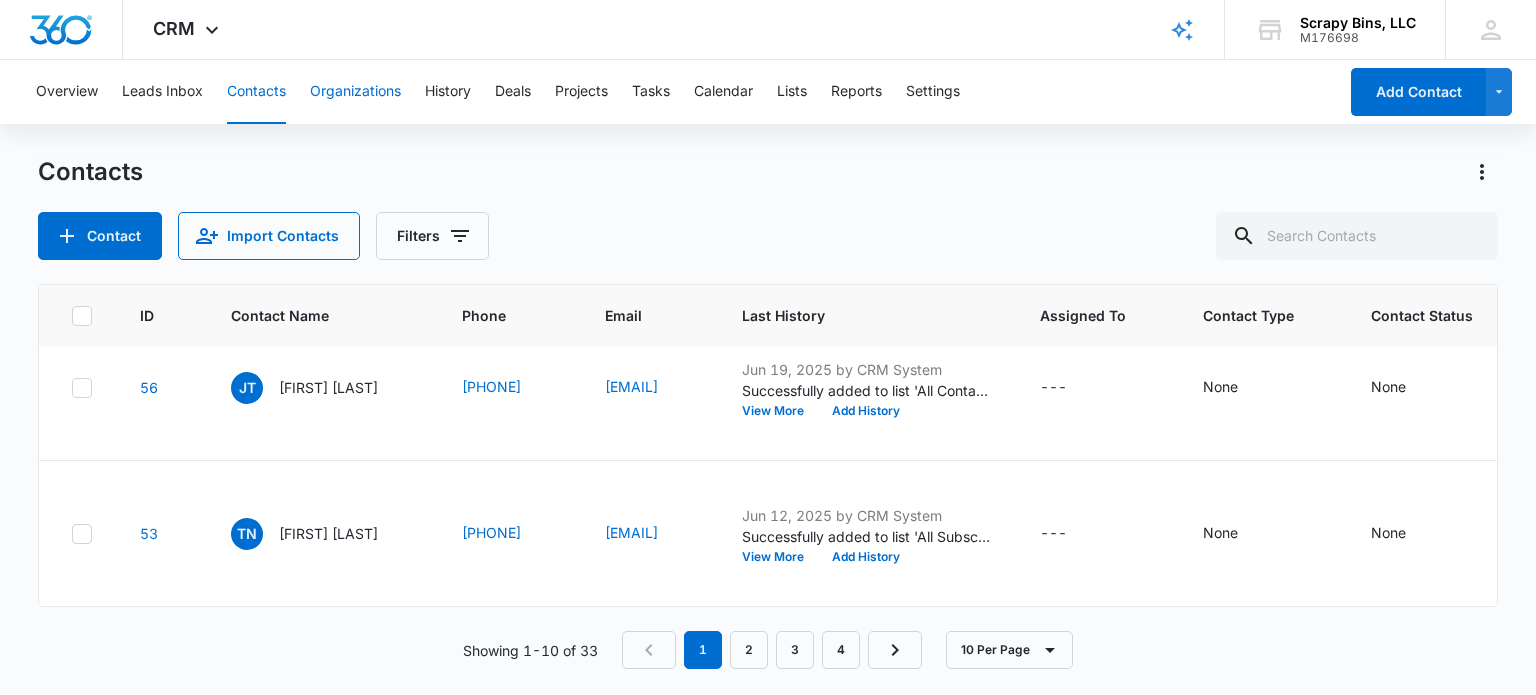 click on "Organizations" at bounding box center (355, 92) 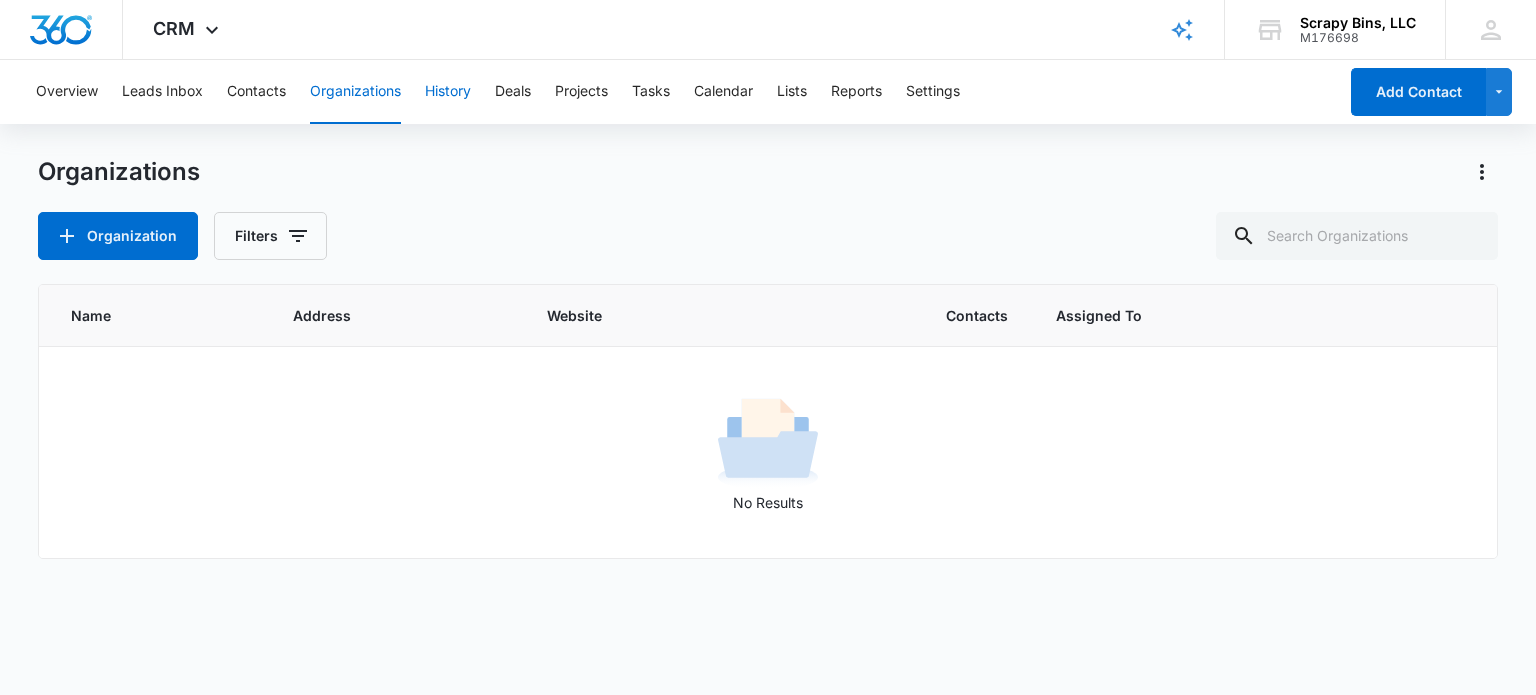 click on "History" at bounding box center (448, 92) 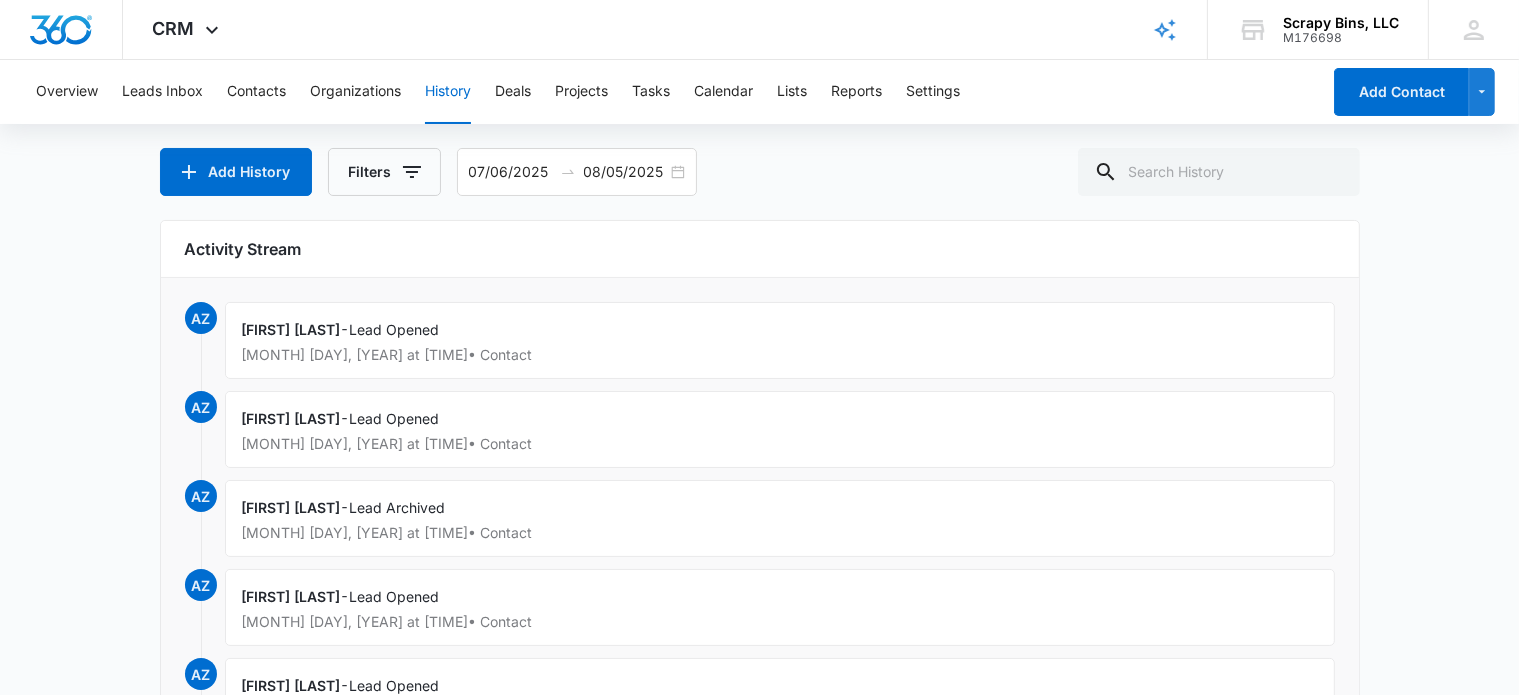 scroll, scrollTop: 100, scrollLeft: 0, axis: vertical 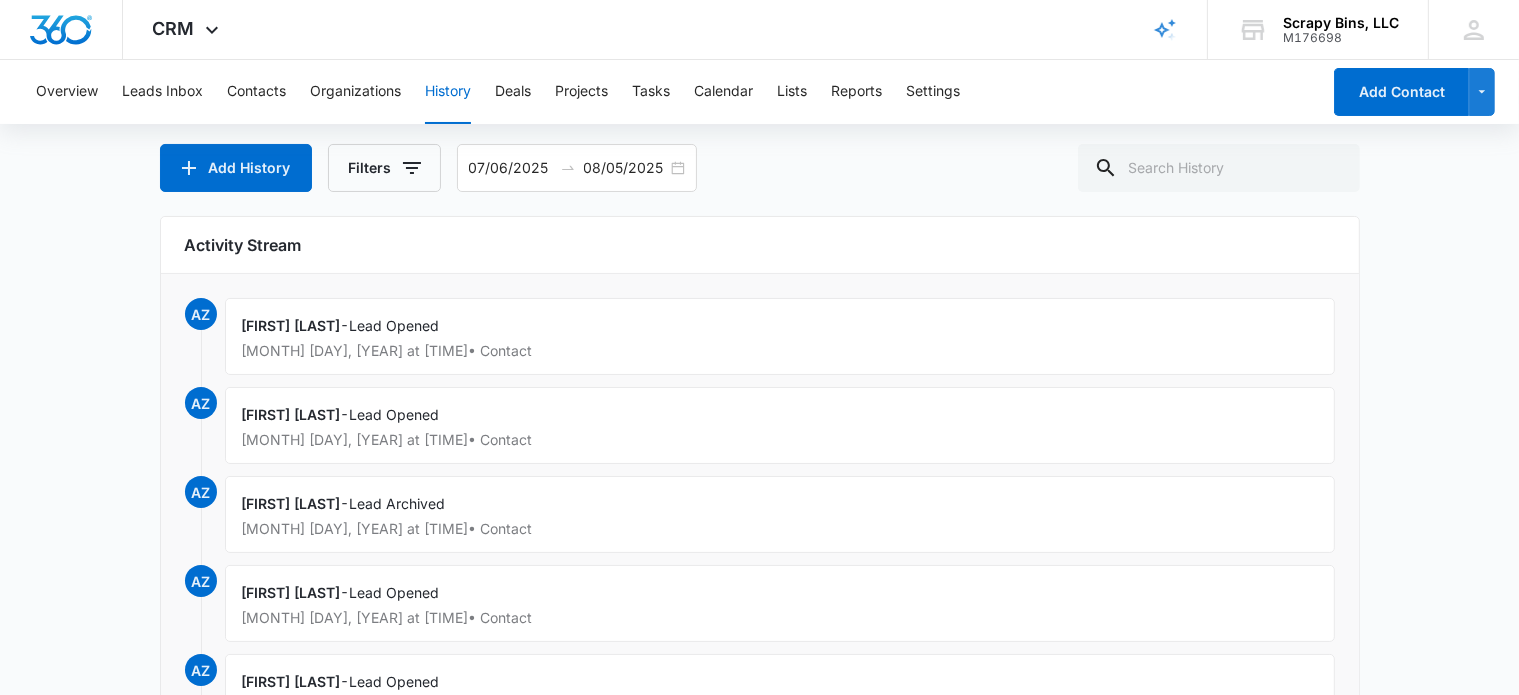 click on "AZ" at bounding box center [201, 314] 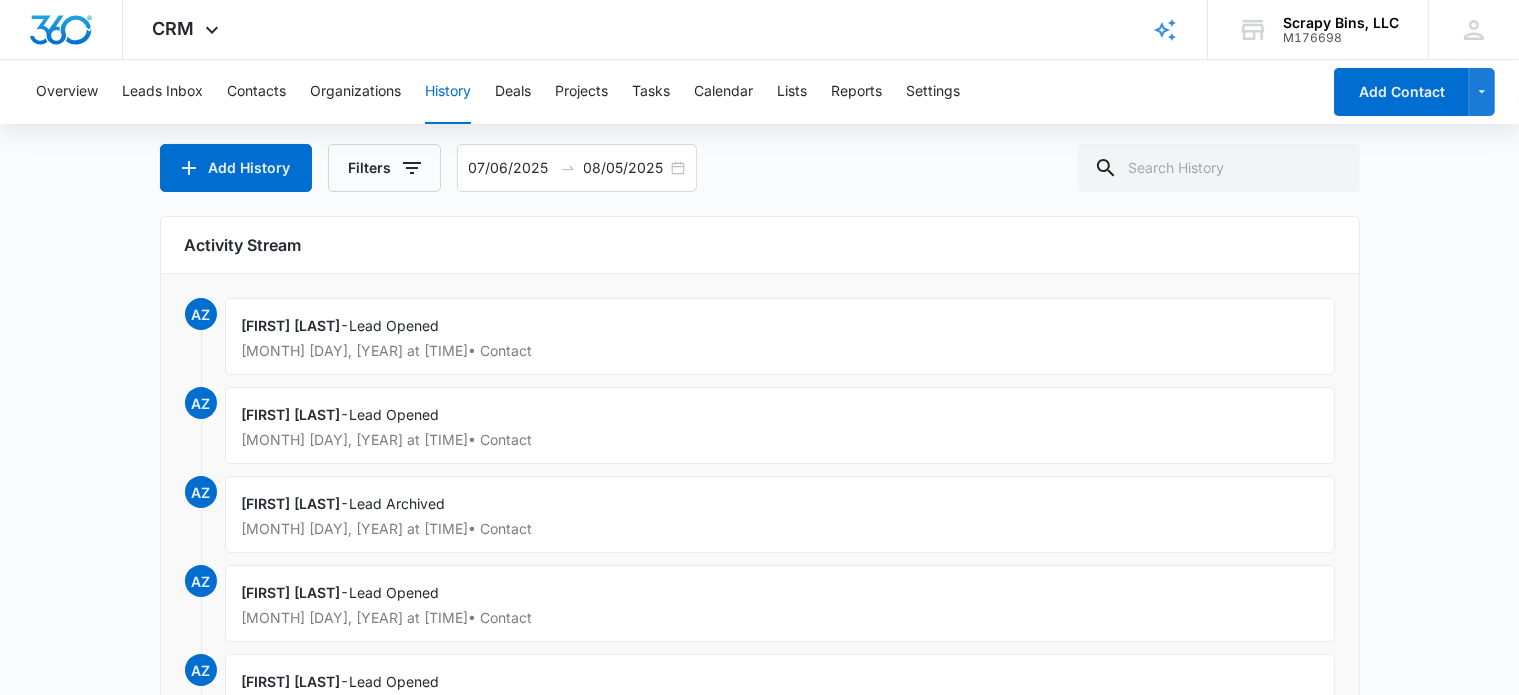 click on "[FIRST] [LAST]" at bounding box center [291, 325] 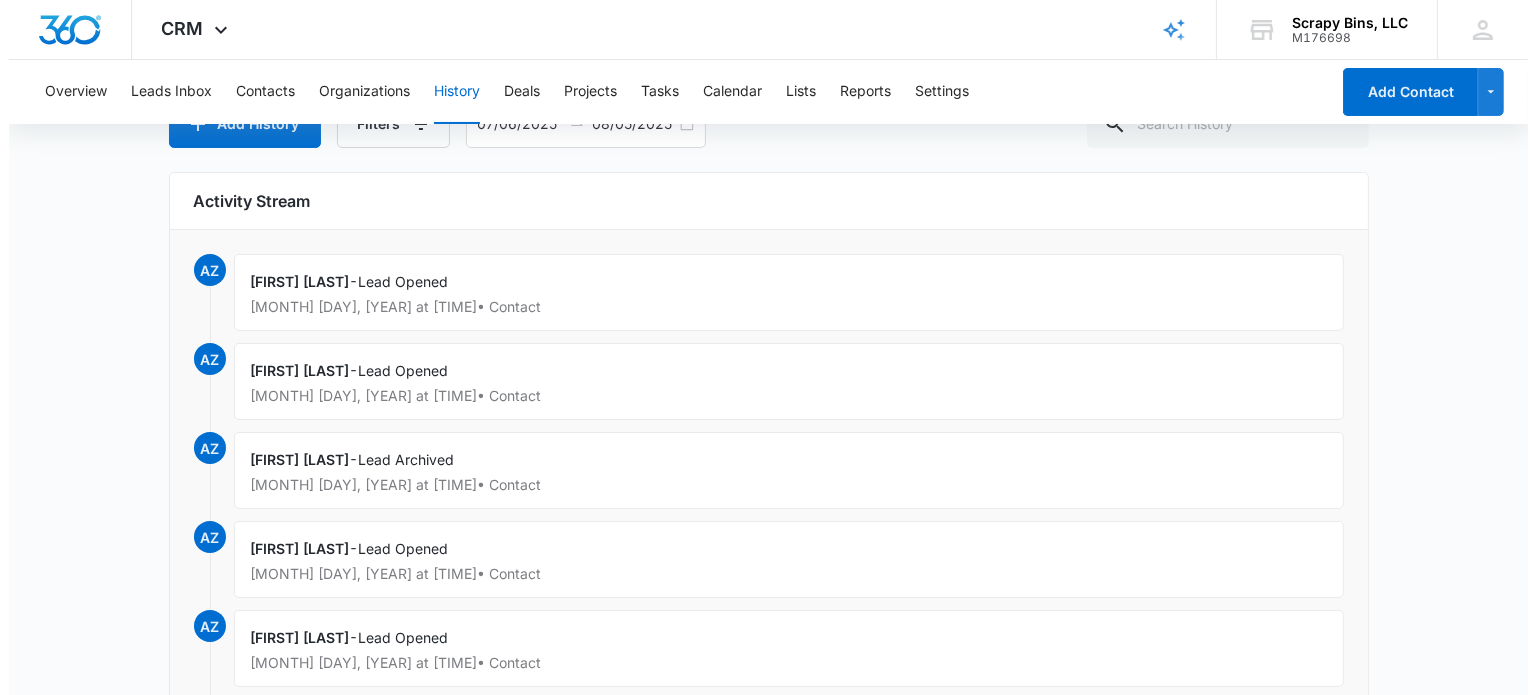 scroll, scrollTop: 0, scrollLeft: 0, axis: both 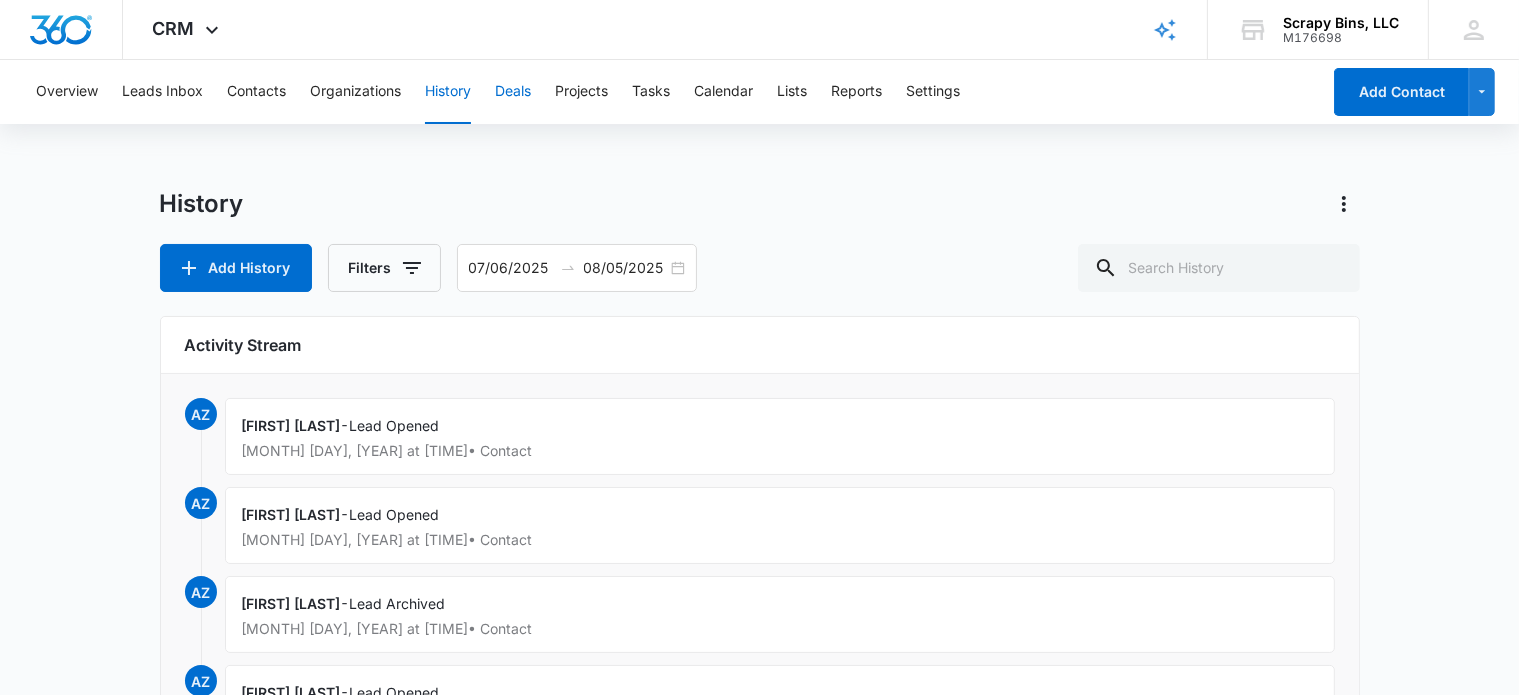 click on "Deals" at bounding box center (513, 92) 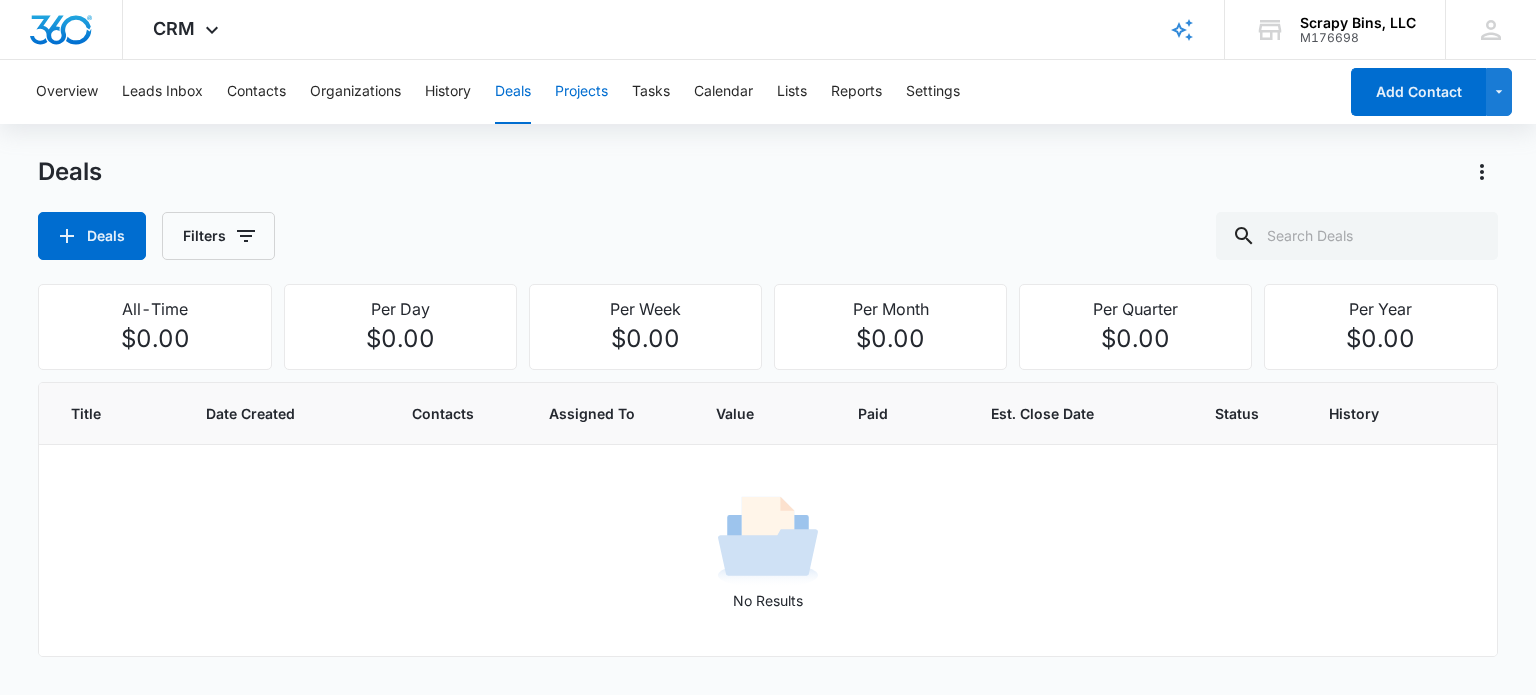 click on "Projects" at bounding box center (581, 92) 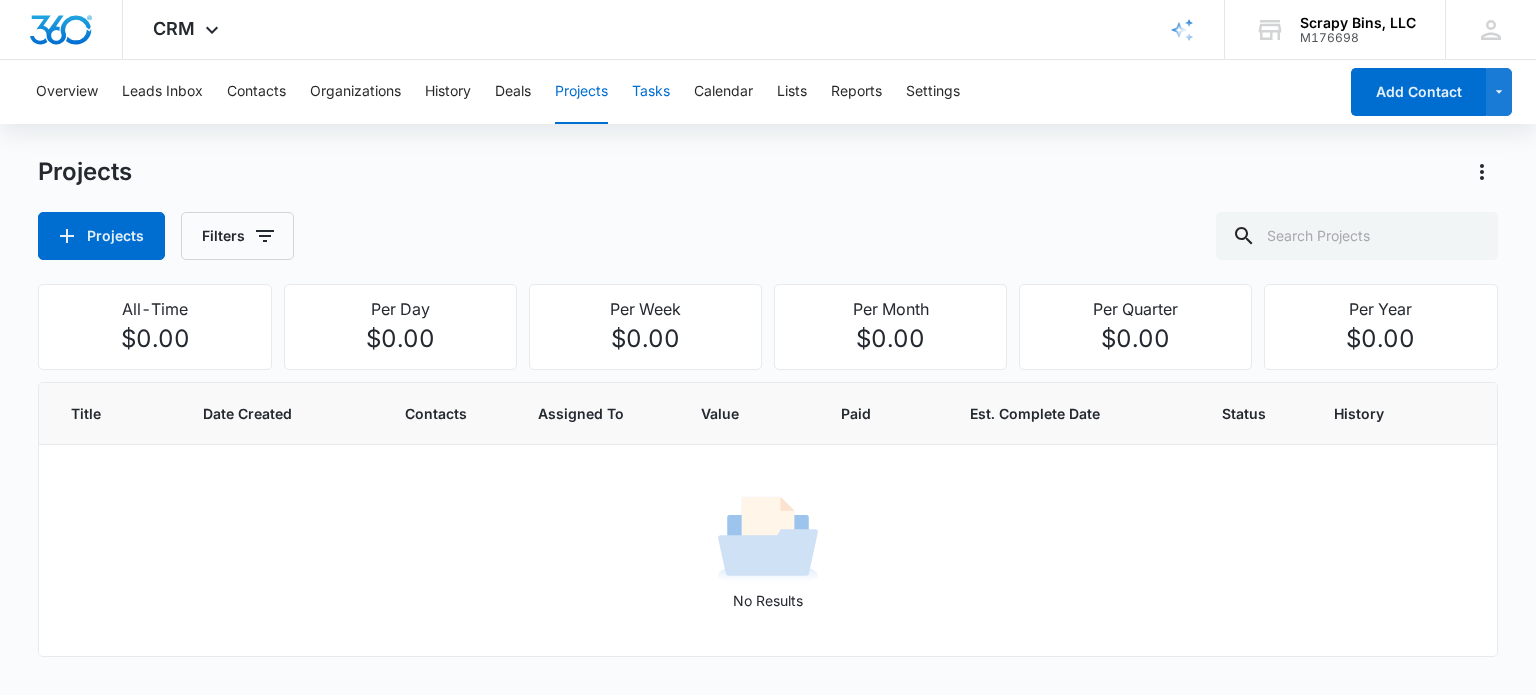 click on "Tasks" at bounding box center [651, 92] 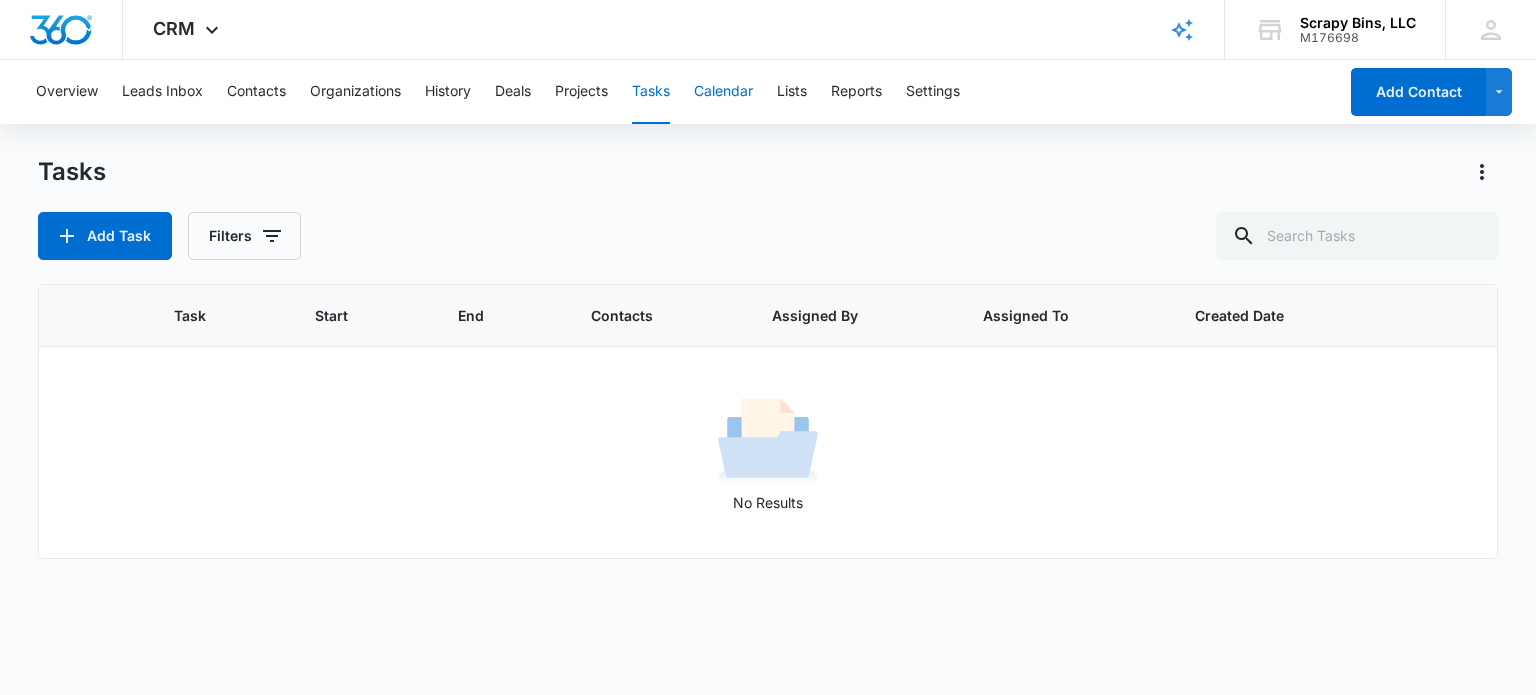 click on "Calendar" at bounding box center (723, 92) 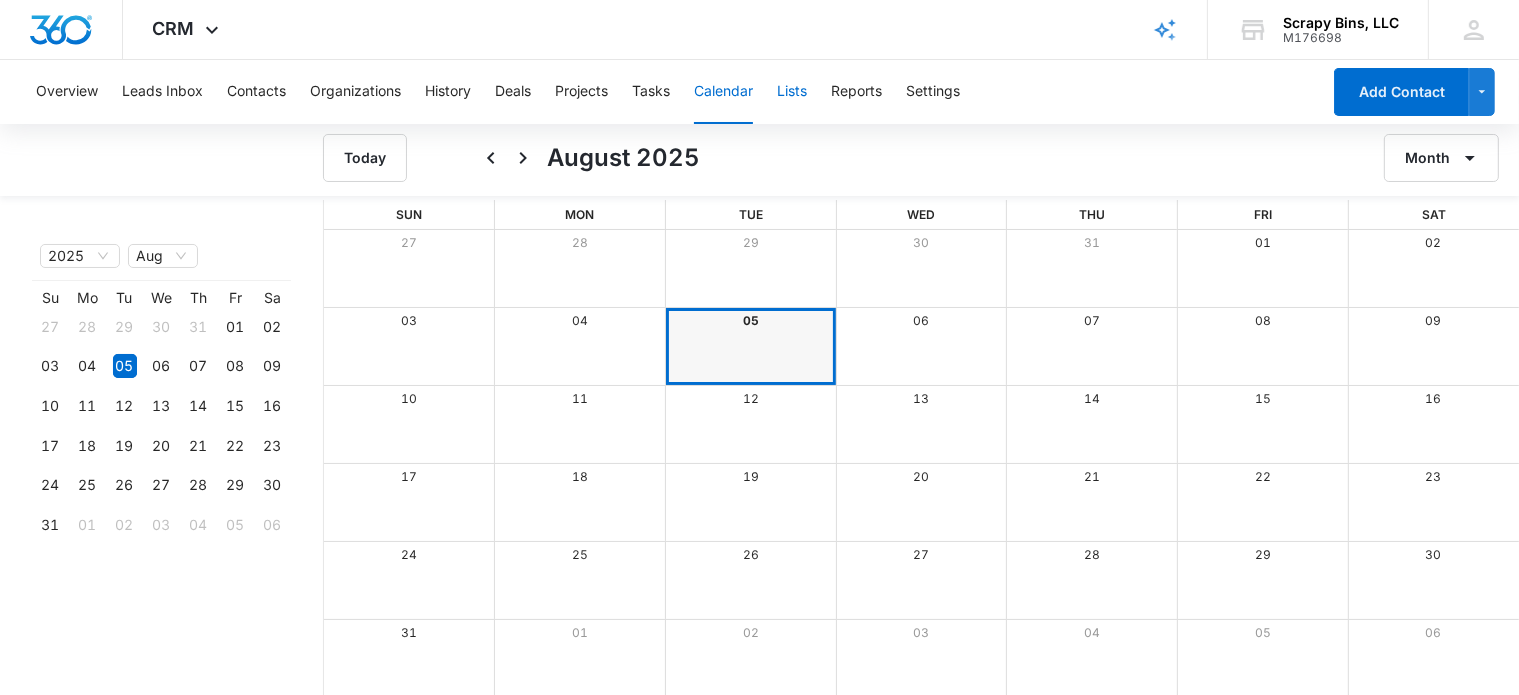 click on "Lists" at bounding box center (792, 92) 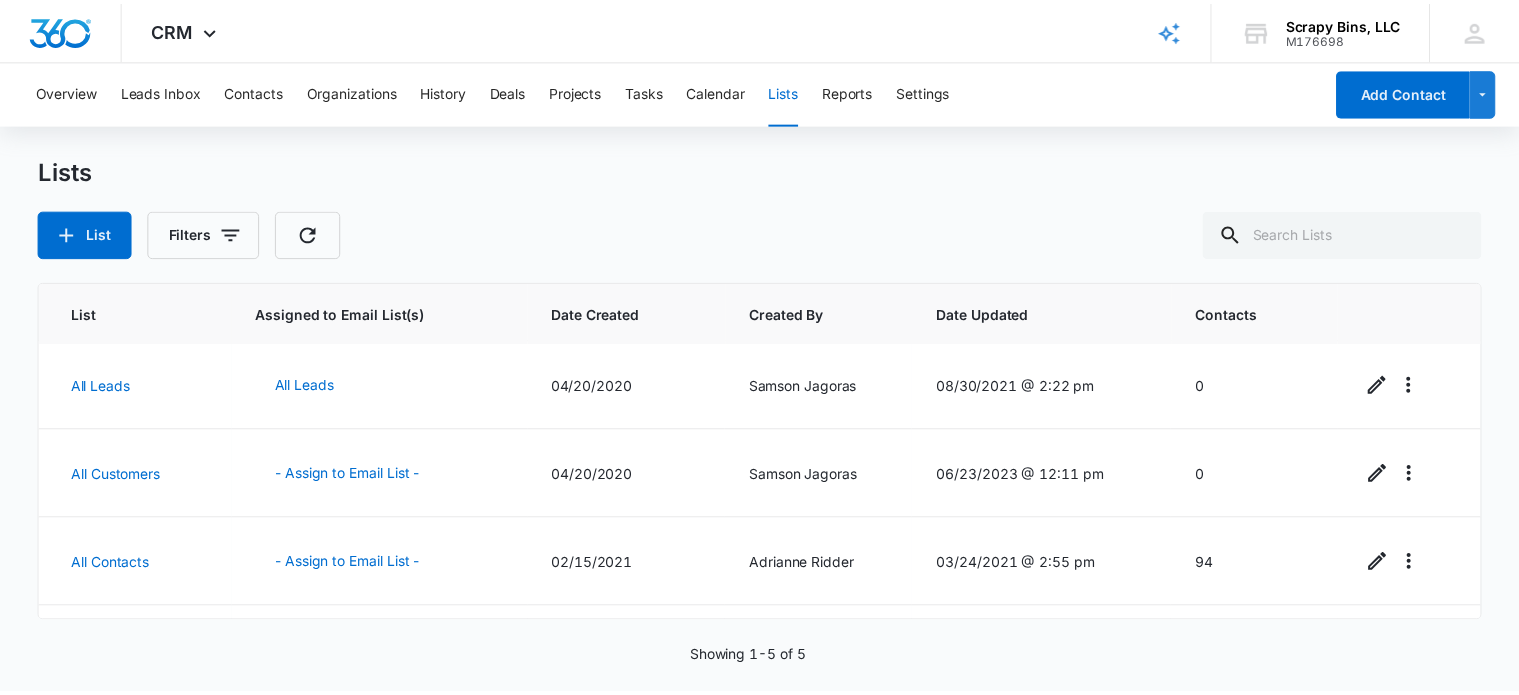 scroll, scrollTop: 0, scrollLeft: 0, axis: both 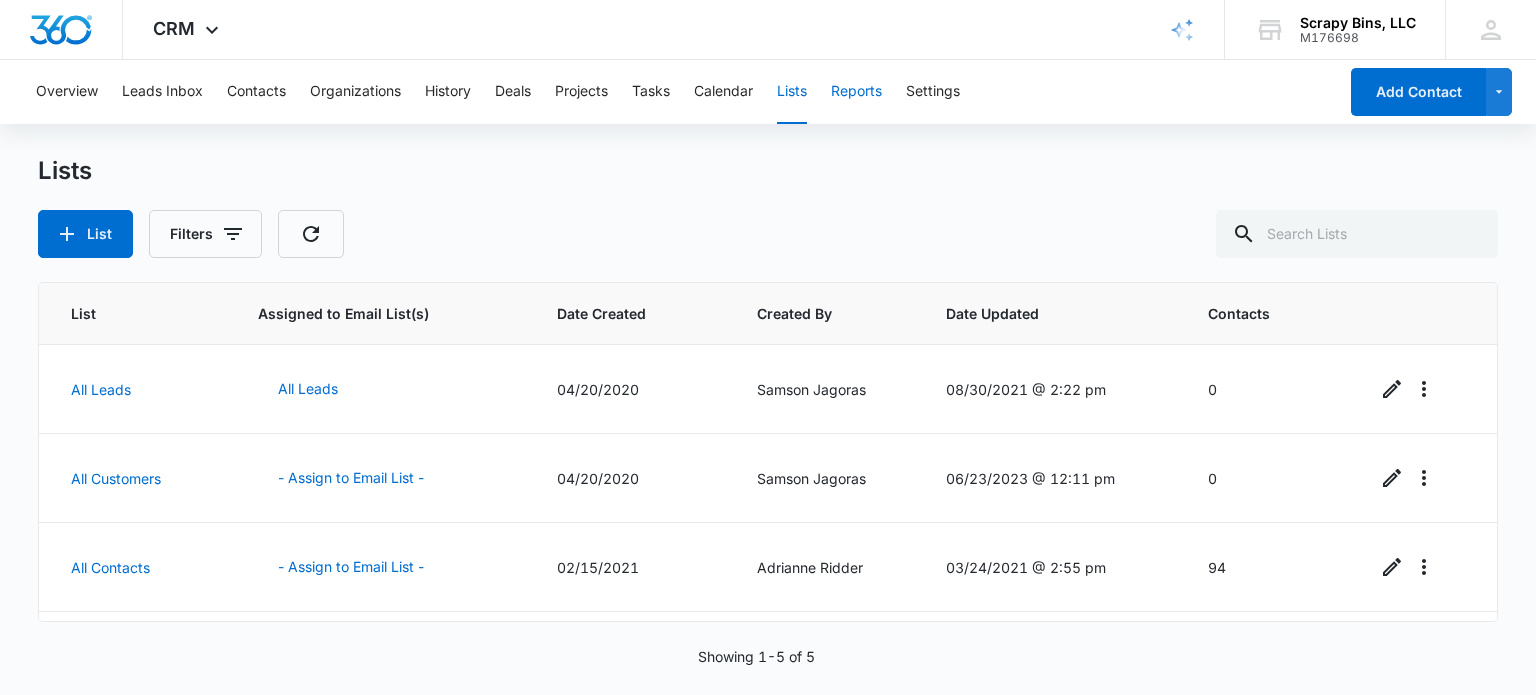 click on "Reports" at bounding box center (856, 92) 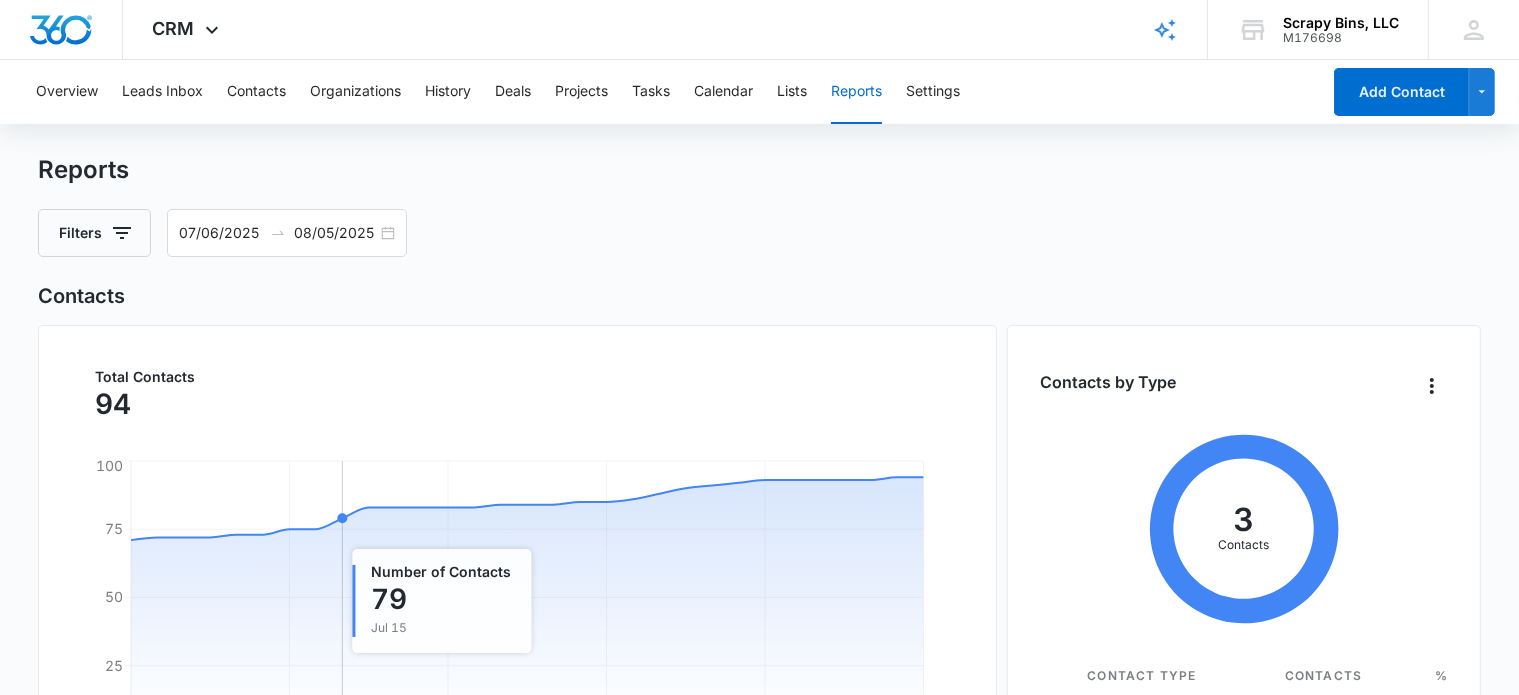 scroll, scrollTop: 0, scrollLeft: 0, axis: both 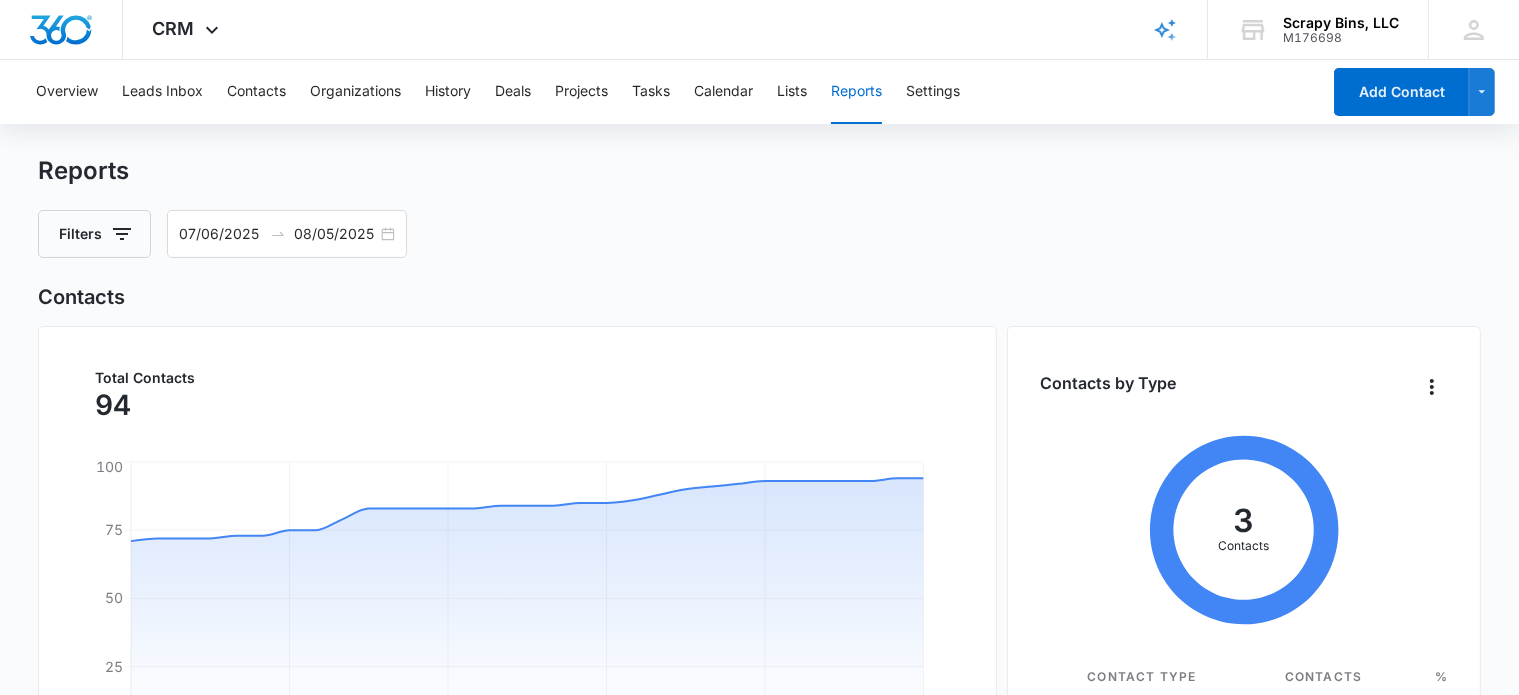click 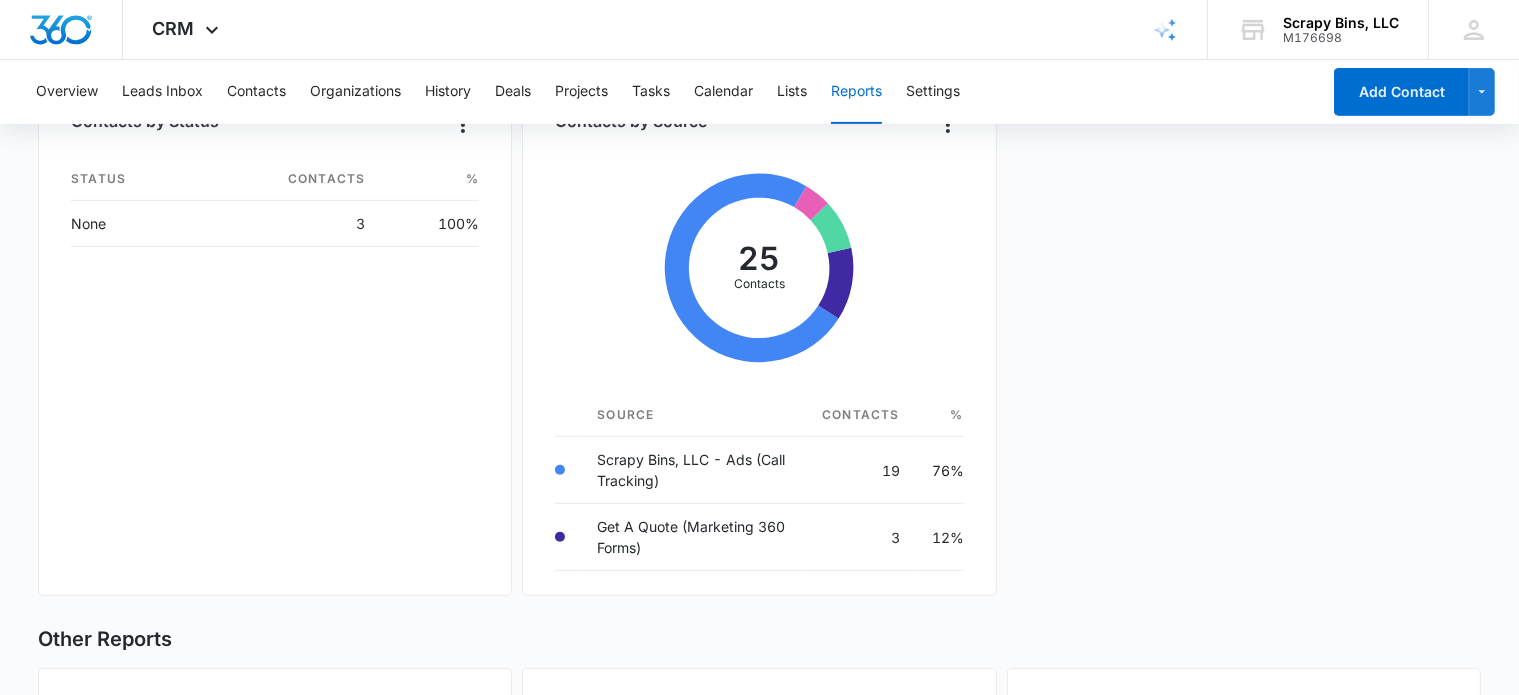 scroll, scrollTop: 850, scrollLeft: 0, axis: vertical 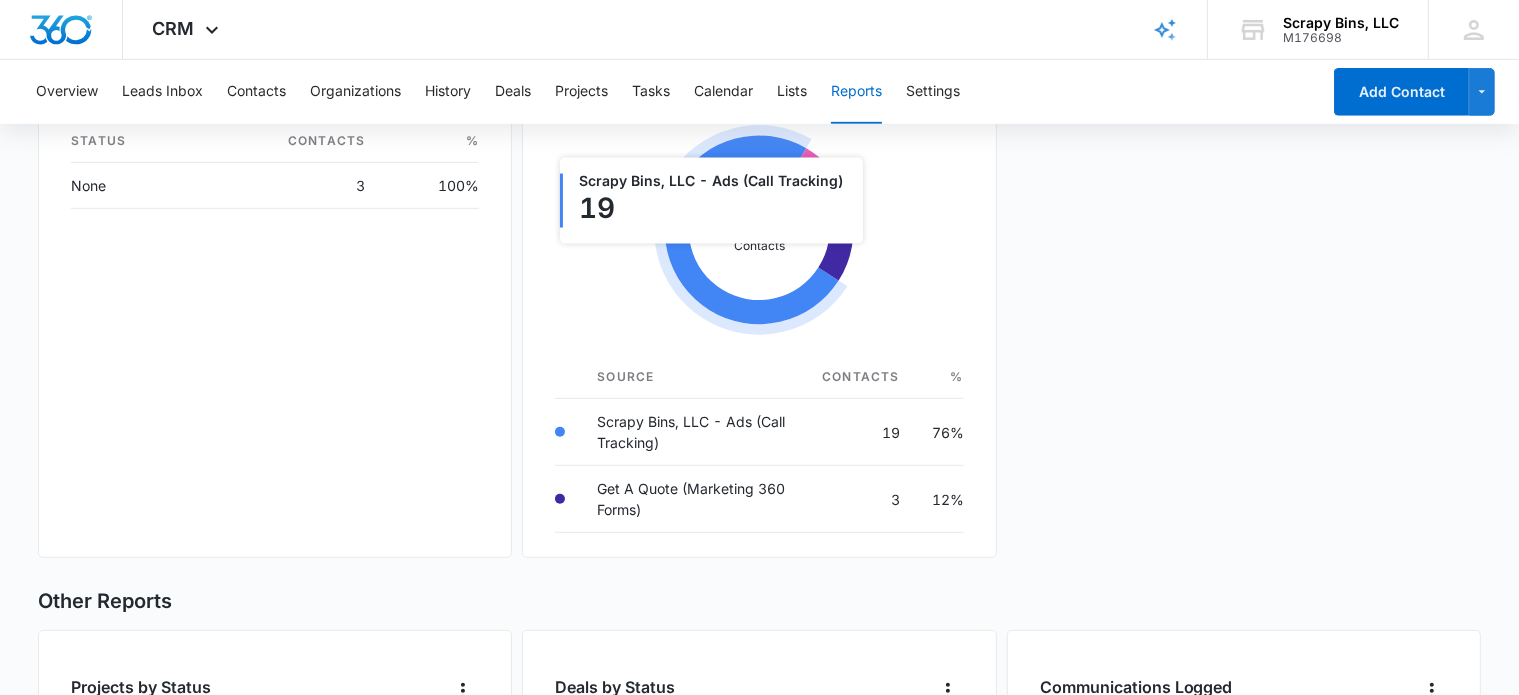 click 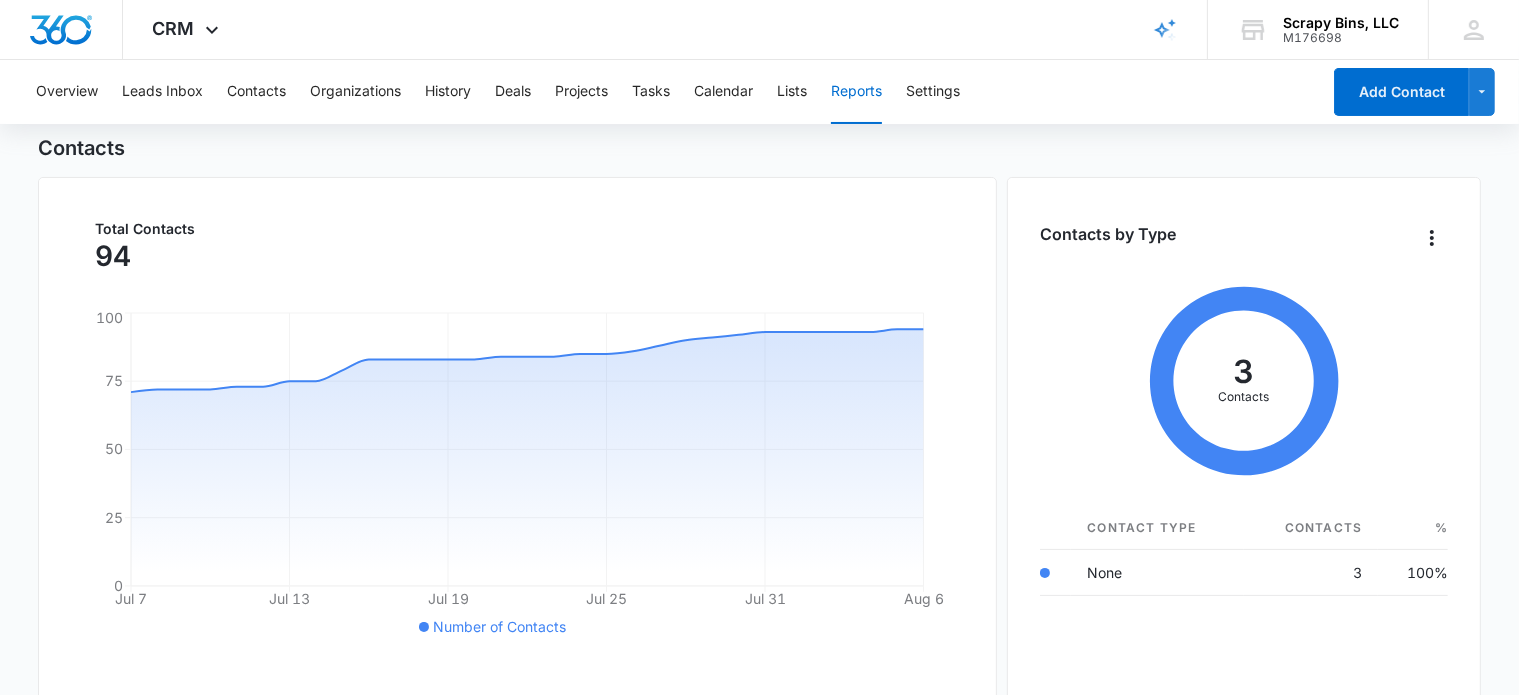 scroll, scrollTop: 0, scrollLeft: 0, axis: both 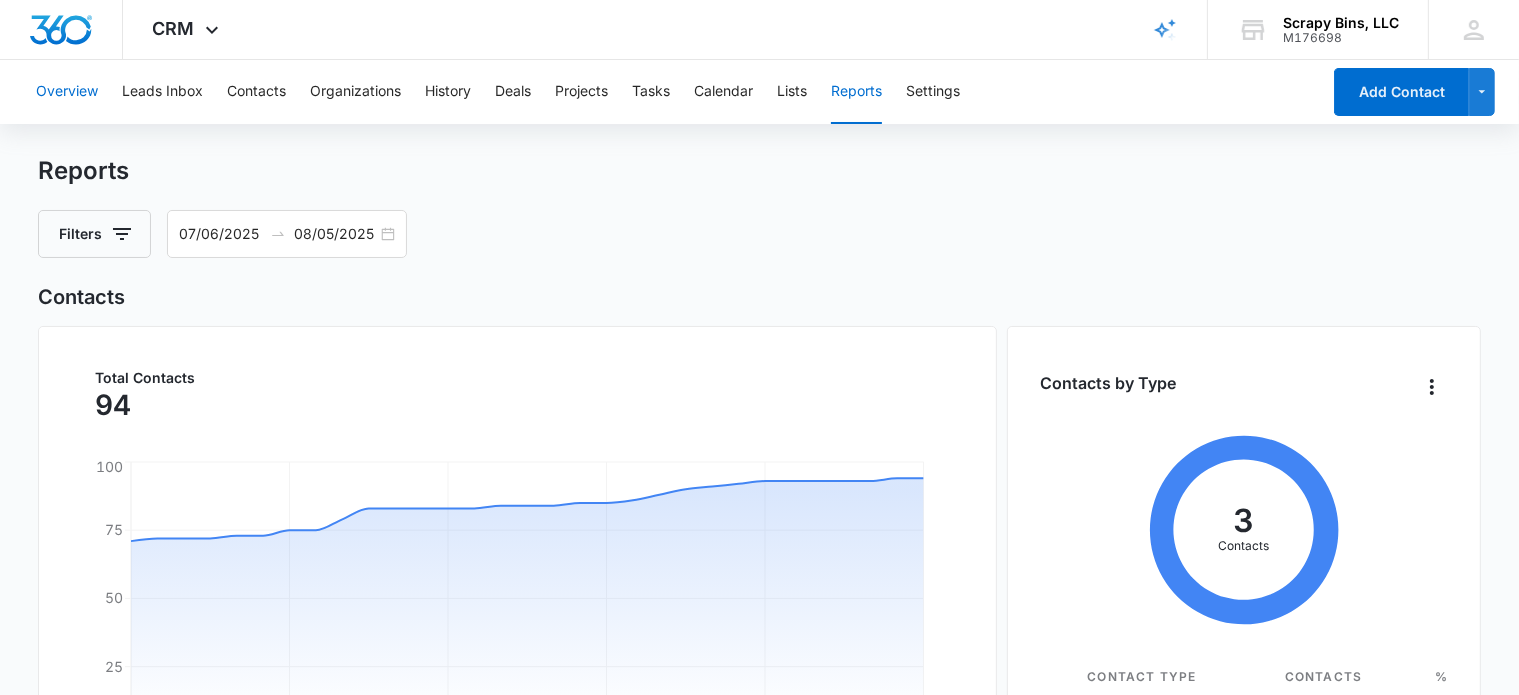 click on "Overview" at bounding box center (67, 92) 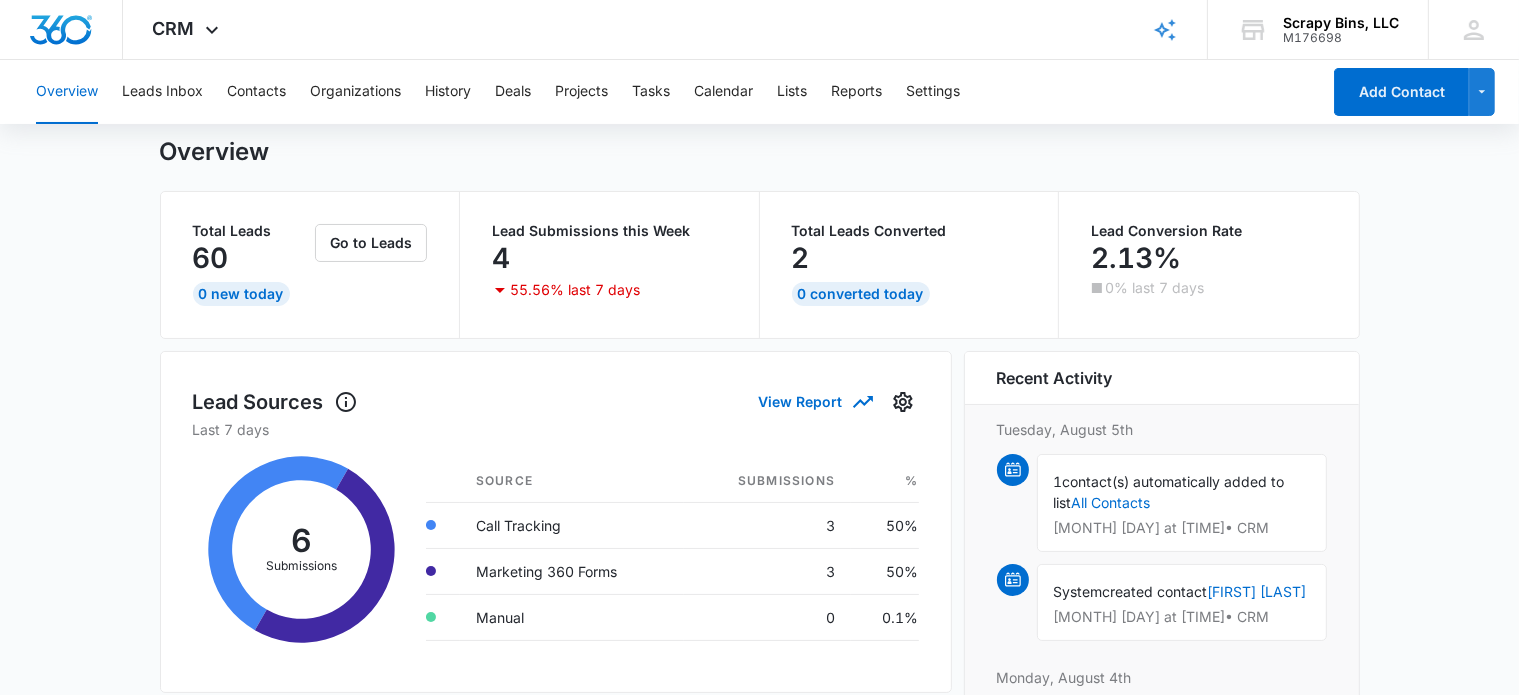 scroll, scrollTop: 0, scrollLeft: 0, axis: both 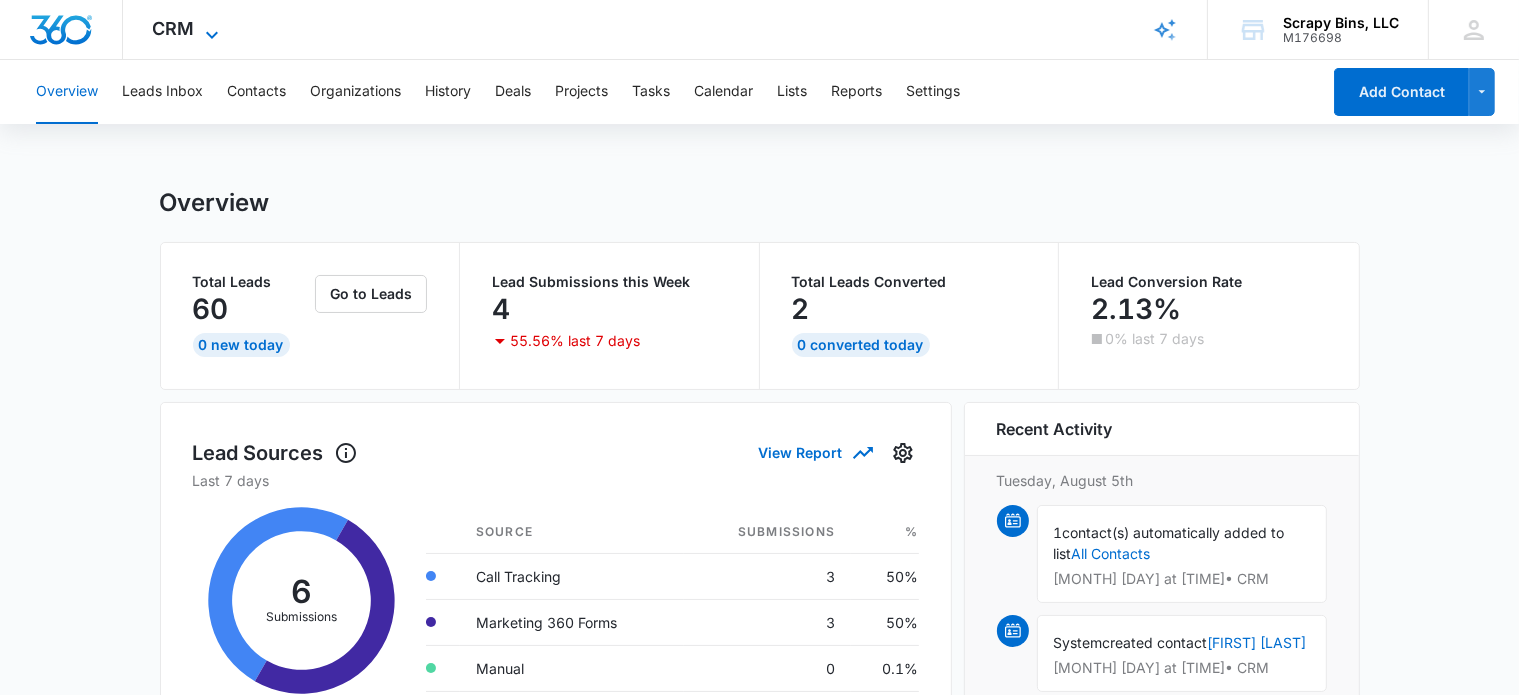 click 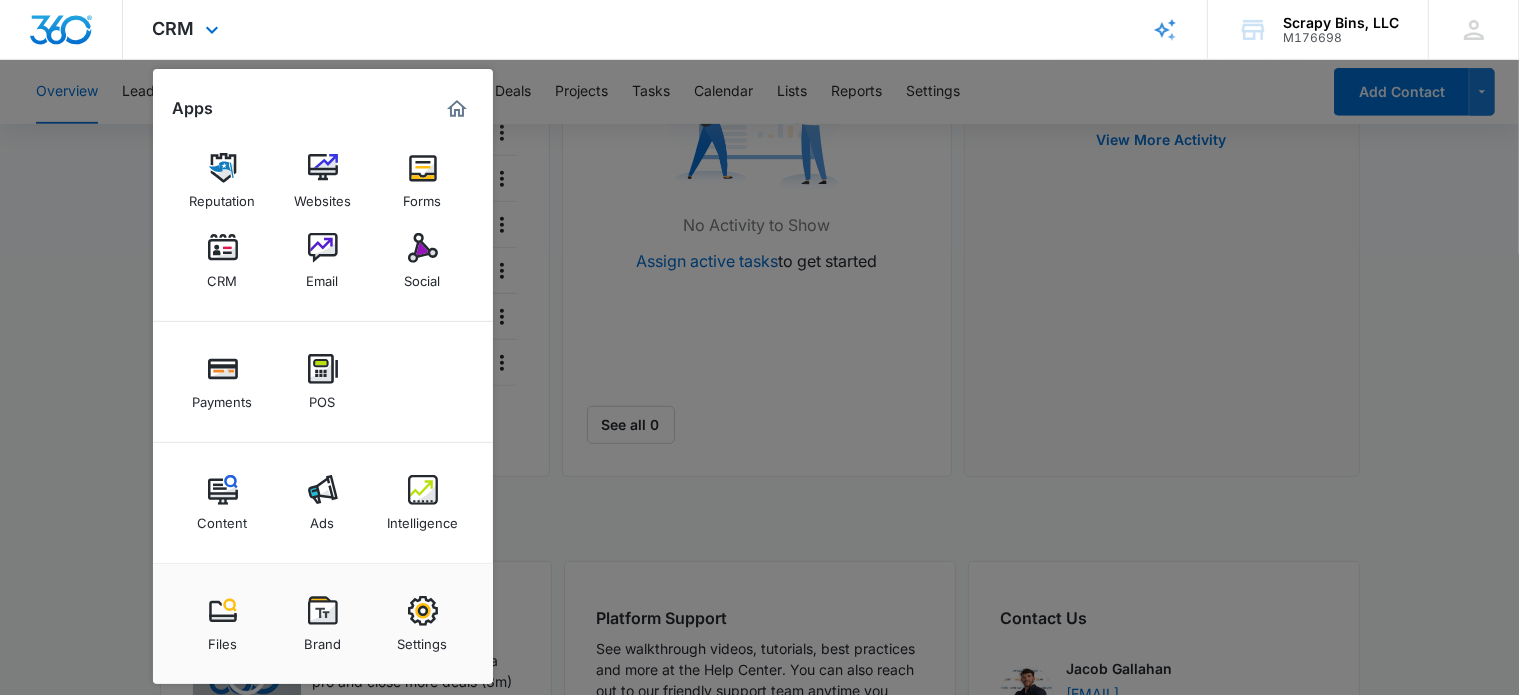 scroll, scrollTop: 924, scrollLeft: 0, axis: vertical 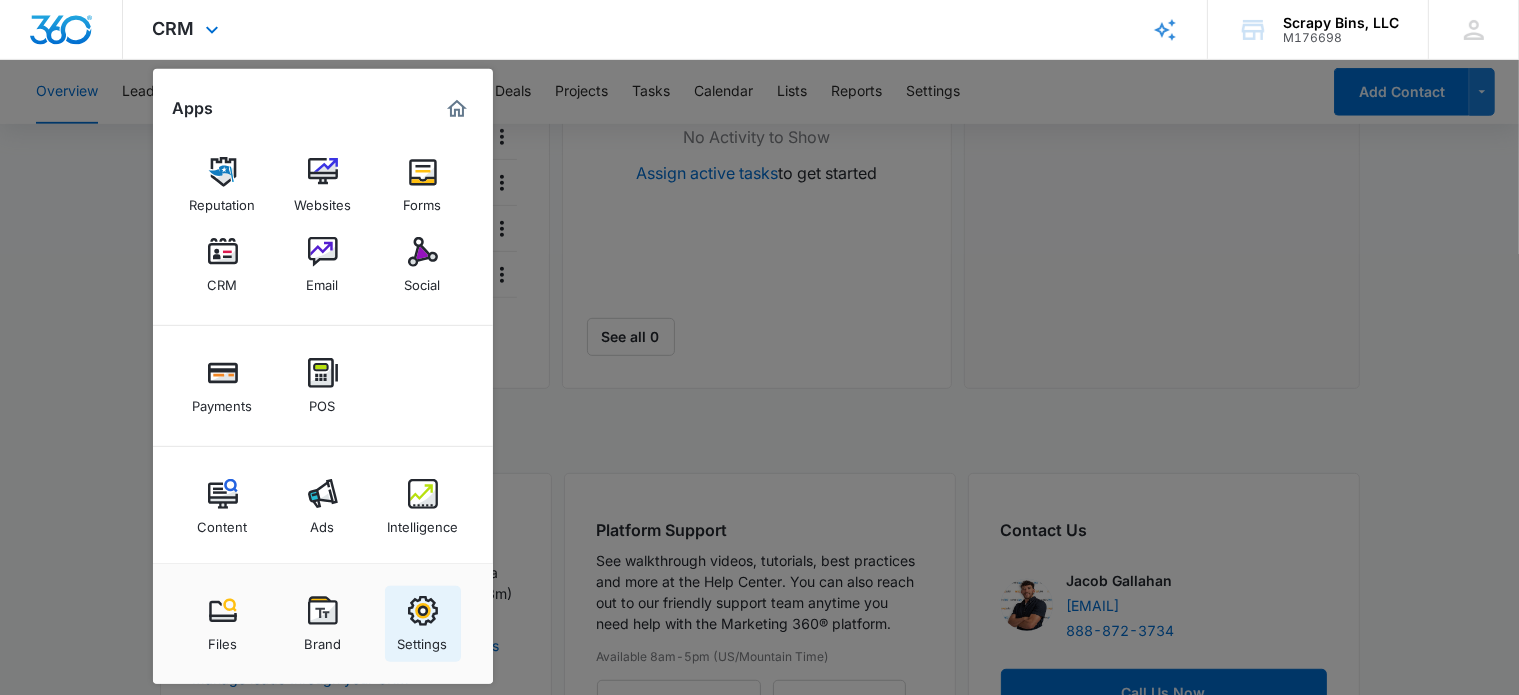 click at bounding box center [423, 611] 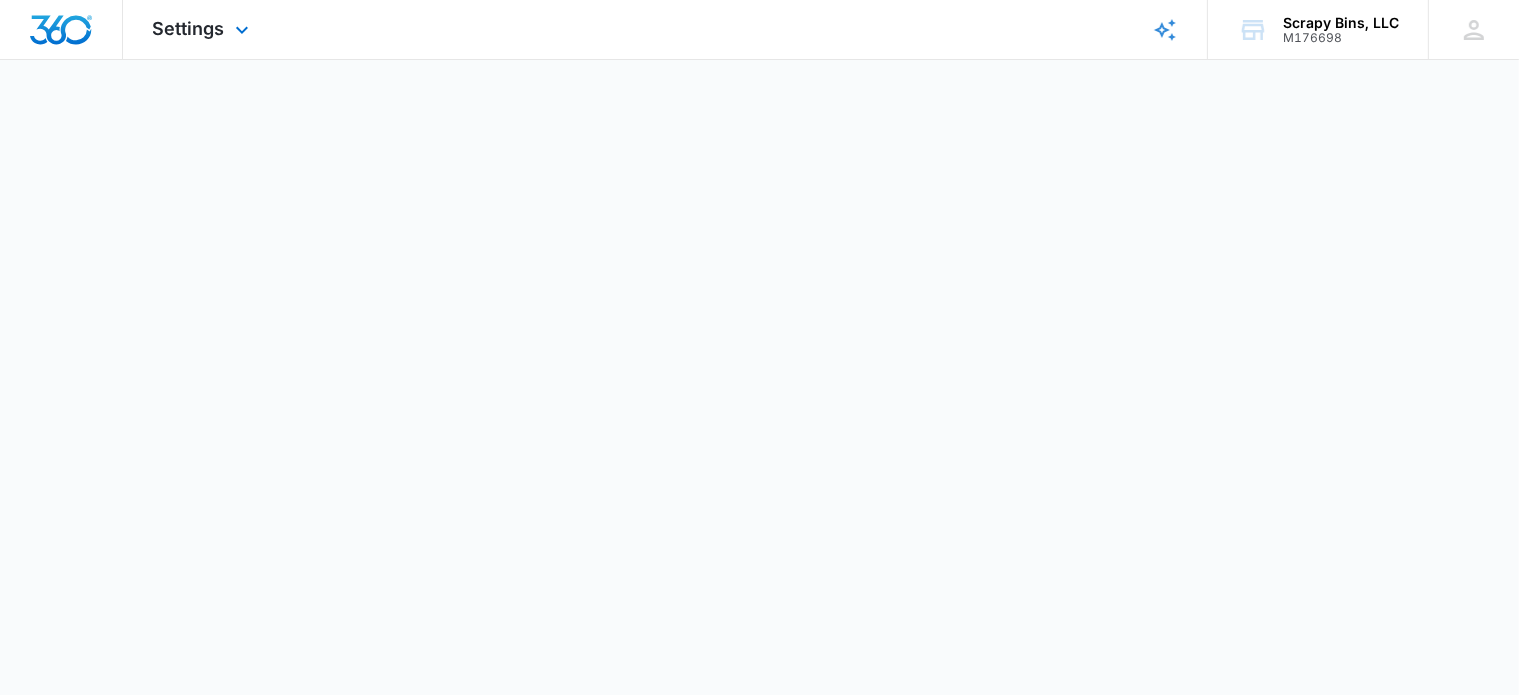 scroll, scrollTop: 0, scrollLeft: 0, axis: both 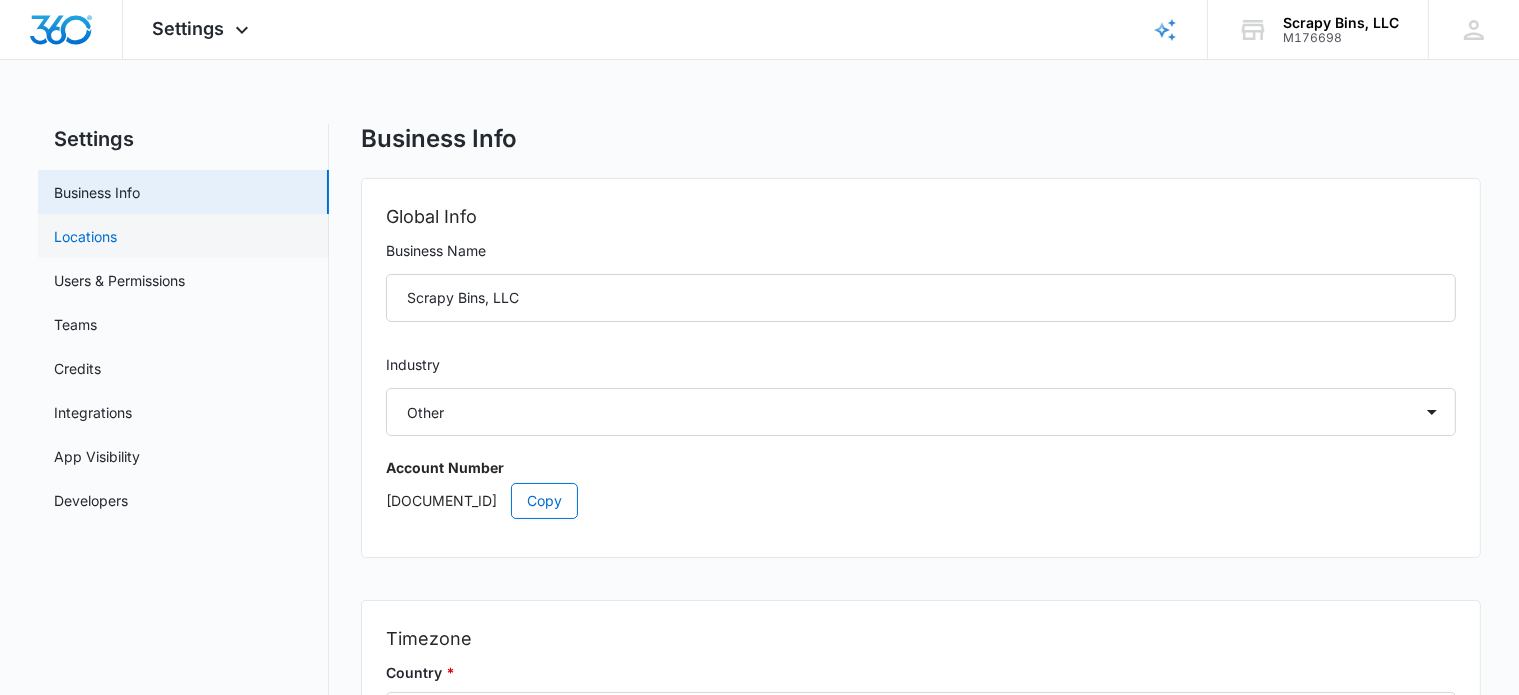 click on "Locations" at bounding box center [85, 236] 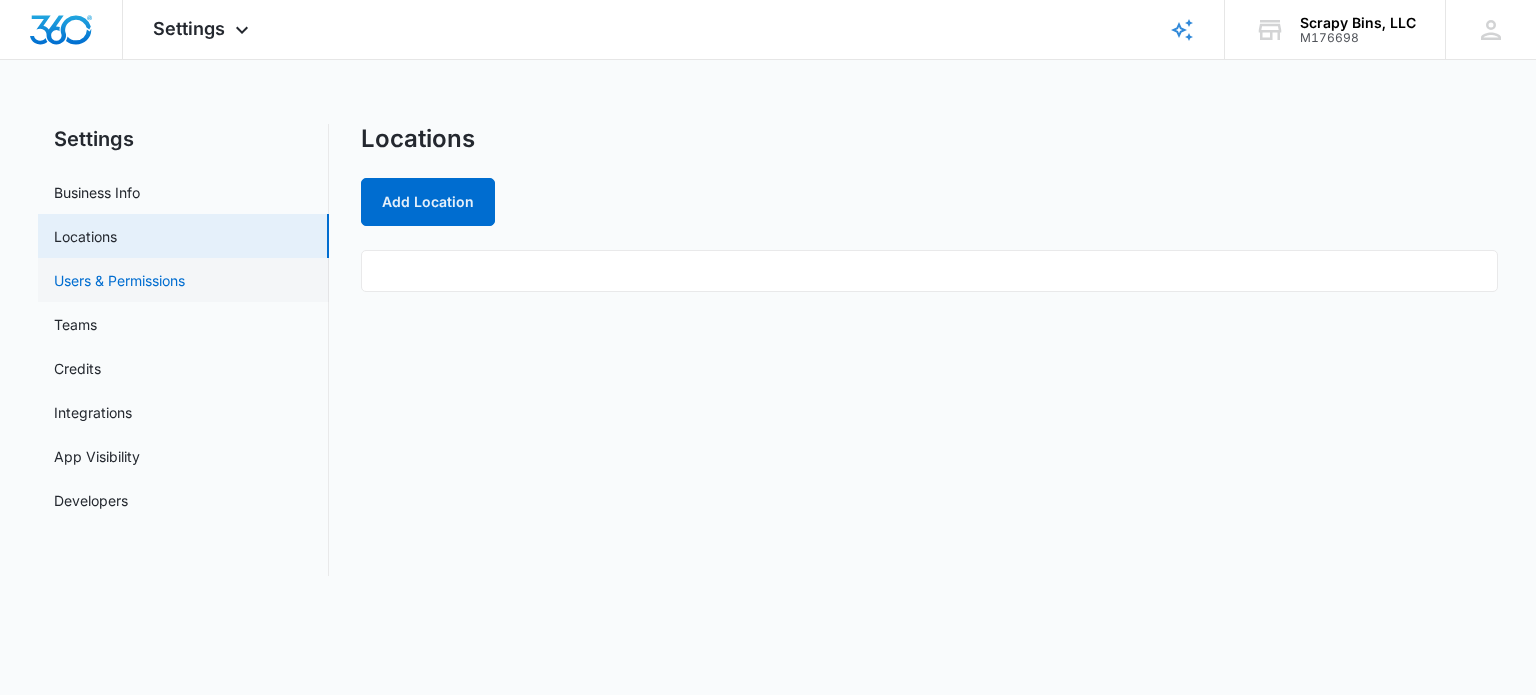 click on "Users & Permissions" at bounding box center [119, 280] 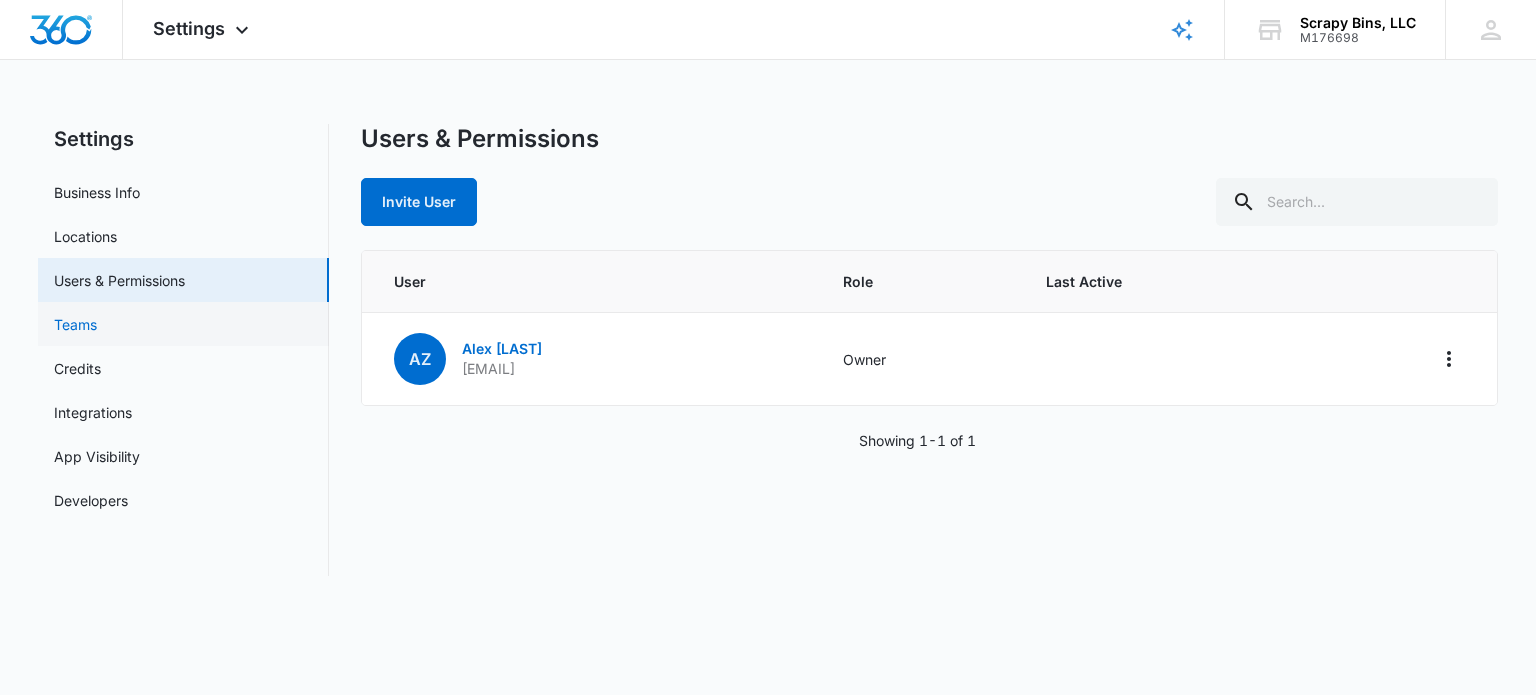 click on "Teams" at bounding box center [75, 324] 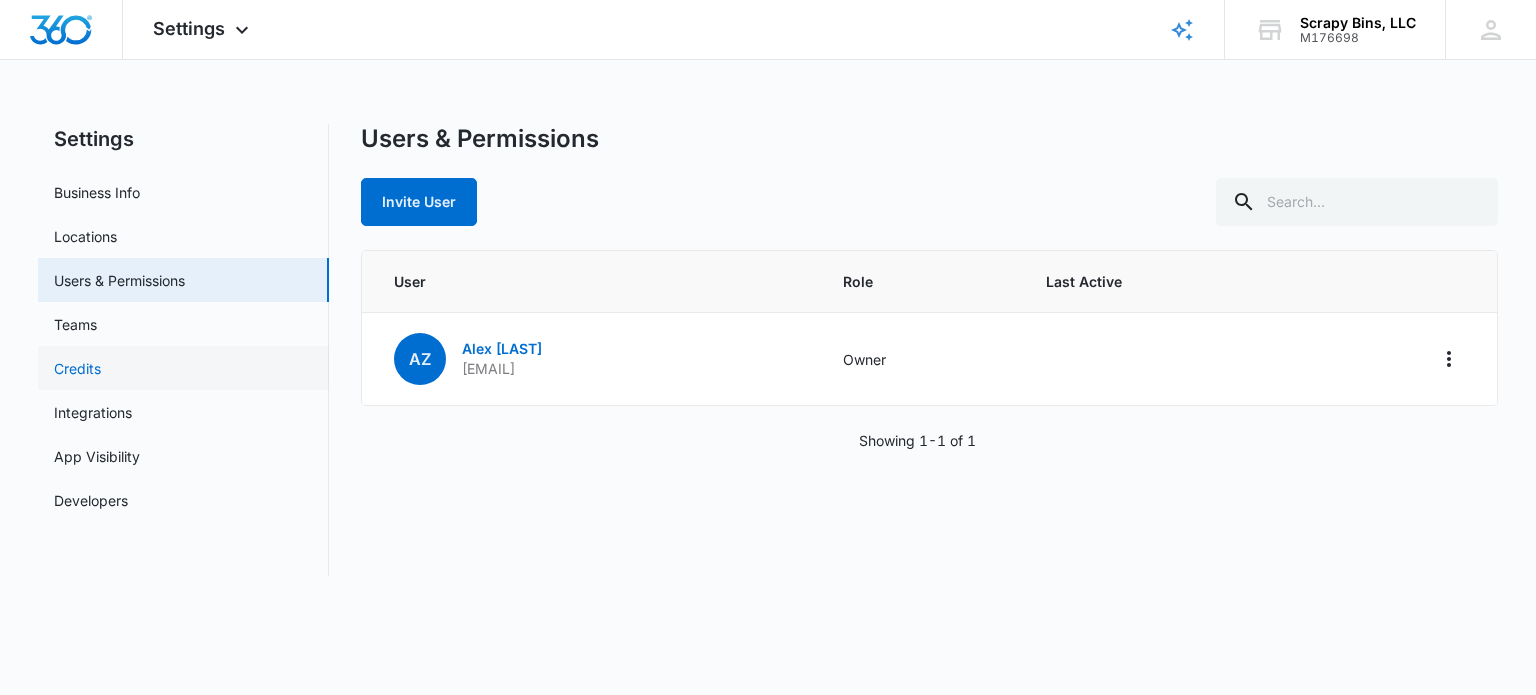 click on "Credits" at bounding box center (77, 368) 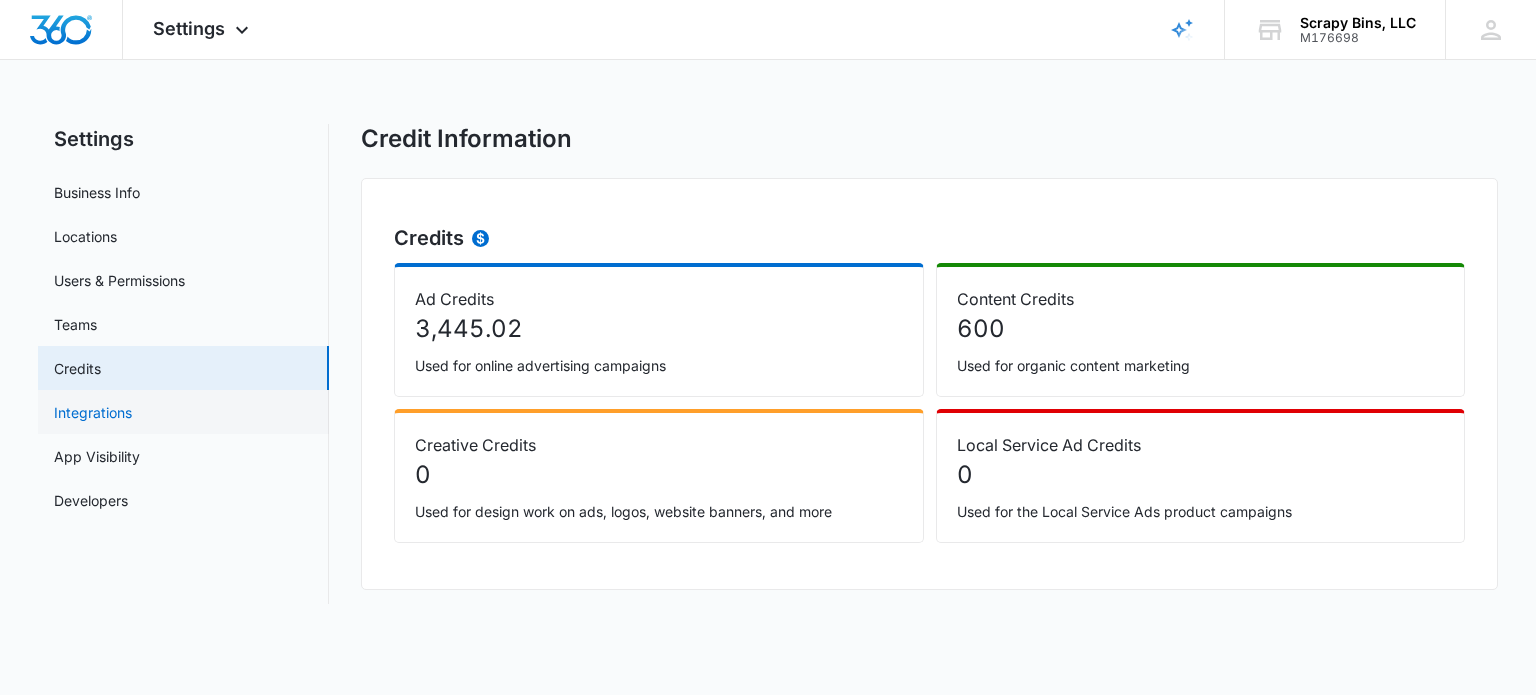 click on "Integrations" at bounding box center (93, 412) 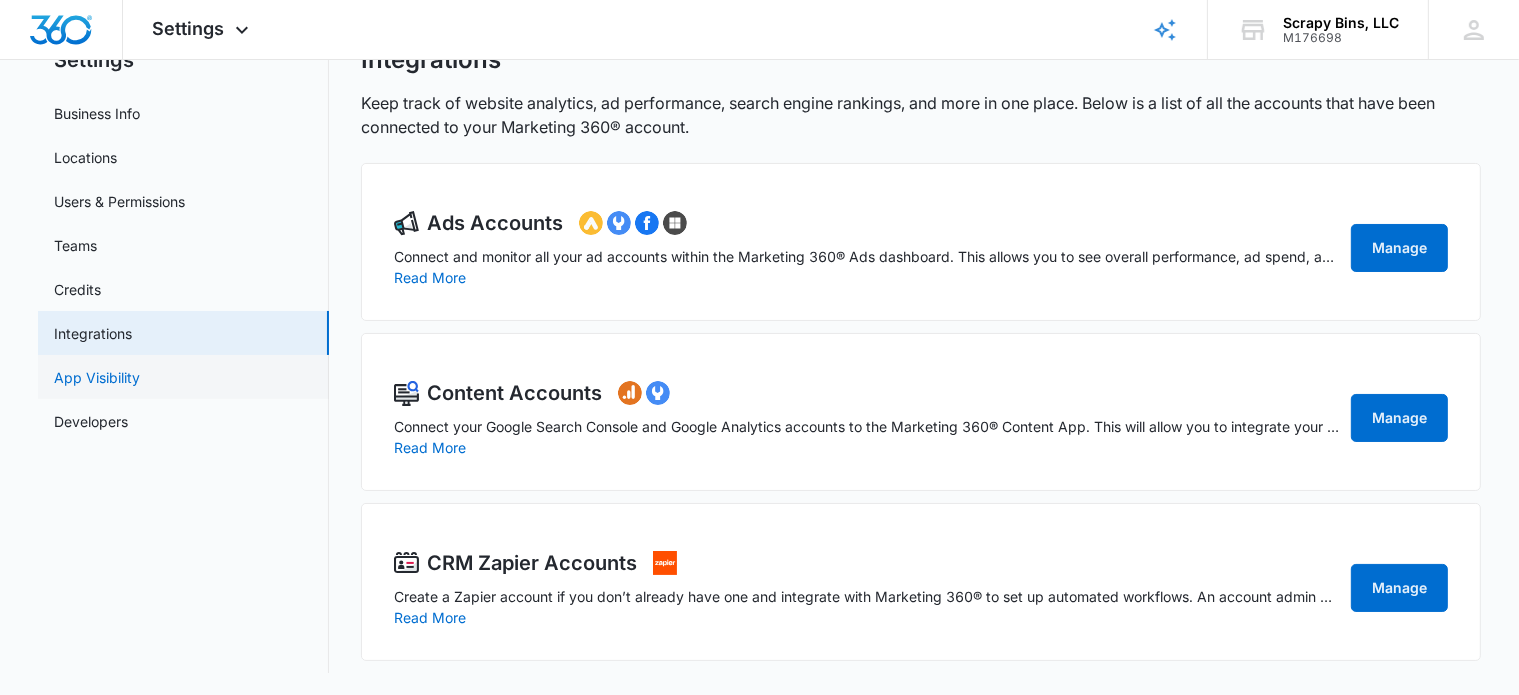 scroll, scrollTop: 80, scrollLeft: 0, axis: vertical 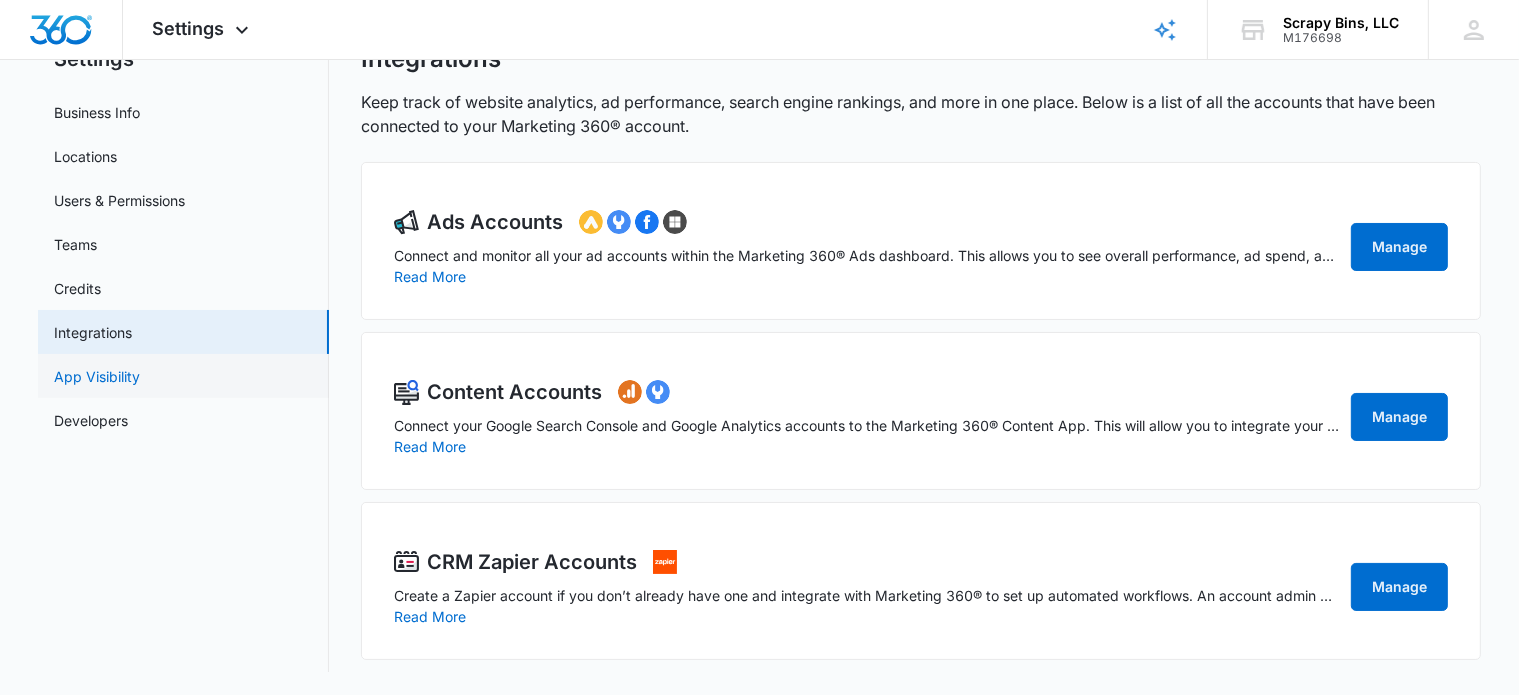 click on "App Visibility" at bounding box center (97, 376) 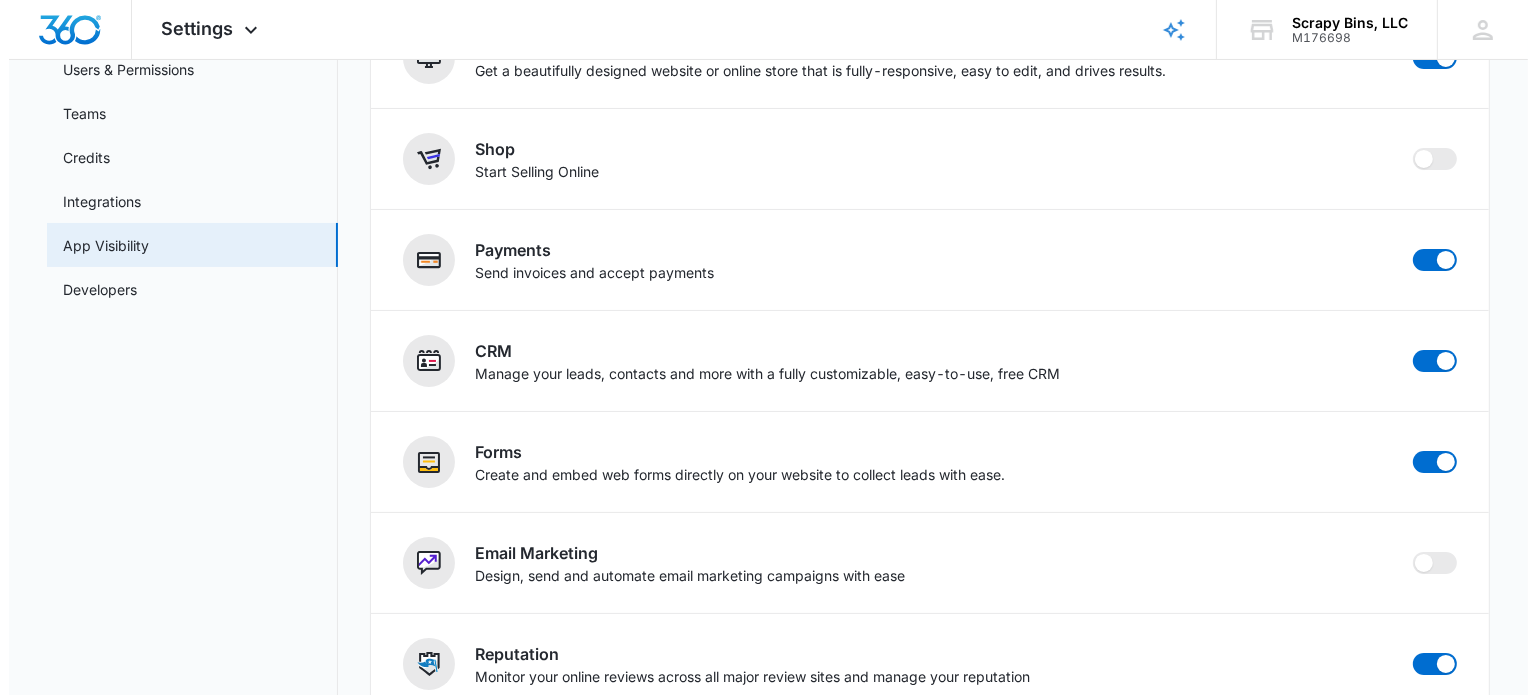 scroll, scrollTop: 0, scrollLeft: 0, axis: both 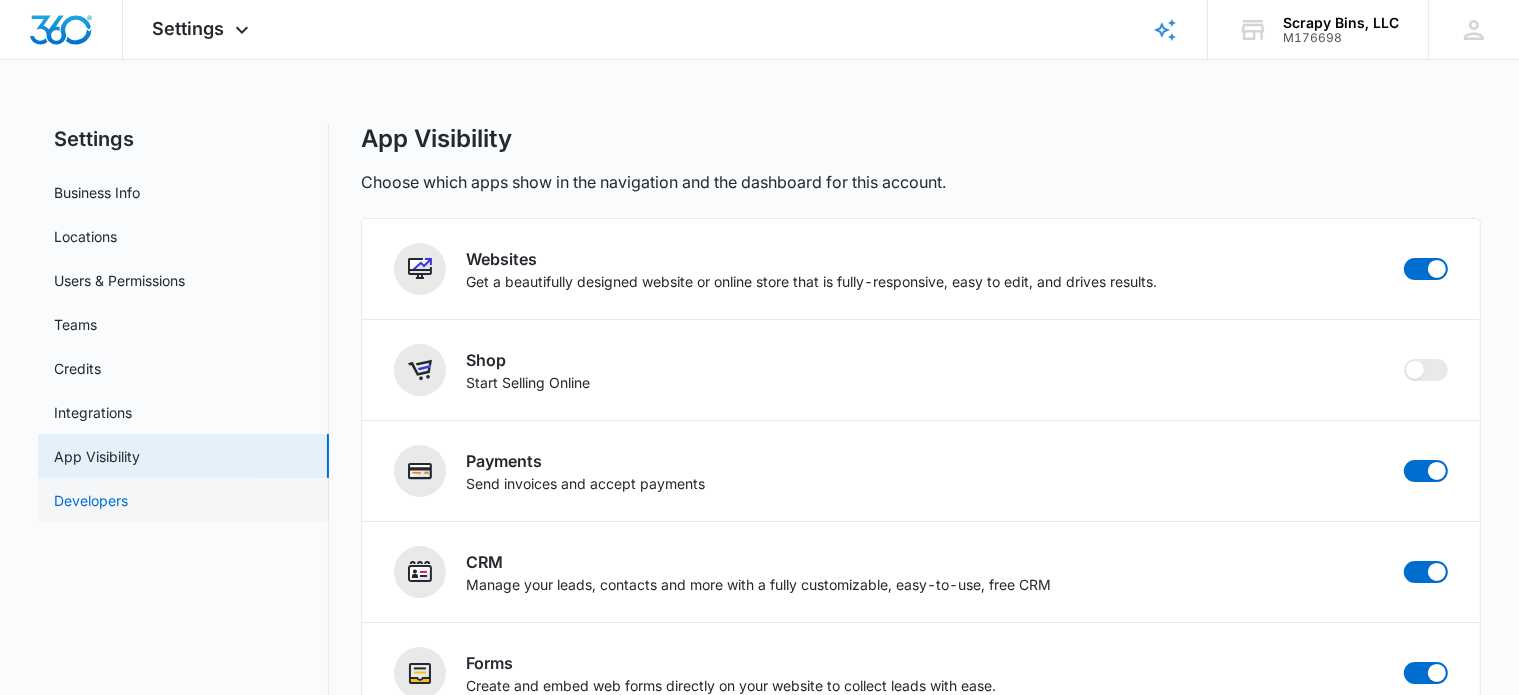click on "Developers" at bounding box center [91, 500] 